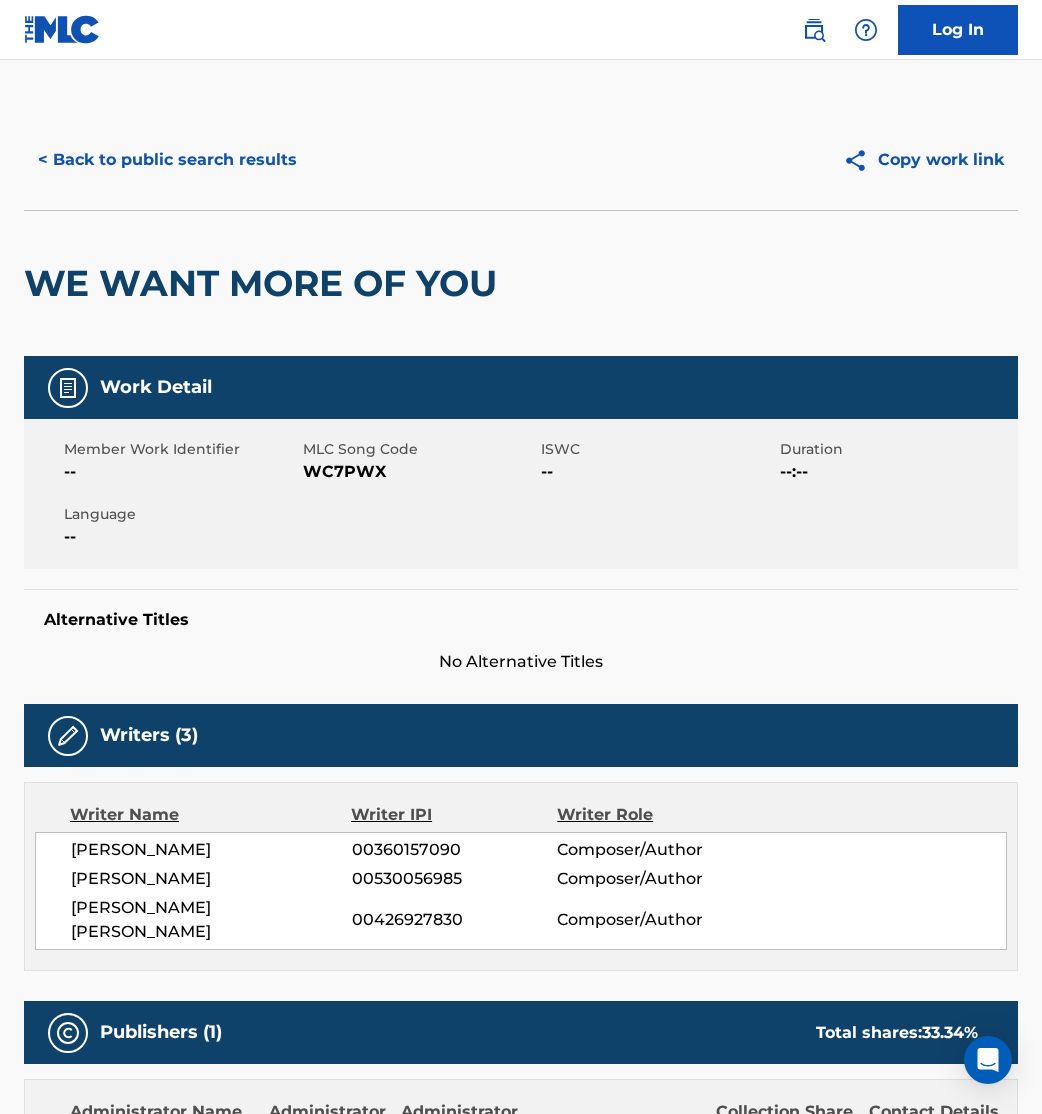 scroll, scrollTop: 0, scrollLeft: 0, axis: both 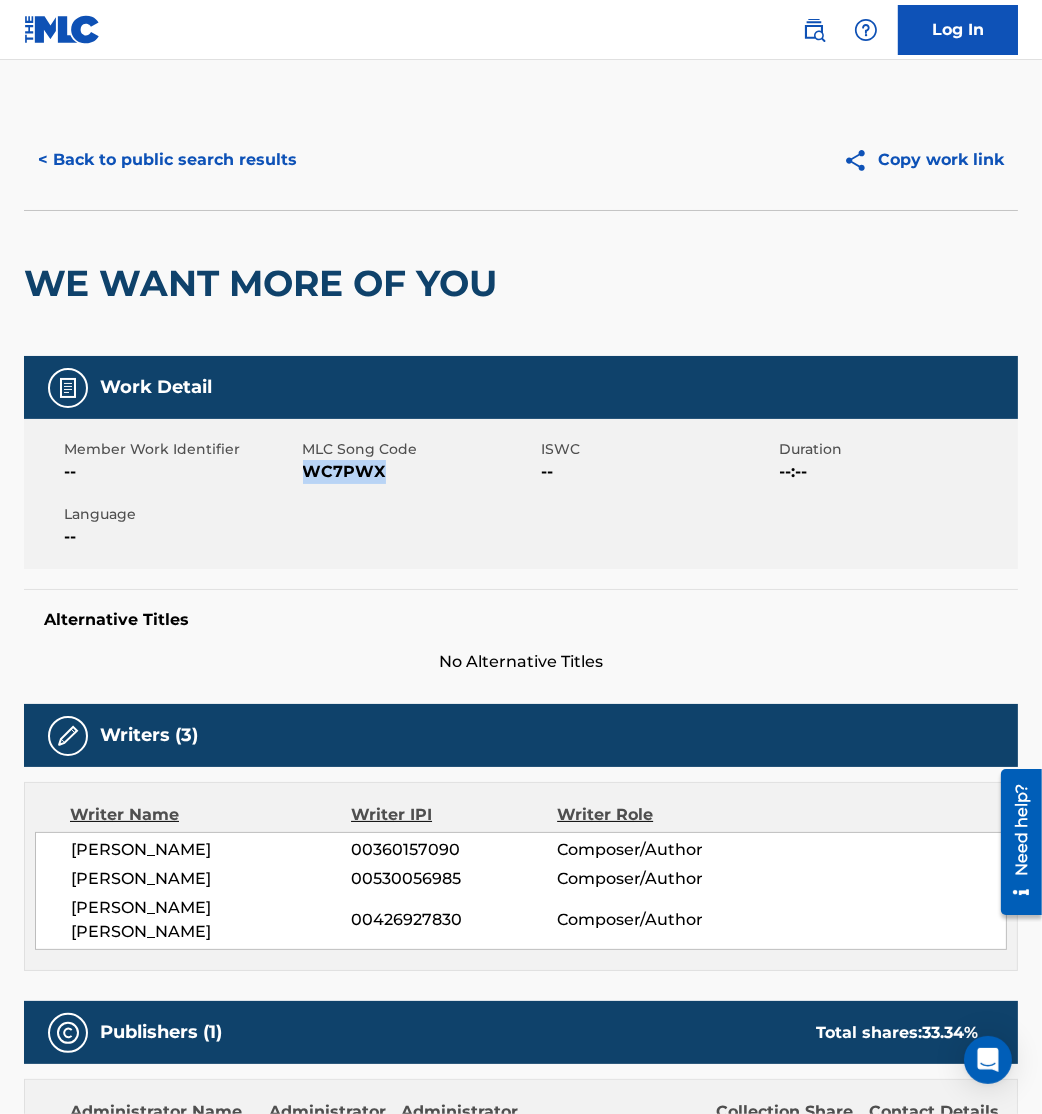 click on "< Back to public search results" at bounding box center [167, 160] 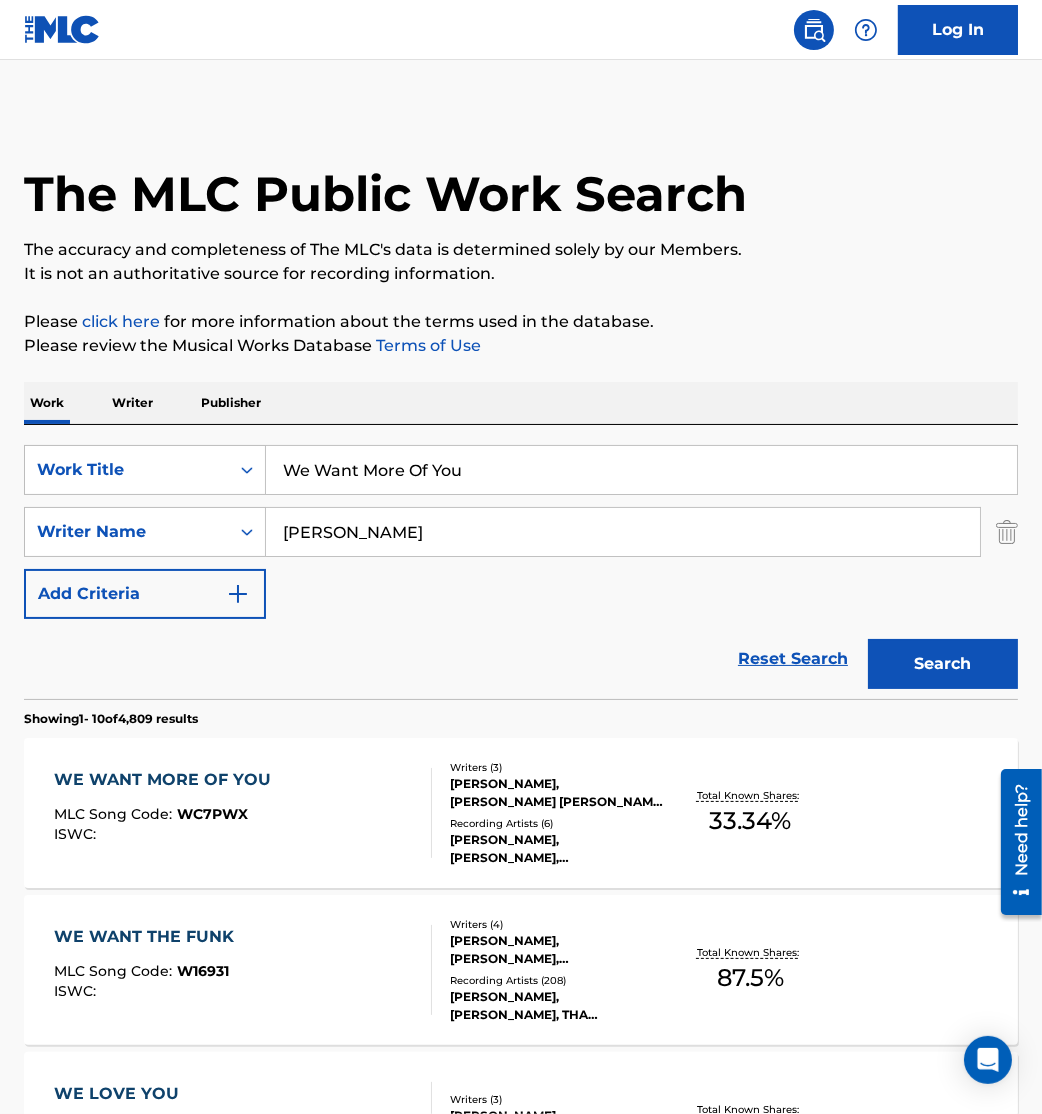 drag, startPoint x: 466, startPoint y: 479, endPoint x: -5, endPoint y: 522, distance: 472.95877 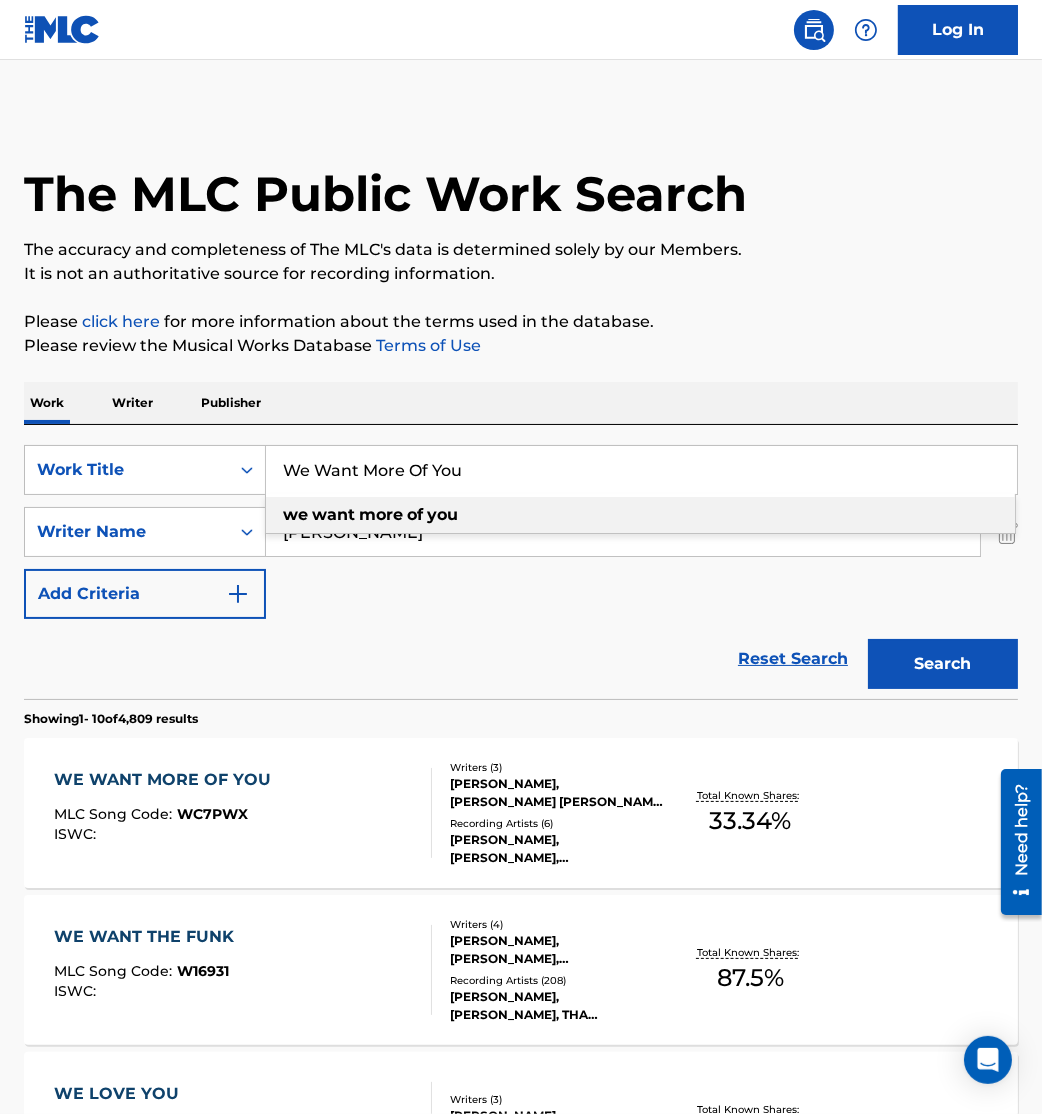 paste on "ill Dance" 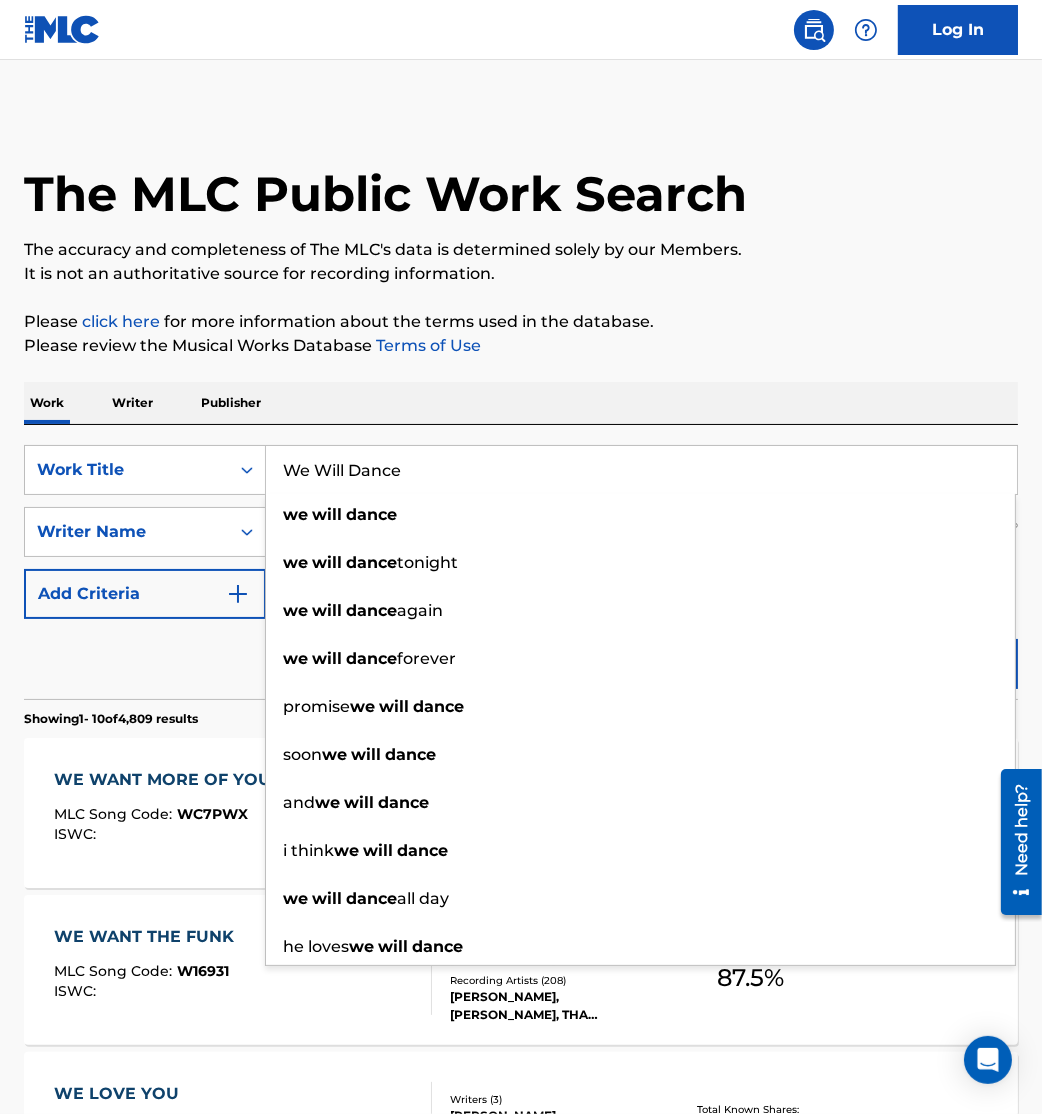 type on "We Will Dance" 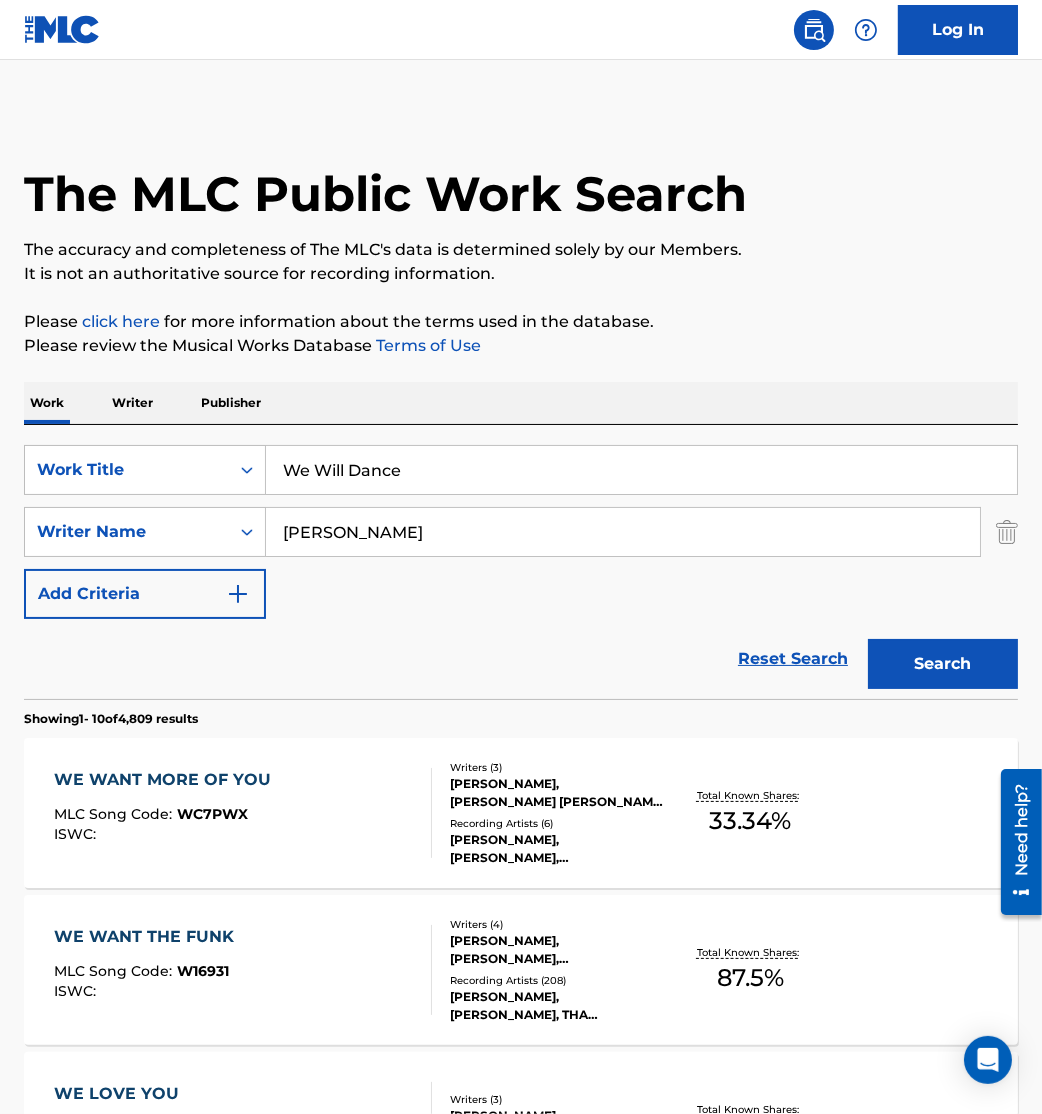 drag, startPoint x: 386, startPoint y: 530, endPoint x: 0, endPoint y: 508, distance: 386.62643 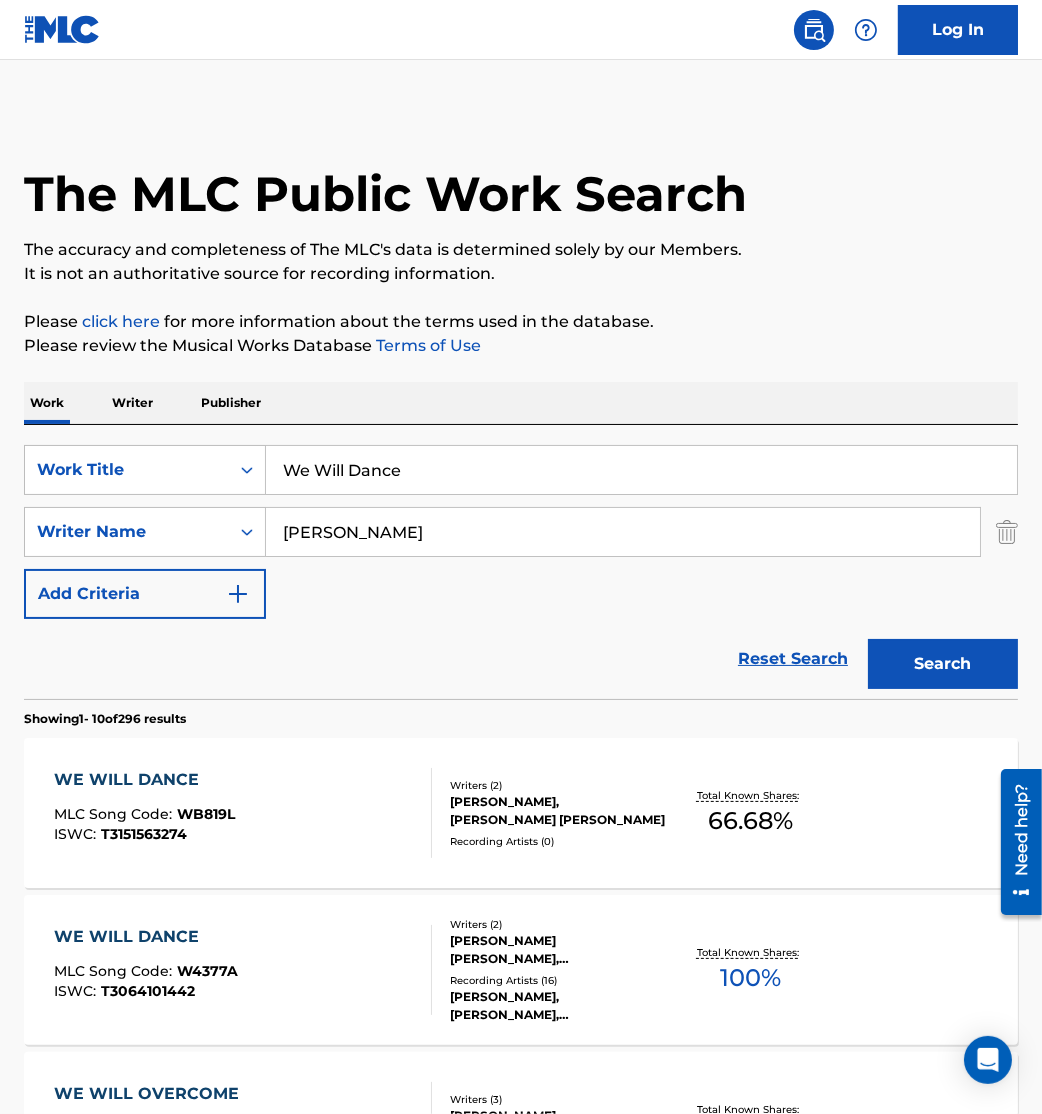 click on "Reset Search Search" at bounding box center (521, 659) 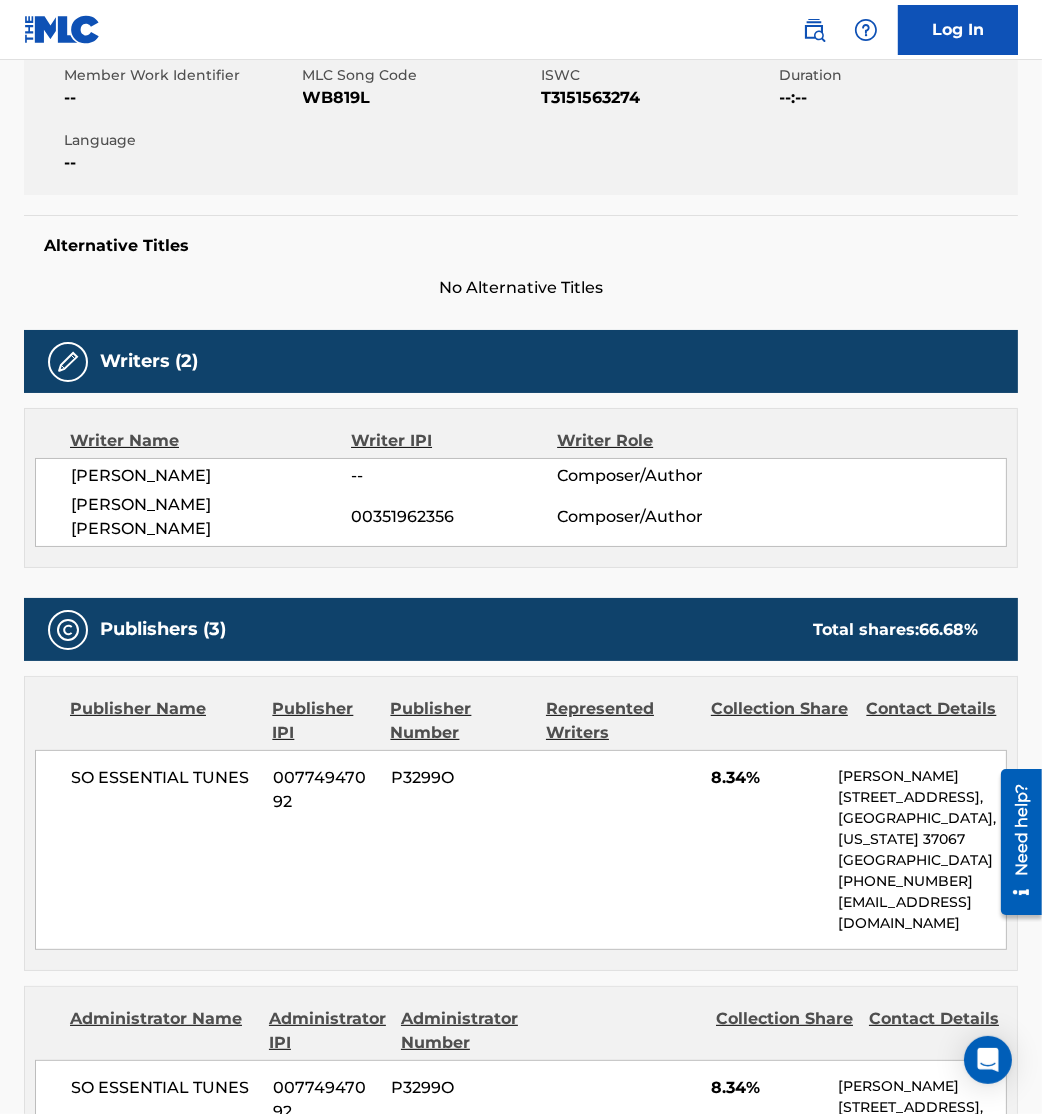scroll, scrollTop: 0, scrollLeft: 0, axis: both 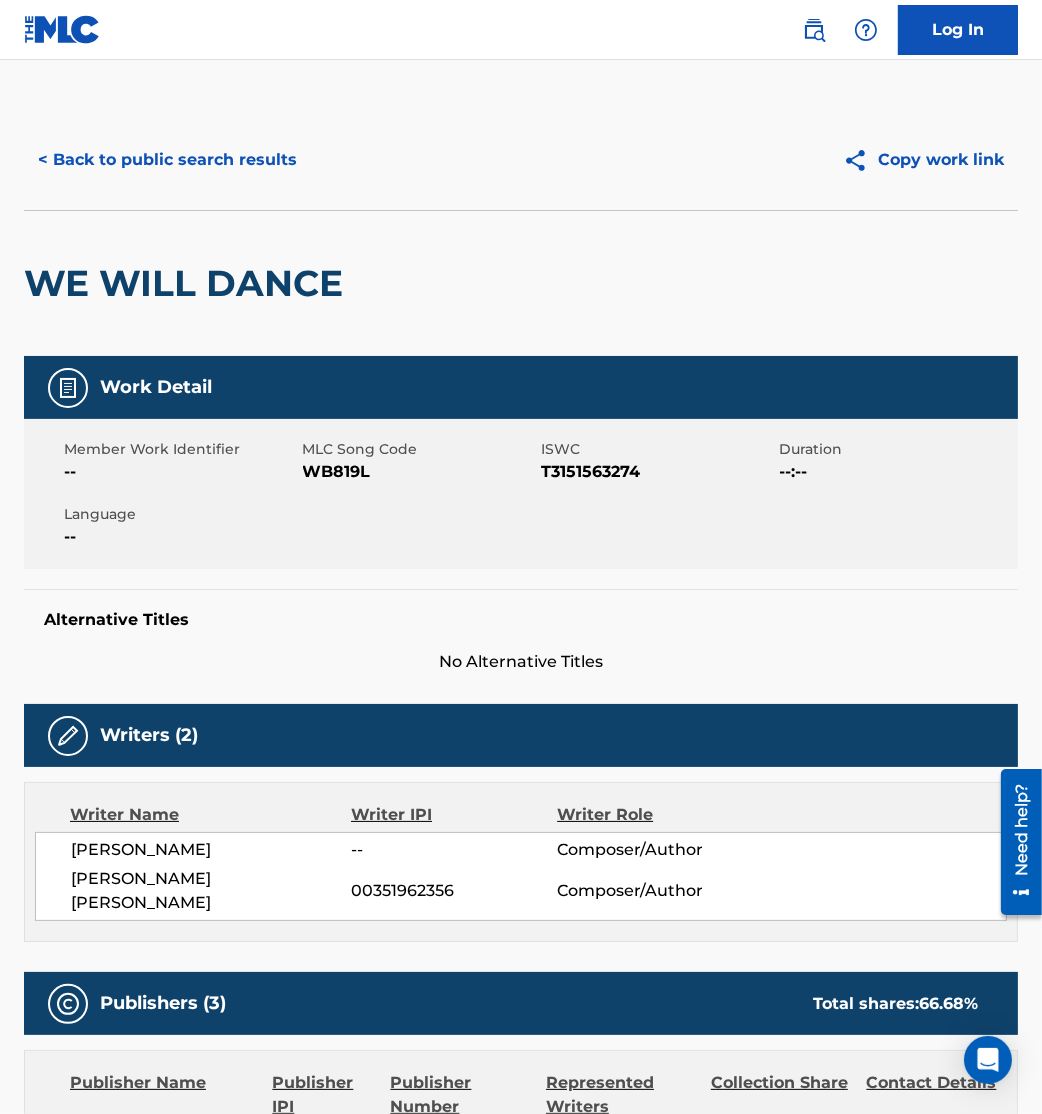 click on "Writer Name Writer IPI Writer Role [PERSON_NAME] -- Composer/Author [PERSON_NAME] [PERSON_NAME] 00351962356 Composer/Author" at bounding box center [521, 862] 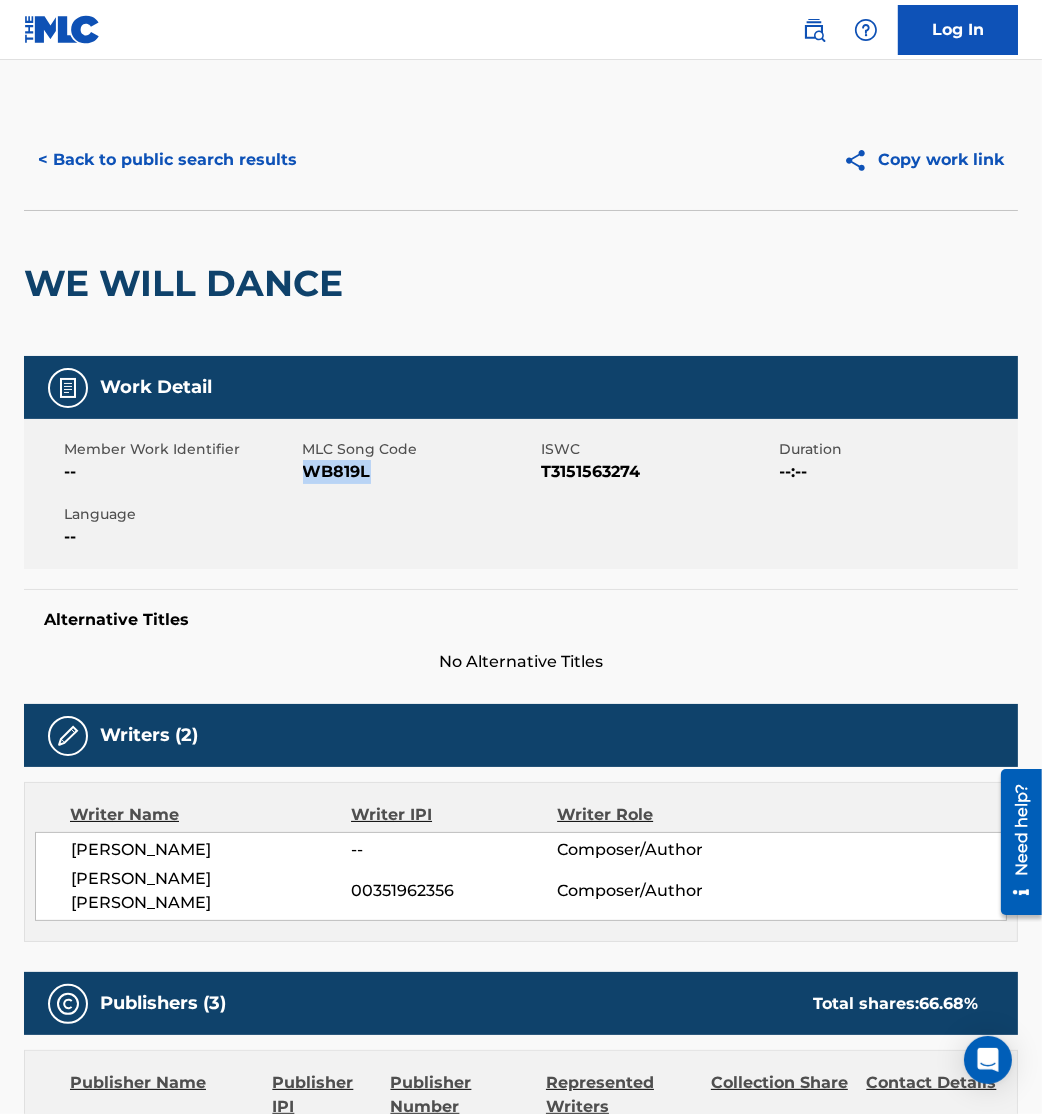 drag, startPoint x: 307, startPoint y: 474, endPoint x: 494, endPoint y: 478, distance: 187.04277 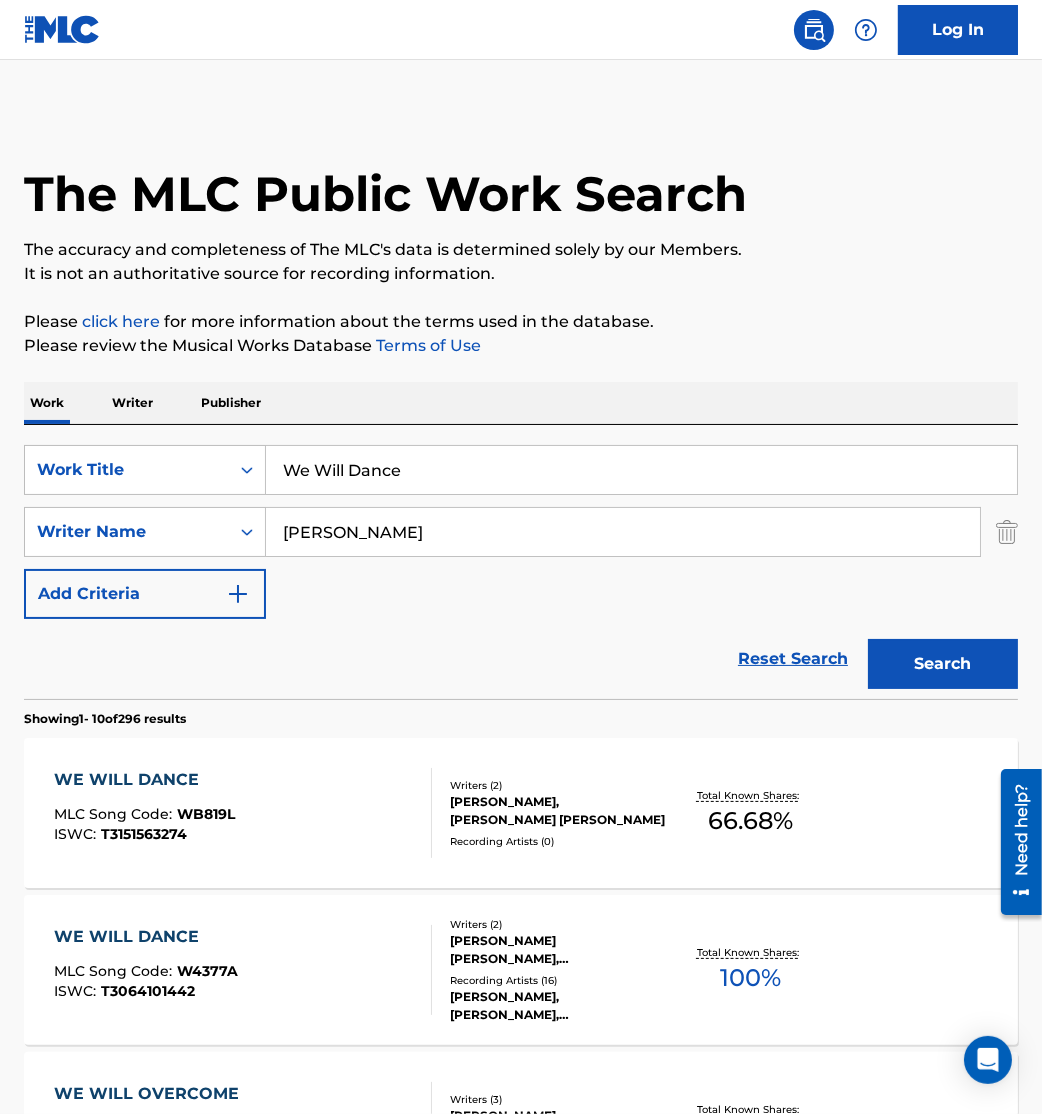 click on "WE WILL DANCE MLC Song Code : W4377A ISWC : T3064101442" at bounding box center [243, 970] 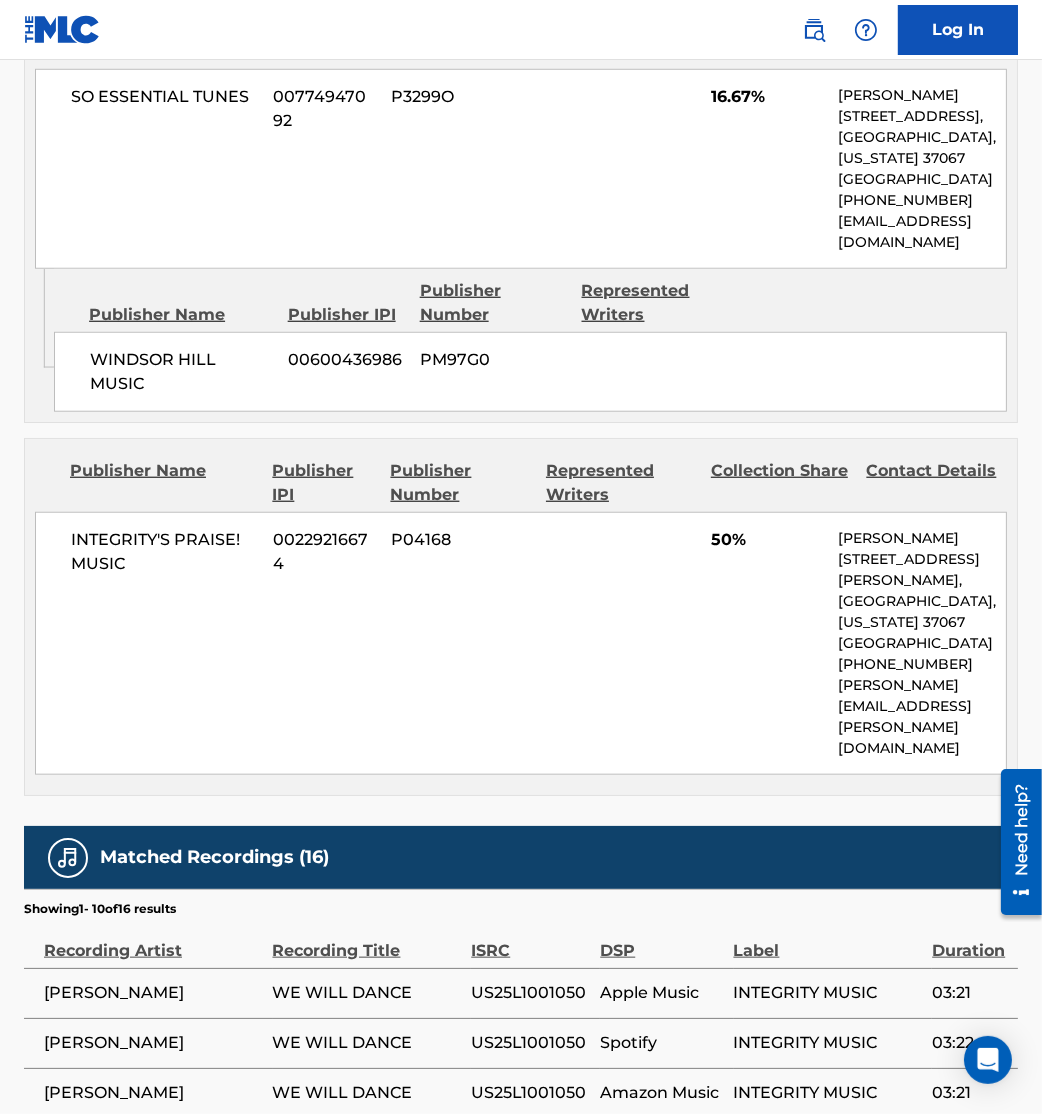 scroll, scrollTop: 2359, scrollLeft: 0, axis: vertical 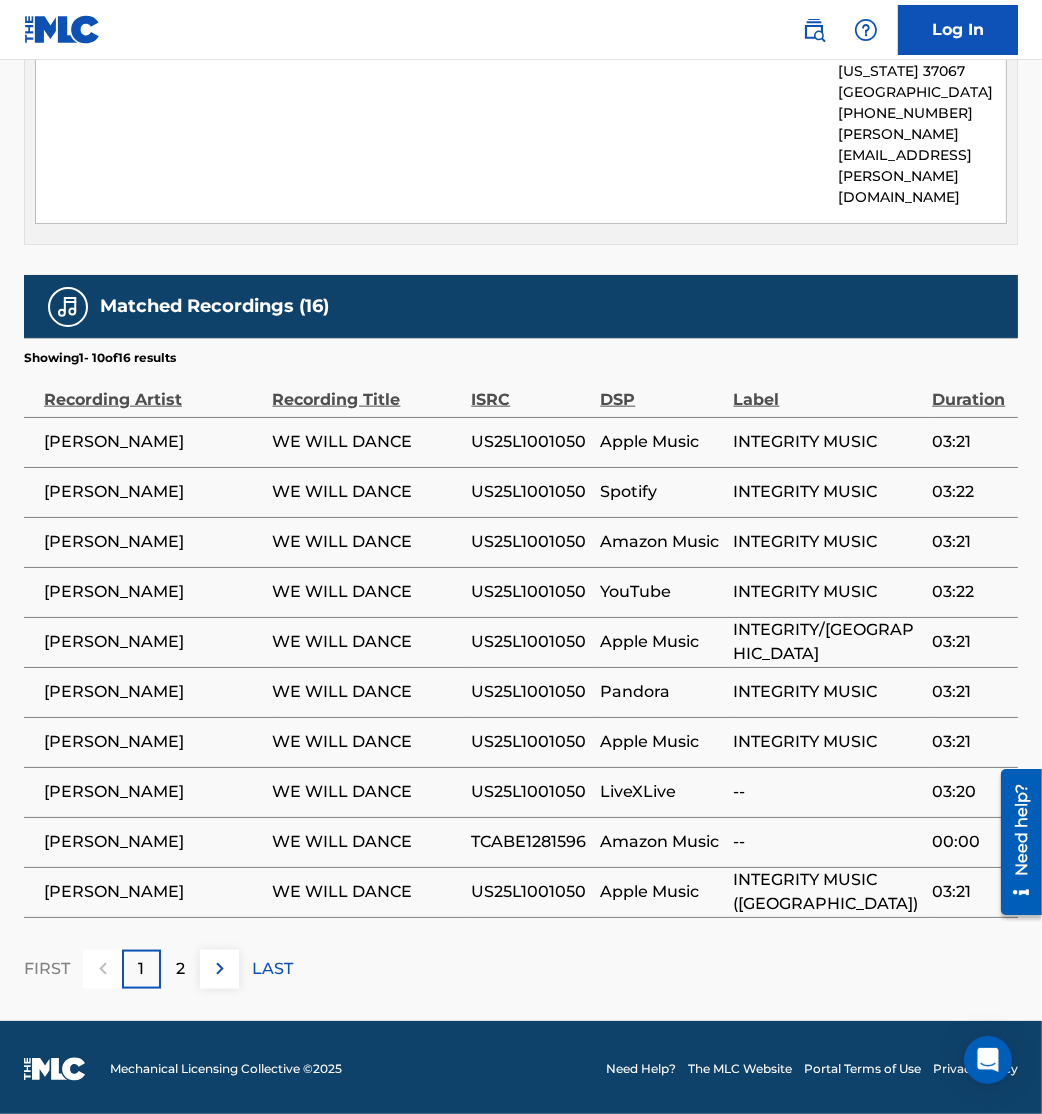 click at bounding box center [220, 969] 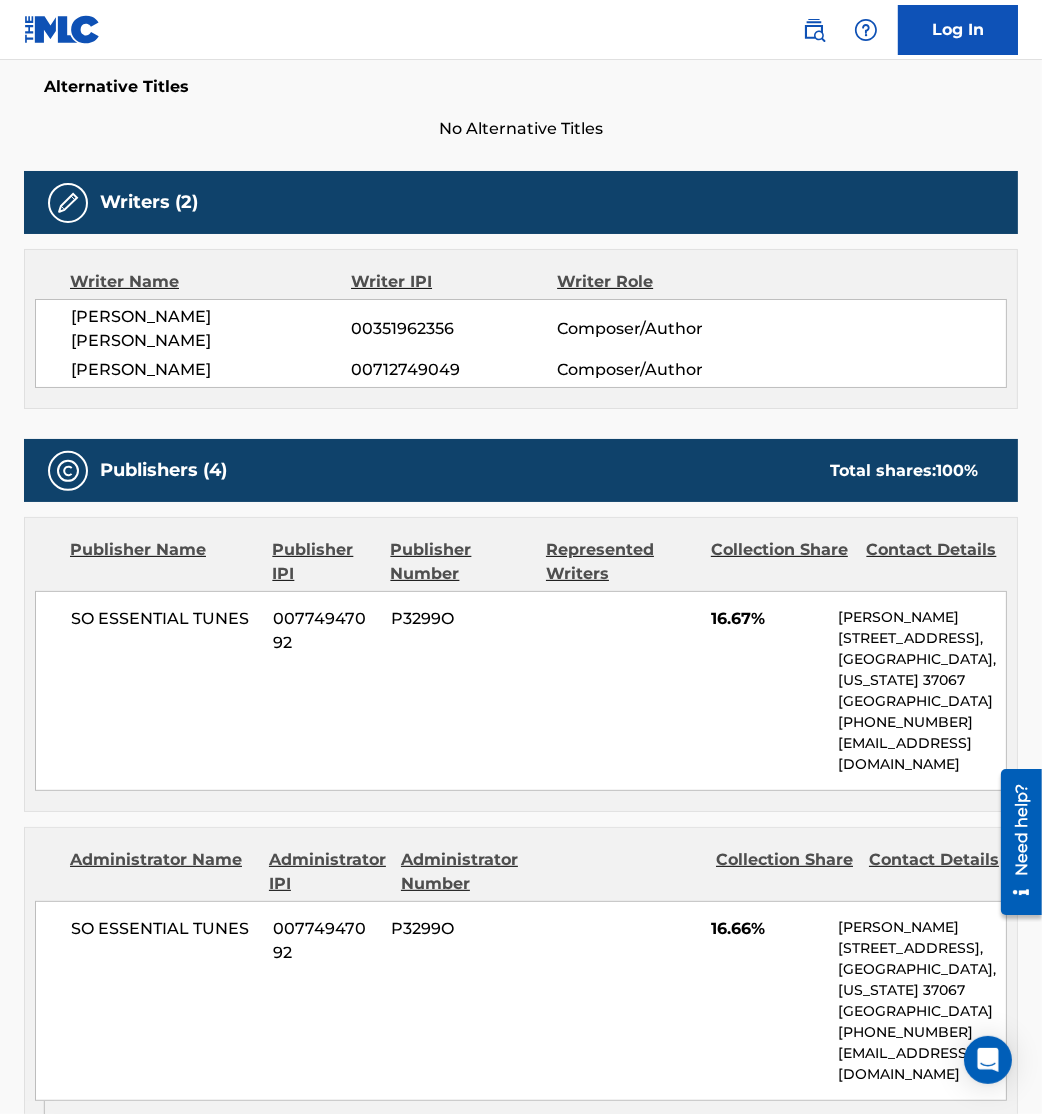 scroll, scrollTop: 0, scrollLeft: 0, axis: both 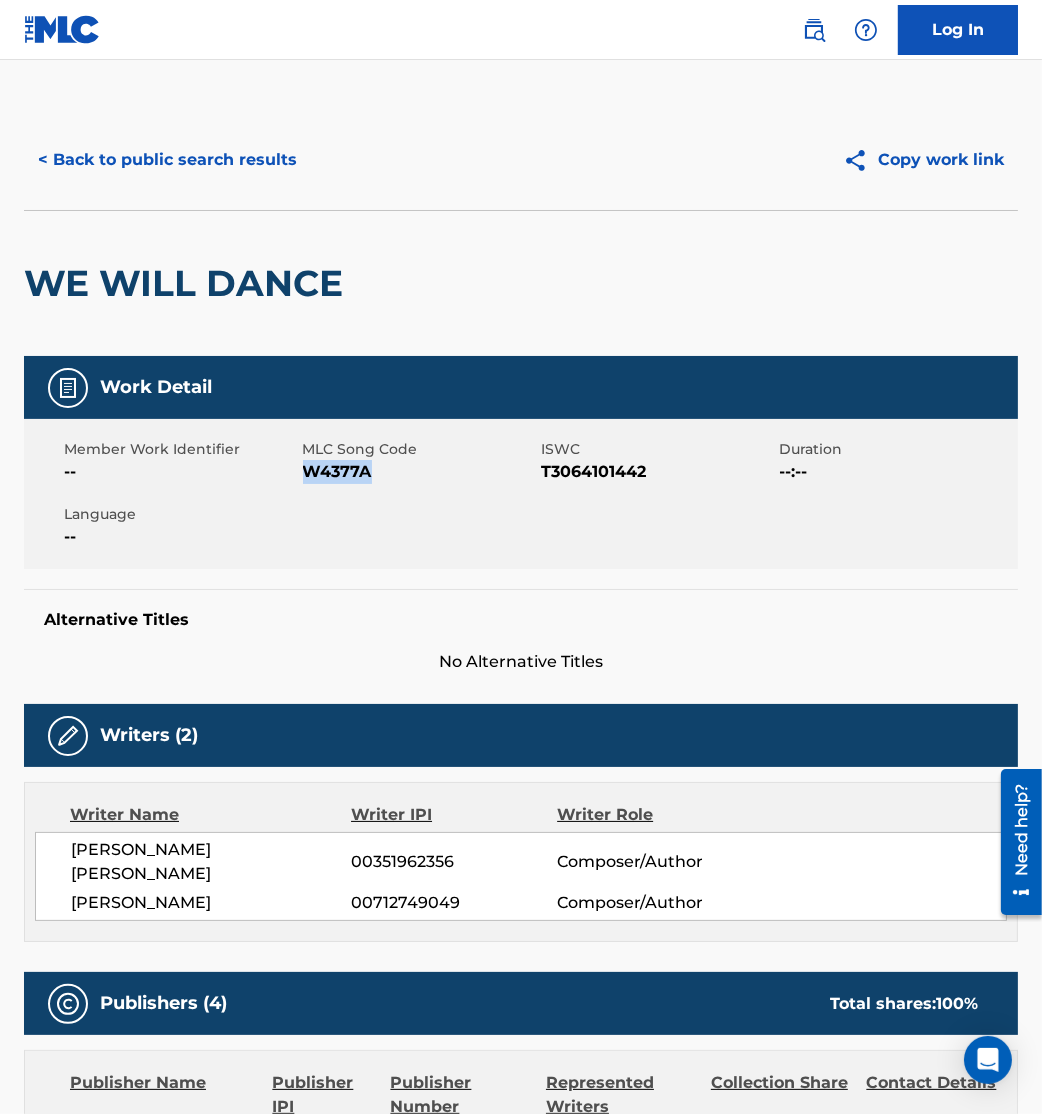 drag, startPoint x: 307, startPoint y: 473, endPoint x: 457, endPoint y: 508, distance: 154.02922 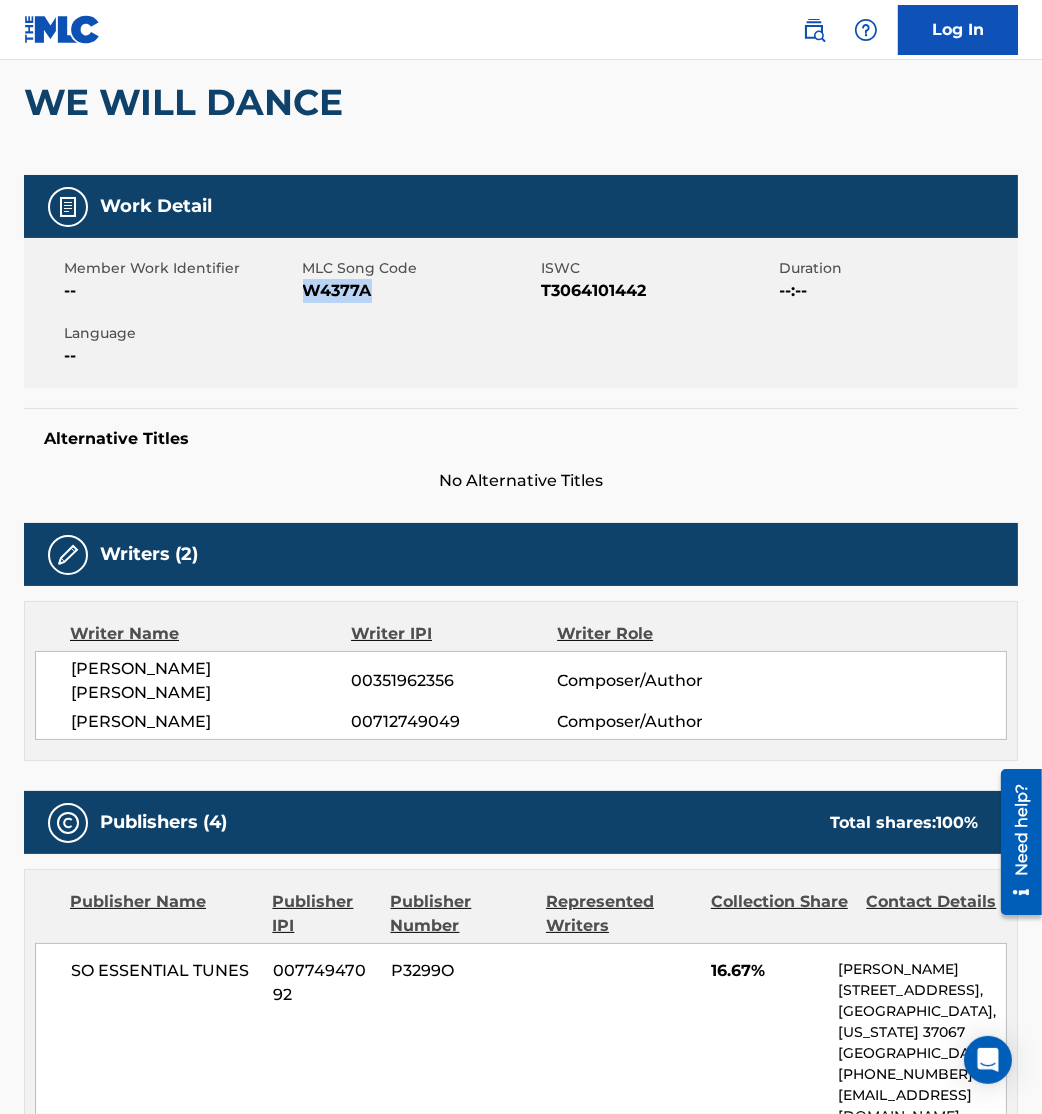 scroll, scrollTop: 0, scrollLeft: 0, axis: both 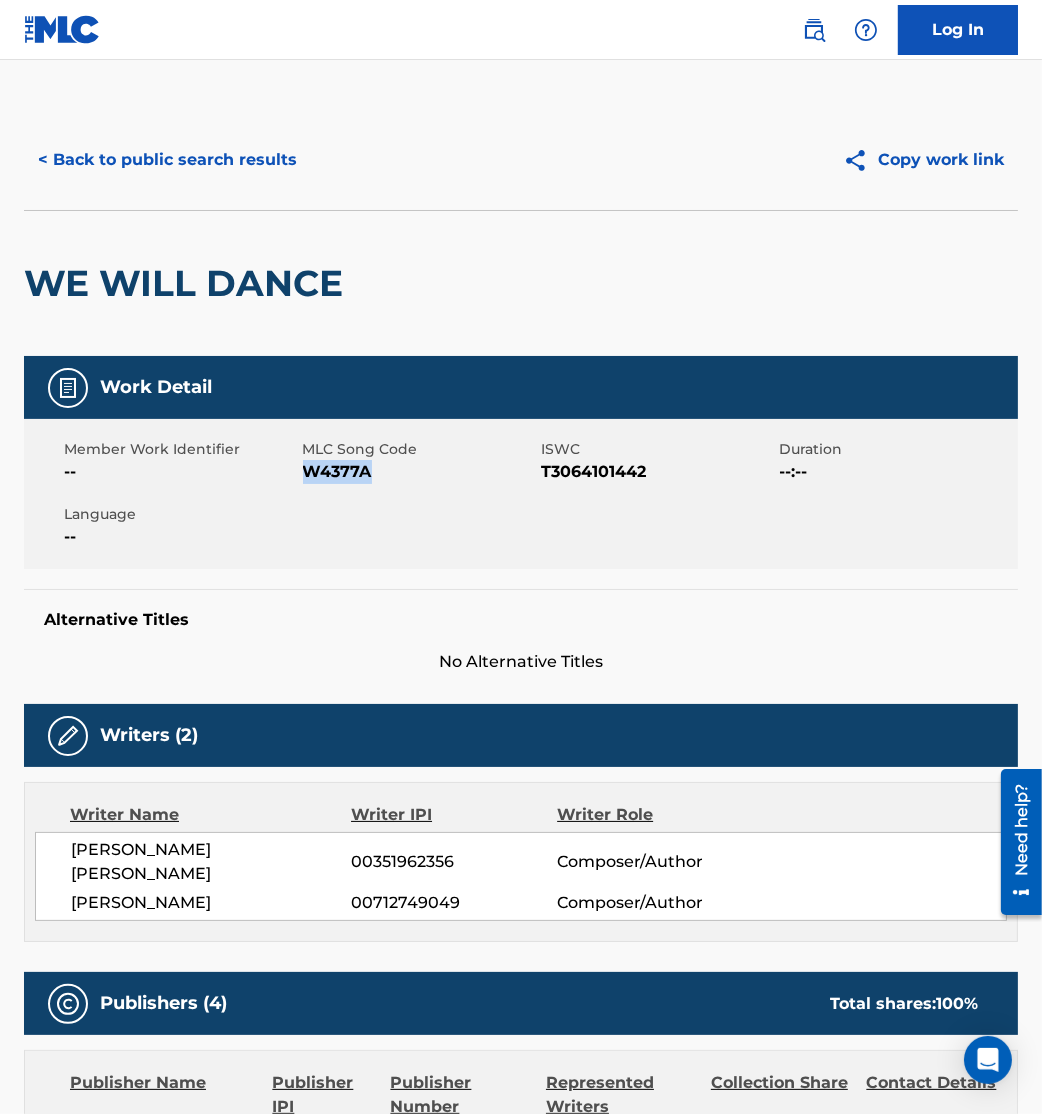click on "< Back to public search results" at bounding box center [167, 160] 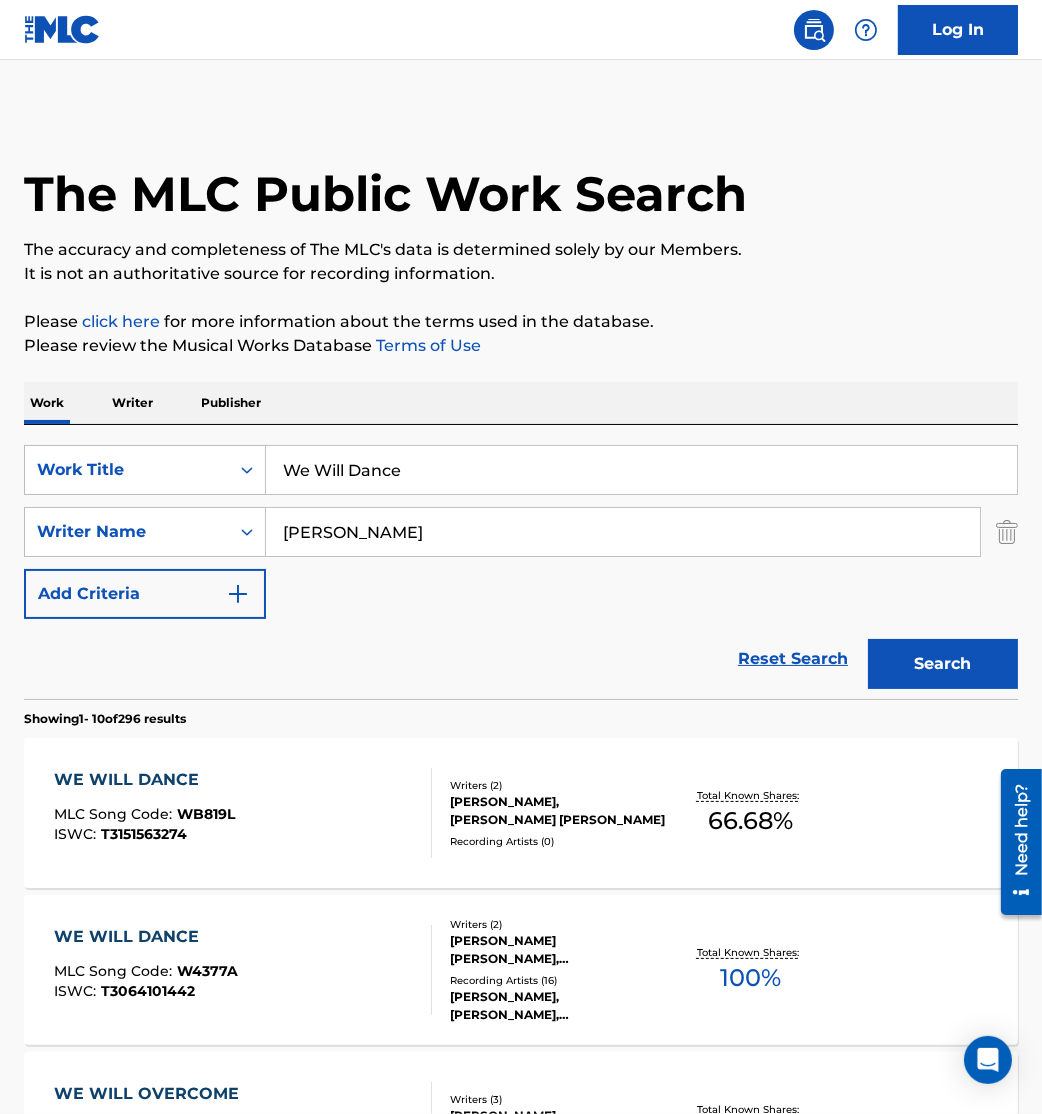 drag, startPoint x: 299, startPoint y: 440, endPoint x: 0, endPoint y: 413, distance: 300.21658 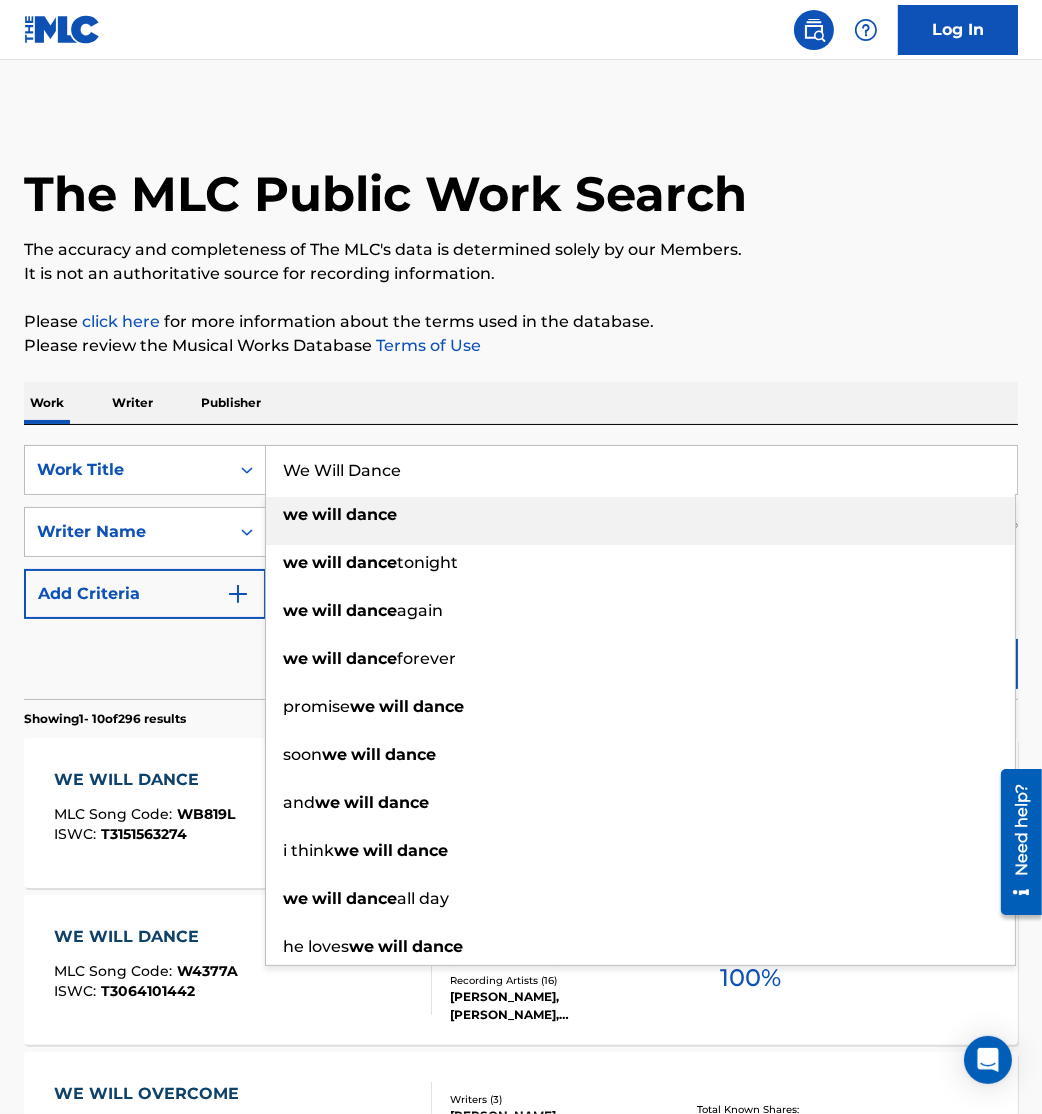 paste on "You Hold It All" 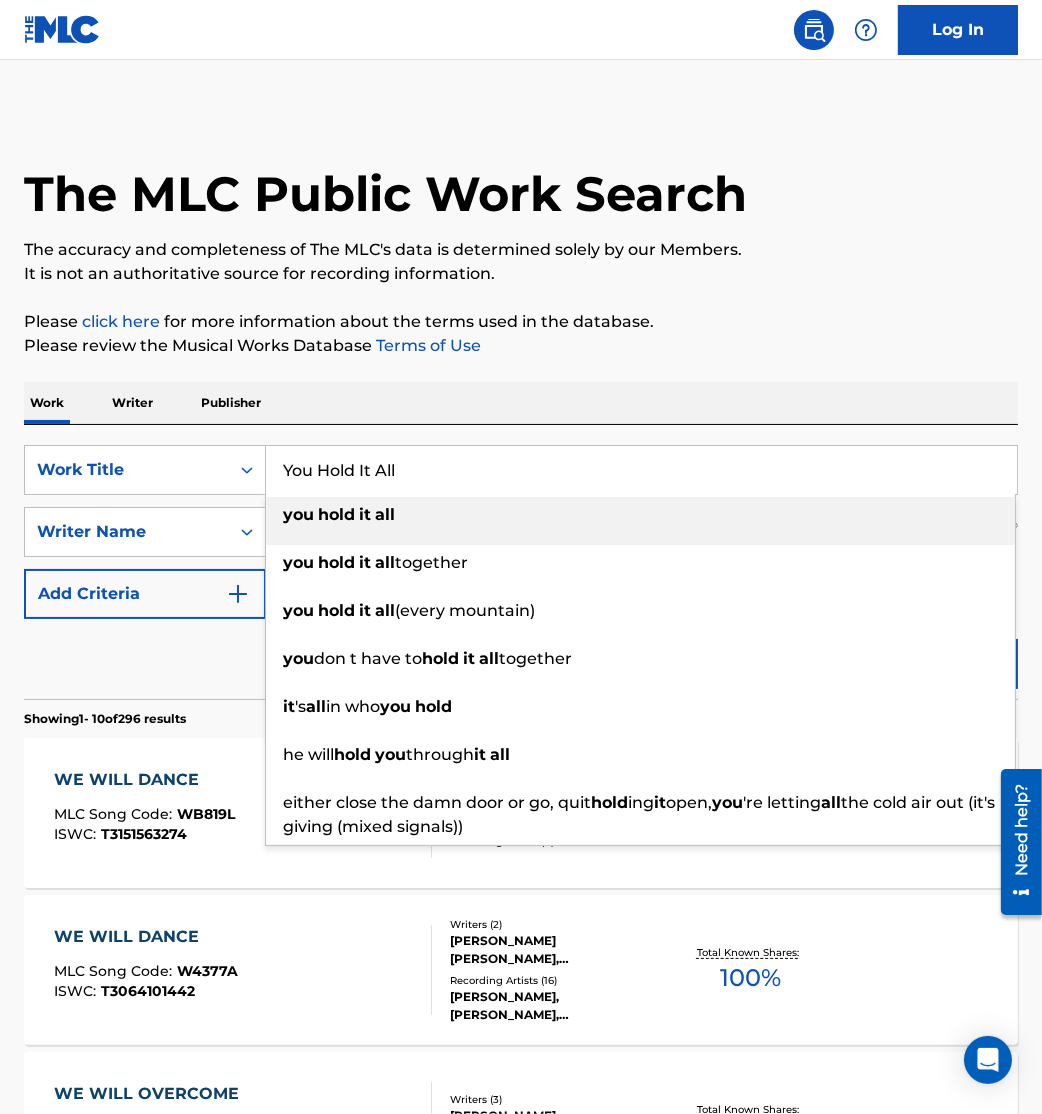 type on "You Hold It All" 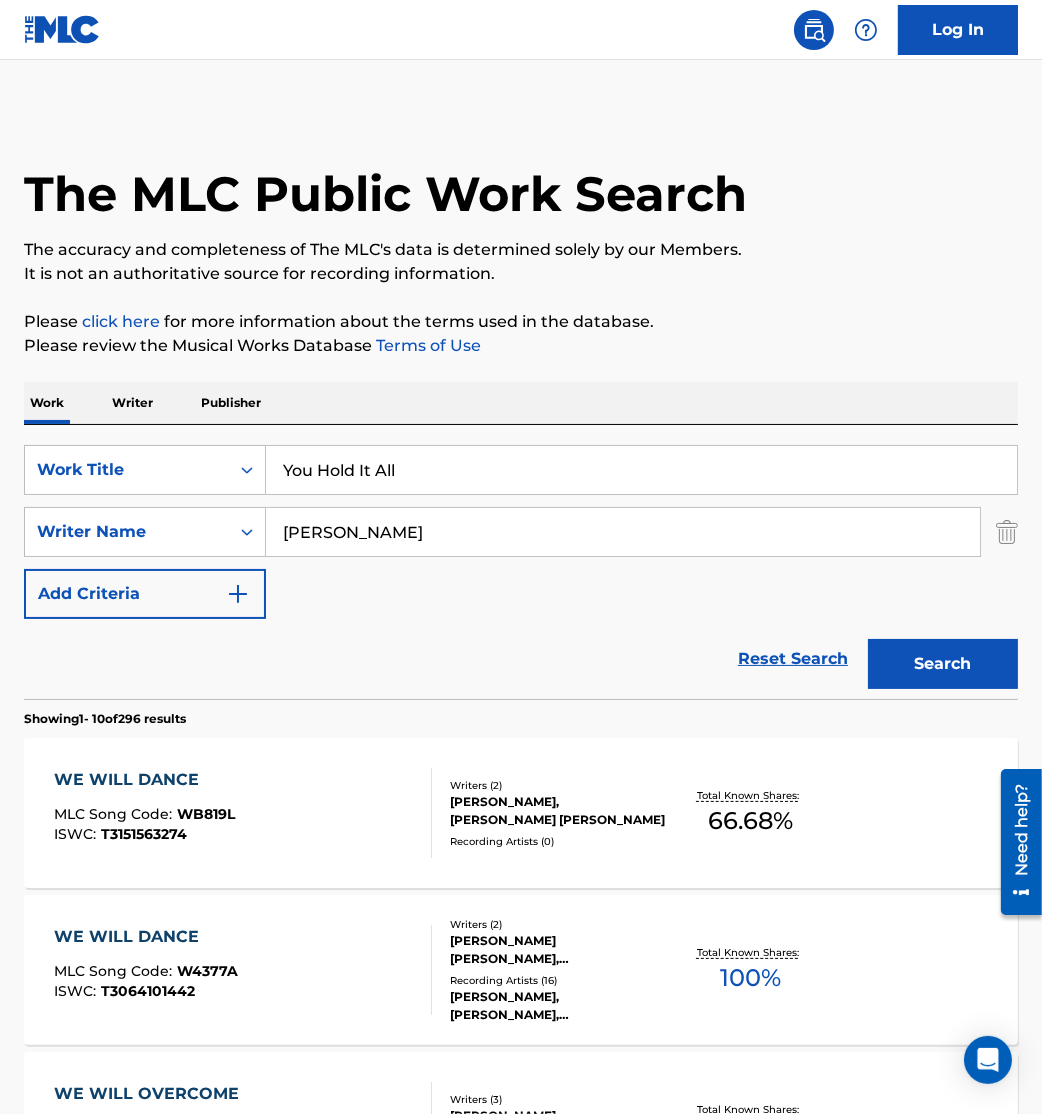 click on "The MLC Public Work Search The accuracy and completeness of The MLC's data is determined solely by our Members. It is not an authoritative source for recording information. Please   click here   for more information about the terms used in the database. Please review the Musical Works Database   Terms of Use Work Writer Publisher SearchWithCriteriac93e4ce9-7a4a-4ab7-96b6-bb5df8eacd1c Work Title You Hold It All SearchWithCriteria6a3351f3-1454-4f12-b0e7-025afaefb8fc Writer Name [PERSON_NAME] Add Criteria Reset Search Search Showing  1  -   10  of  296   results   WE WILL DANCE MLC Song Code : WB819L ISWC : T3151563274 Writers ( 2 ) [PERSON_NAME], [PERSON_NAME] [PERSON_NAME] Recording Artists ( 0 ) Total Known Shares: 66.68 % WE WILL DANCE MLC Song Code : W4377A ISWC : T3064101442 Writers ( 2 ) [PERSON_NAME] [PERSON_NAME], [PERSON_NAME] Recording Artists ( 16 ) [PERSON_NAME], [PERSON_NAME], [PERSON_NAME], [PERSON_NAME], [PERSON_NAME] Total Known Shares: 100 % WE WILL OVERCOME MLC Song Code : W5410B ISWC : 3" at bounding box center (521, 1257) 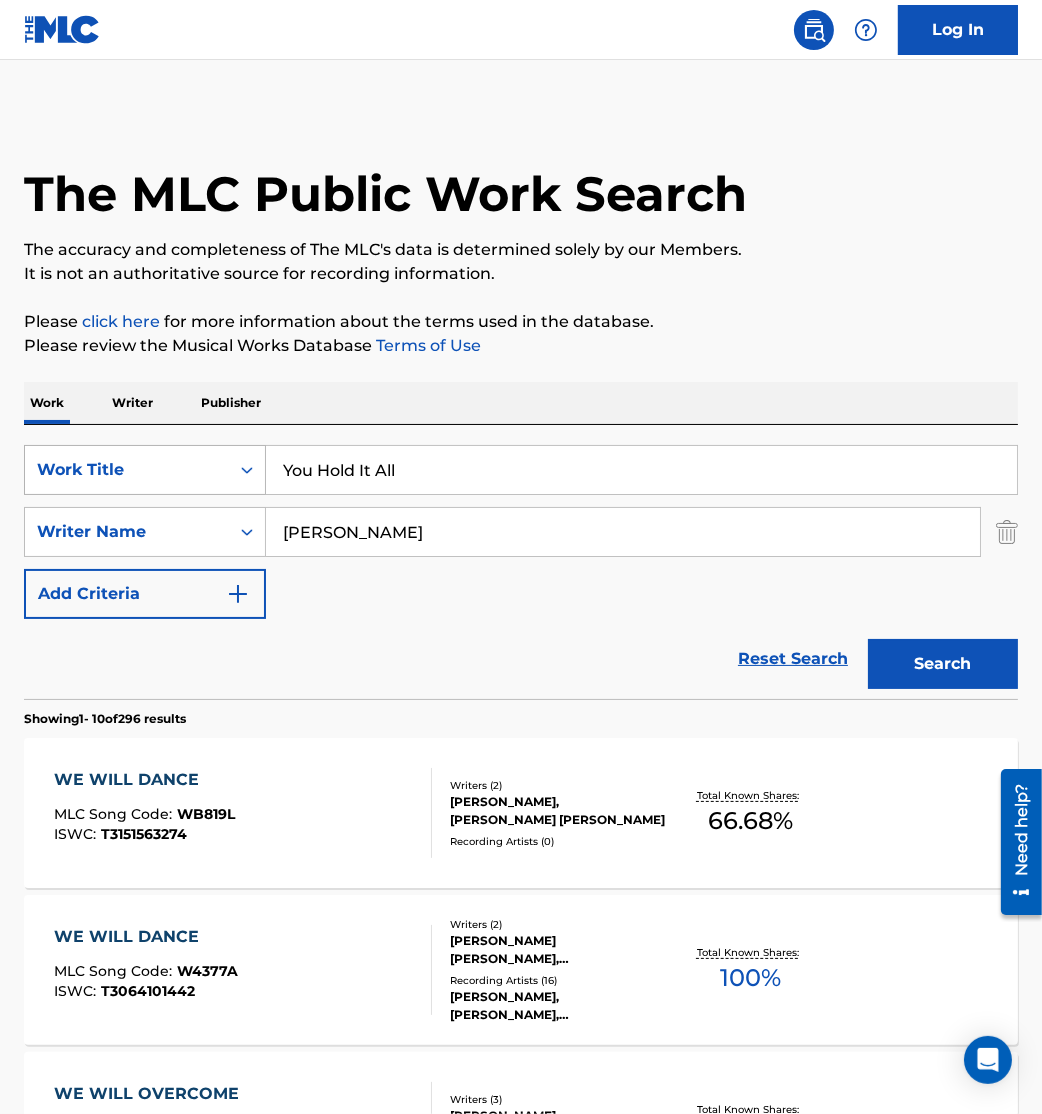 drag, startPoint x: 396, startPoint y: 523, endPoint x: 174, endPoint y: 476, distance: 226.92068 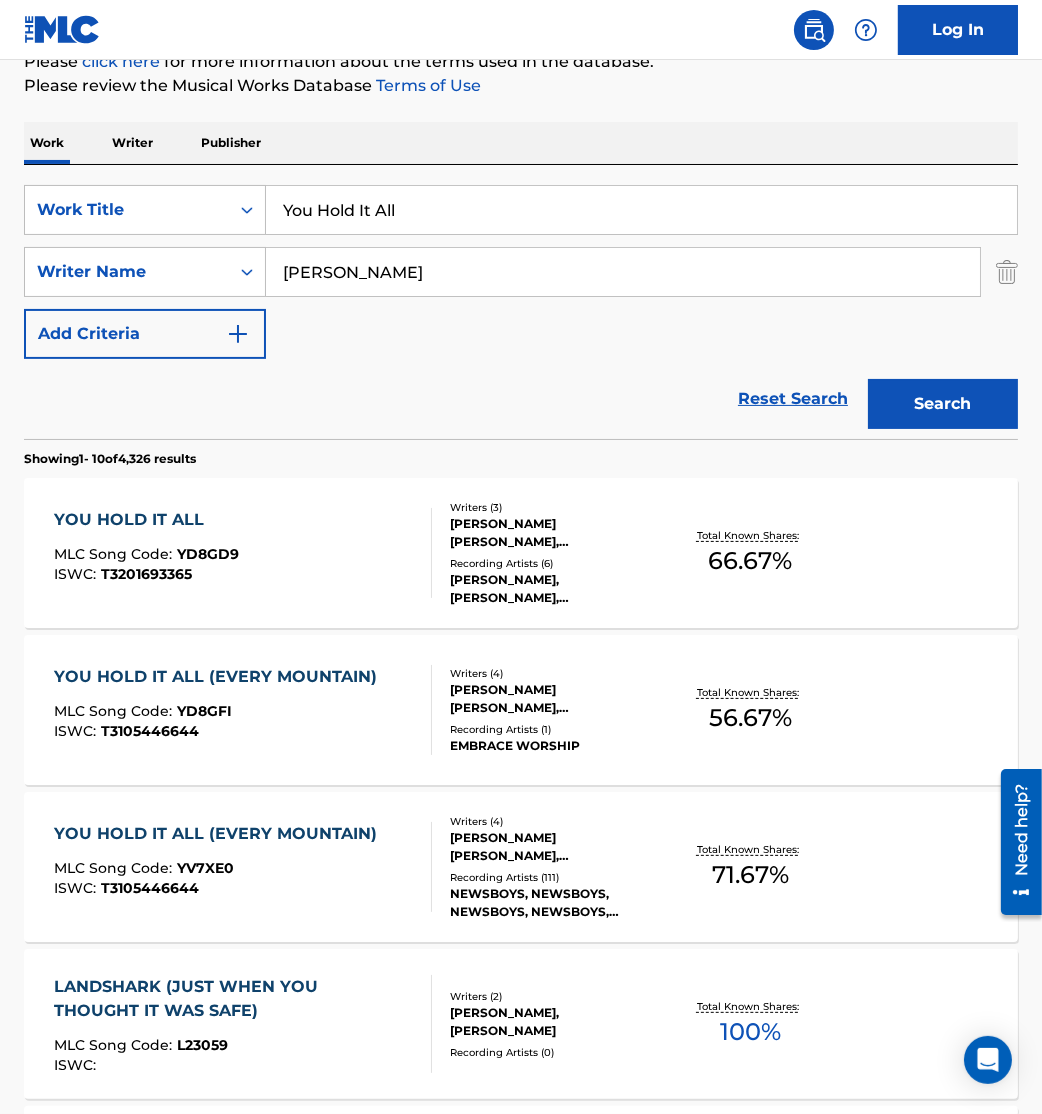 scroll, scrollTop: 261, scrollLeft: 0, axis: vertical 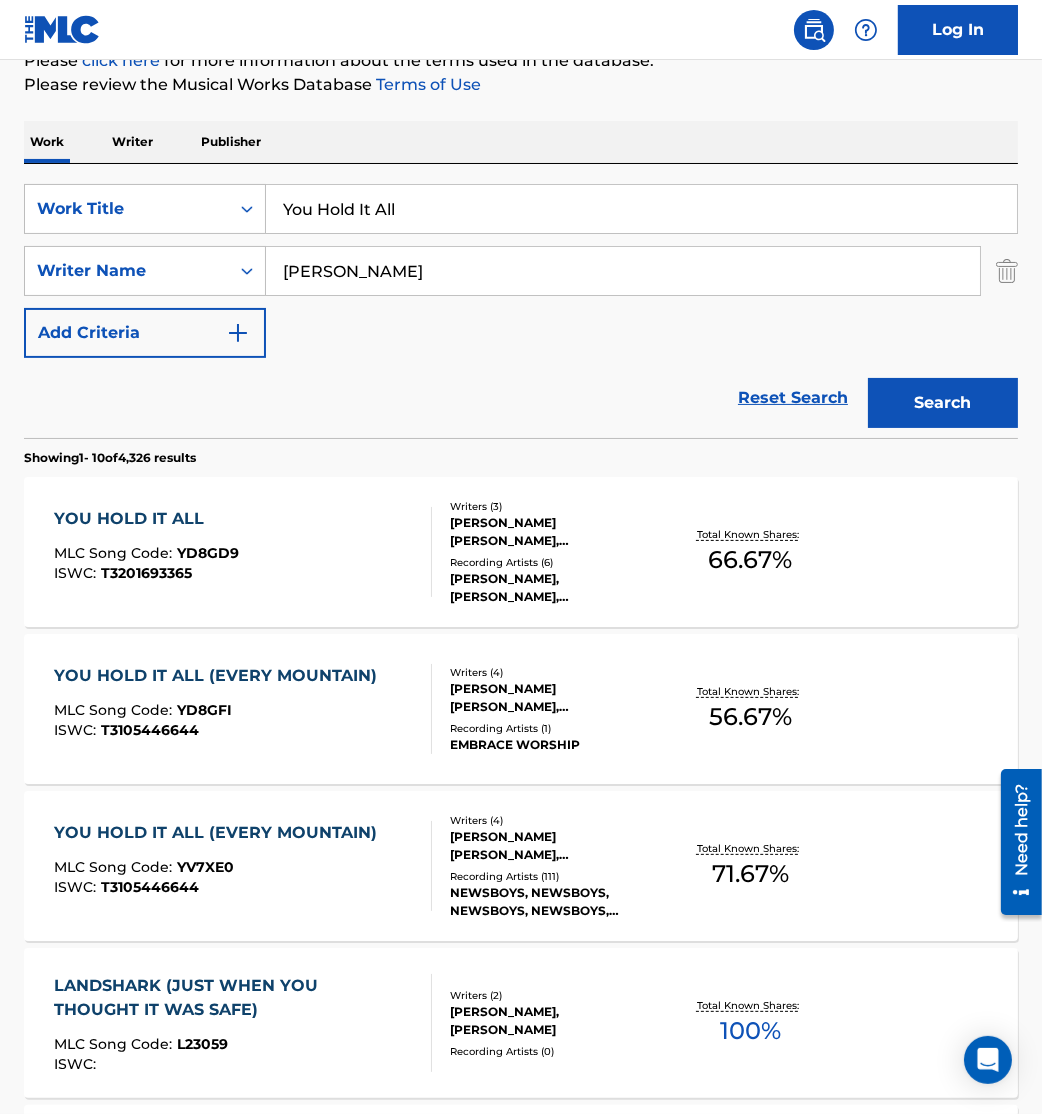 click on "[PERSON_NAME], [PERSON_NAME], [PERSON_NAME], [PERSON_NAME], [PERSON_NAME]" at bounding box center [559, 588] 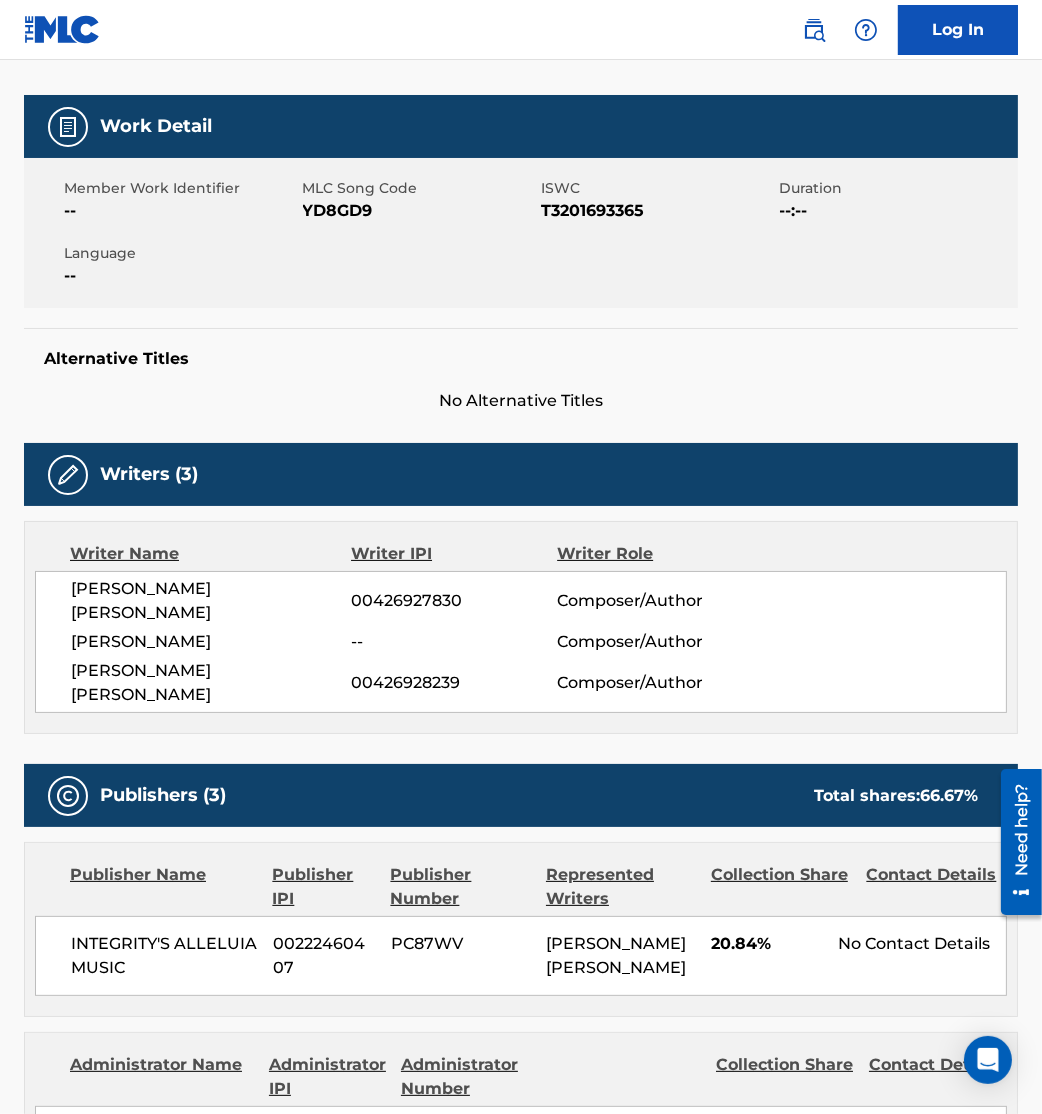 scroll, scrollTop: 0, scrollLeft: 0, axis: both 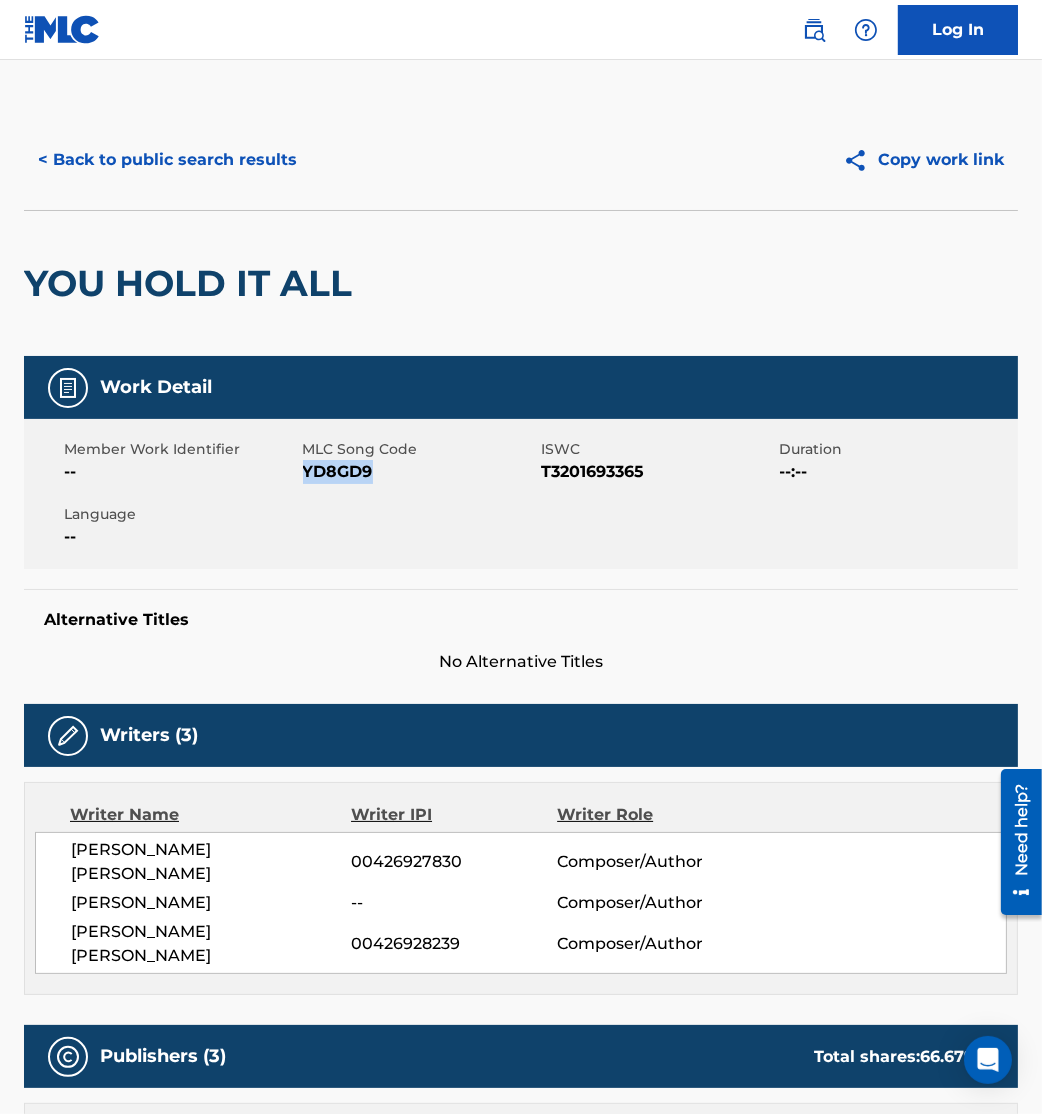drag, startPoint x: 304, startPoint y: 470, endPoint x: 460, endPoint y: 498, distance: 158.4929 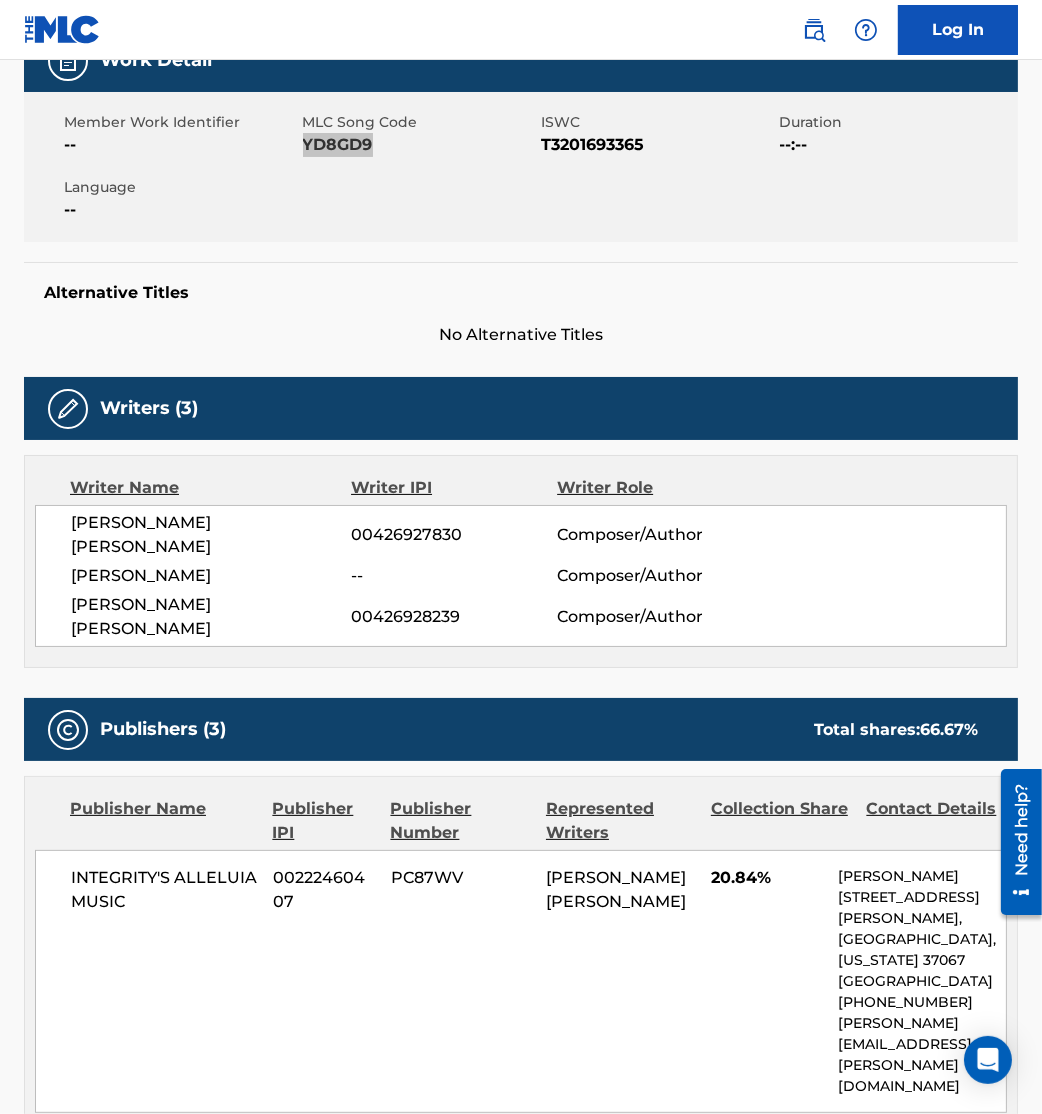 scroll, scrollTop: 0, scrollLeft: 0, axis: both 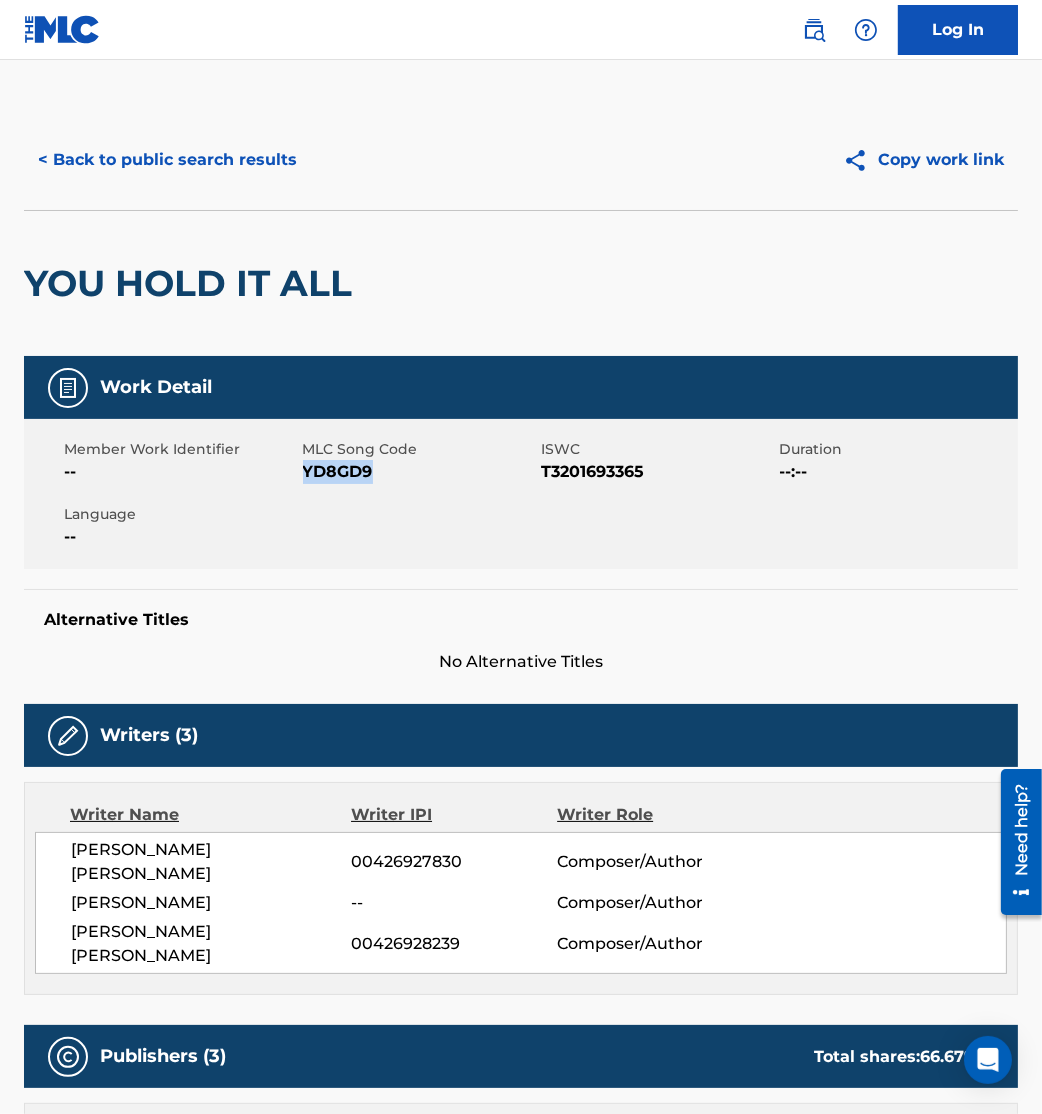 click on "< Back to public search results" at bounding box center (167, 160) 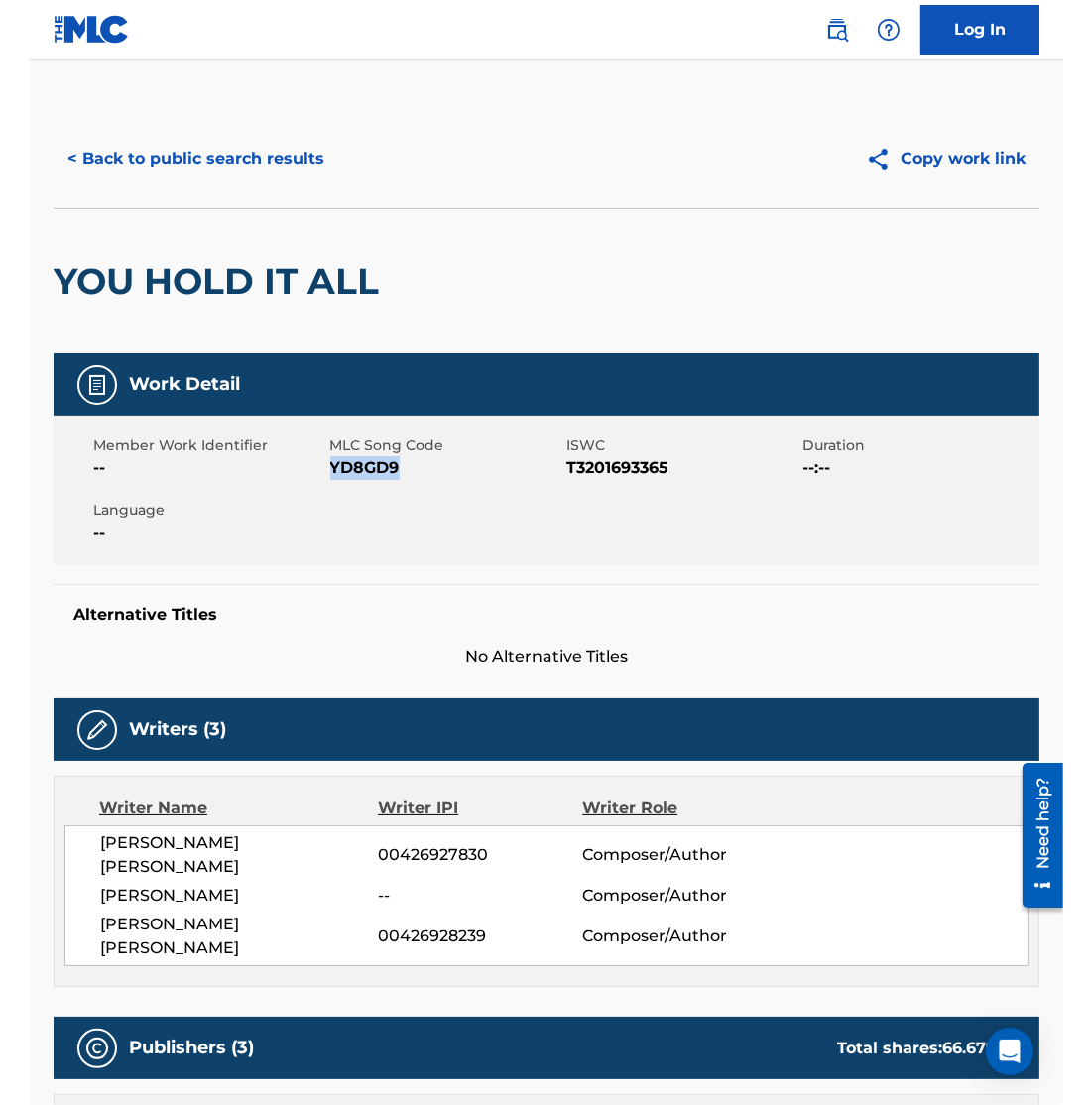 scroll, scrollTop: 259, scrollLeft: 0, axis: vertical 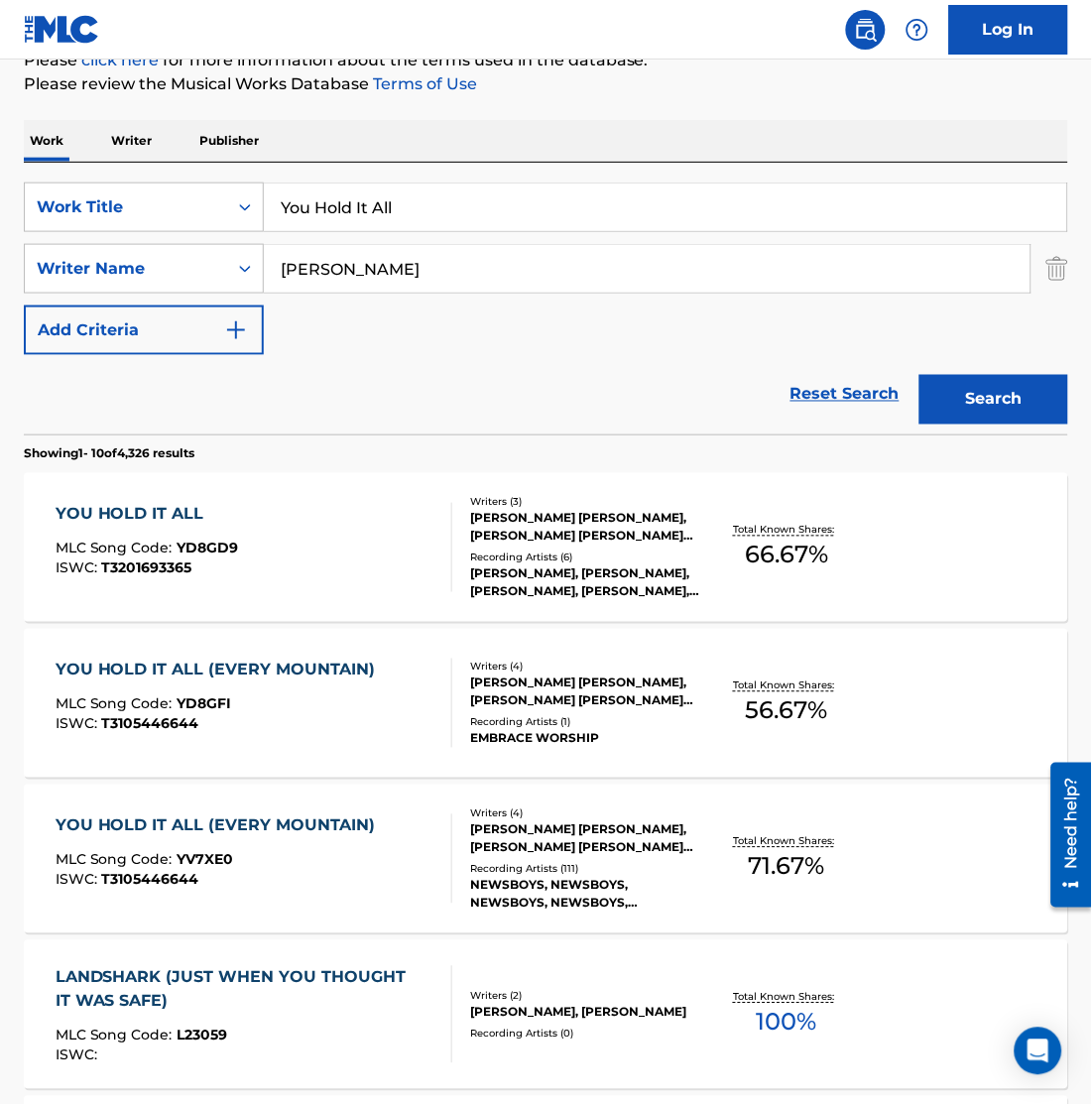 drag, startPoint x: 152, startPoint y: 174, endPoint x: 56, endPoint y: 121, distance: 109.658561 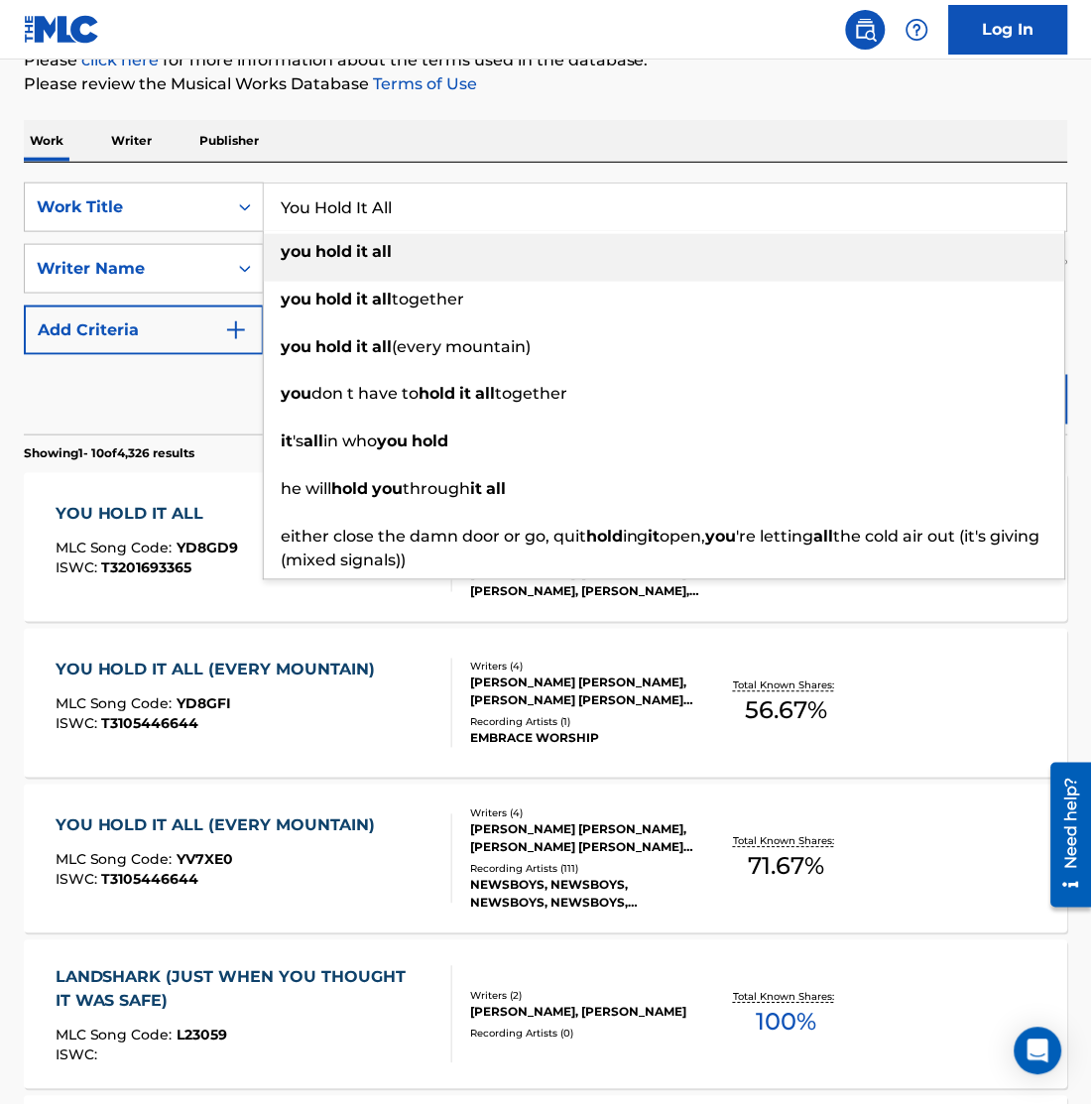 paste on "(Every Mountain)" 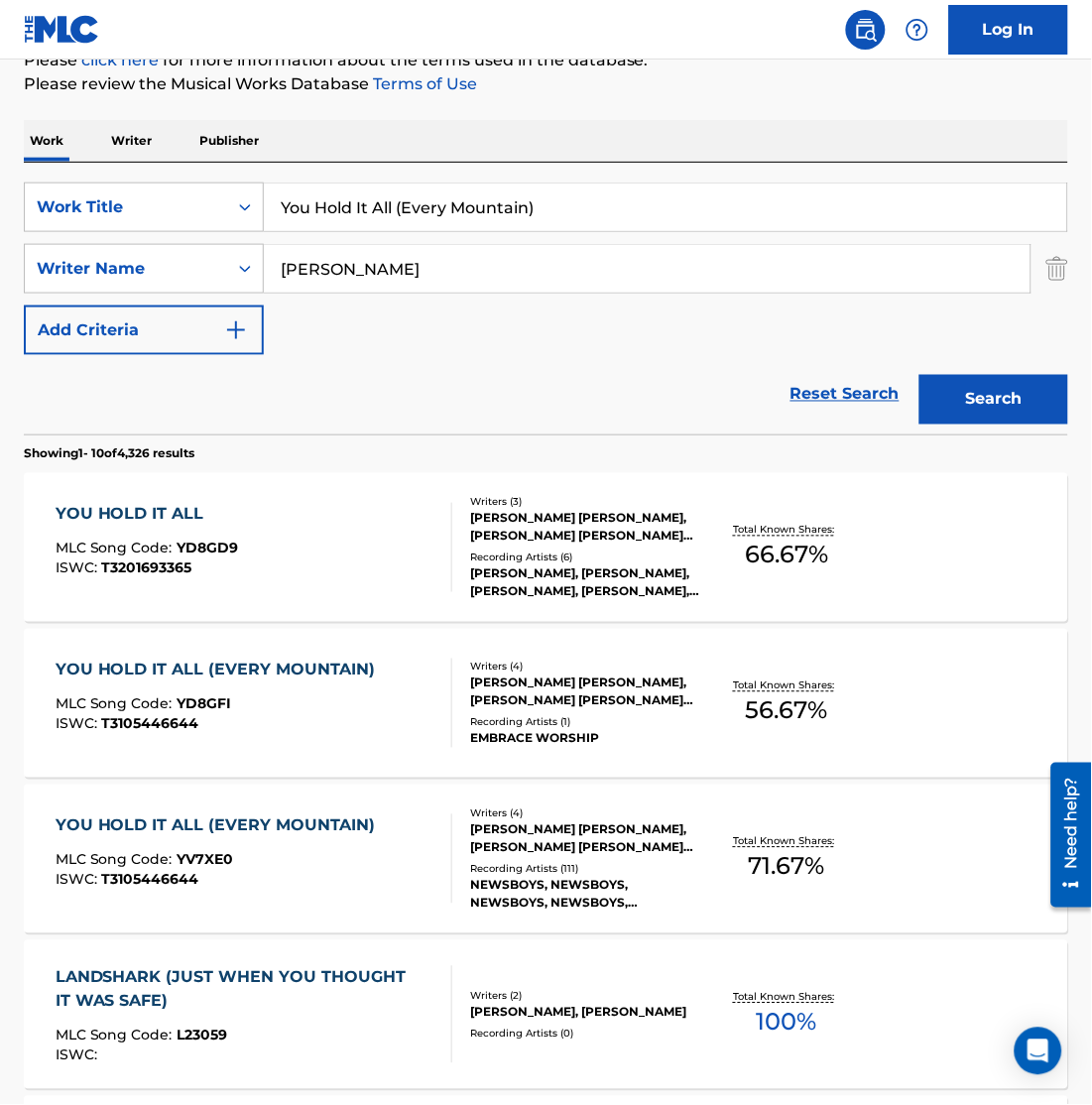 type on "You Hold It All (Every Mountain)" 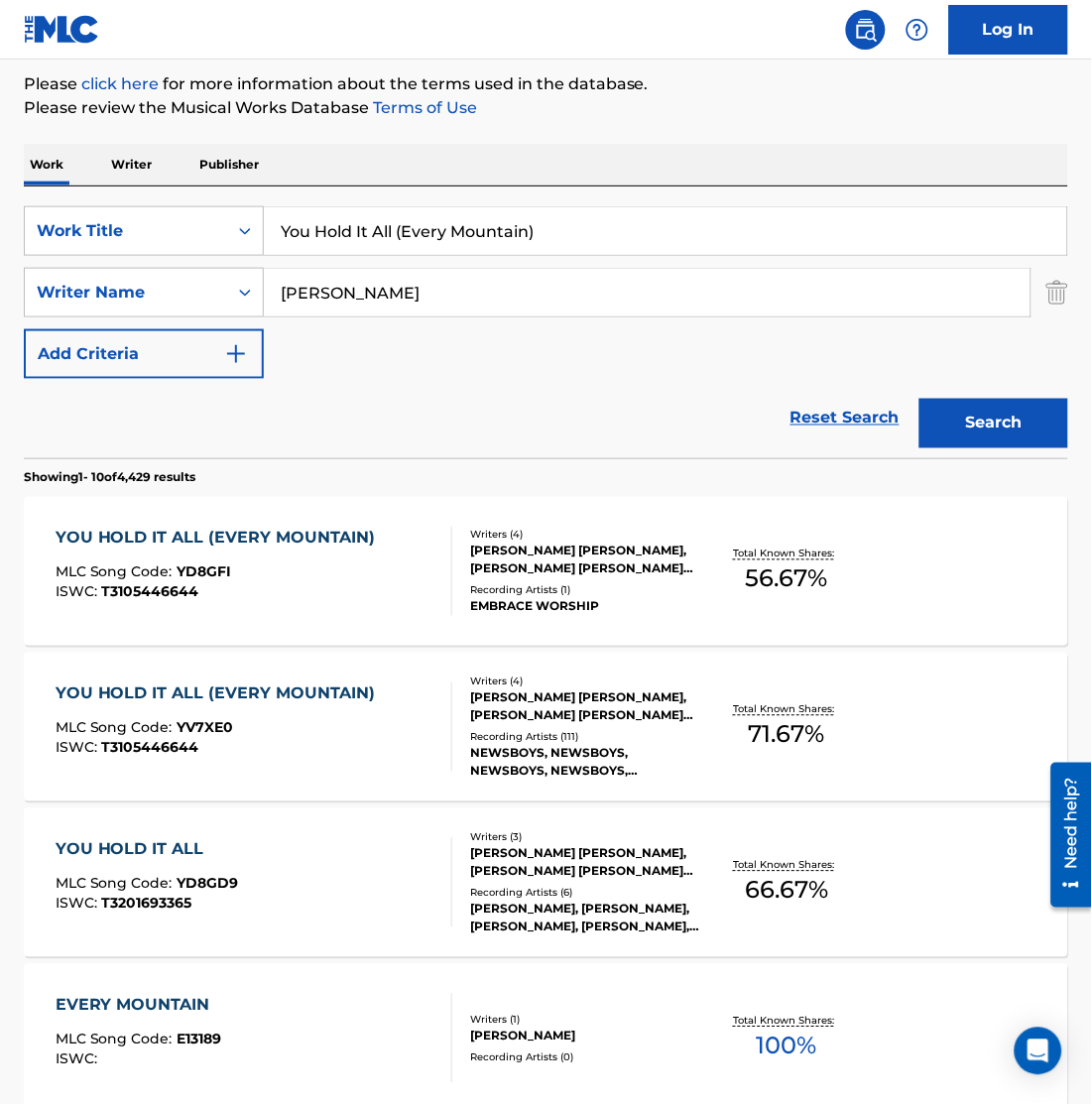 scroll, scrollTop: 236, scrollLeft: 0, axis: vertical 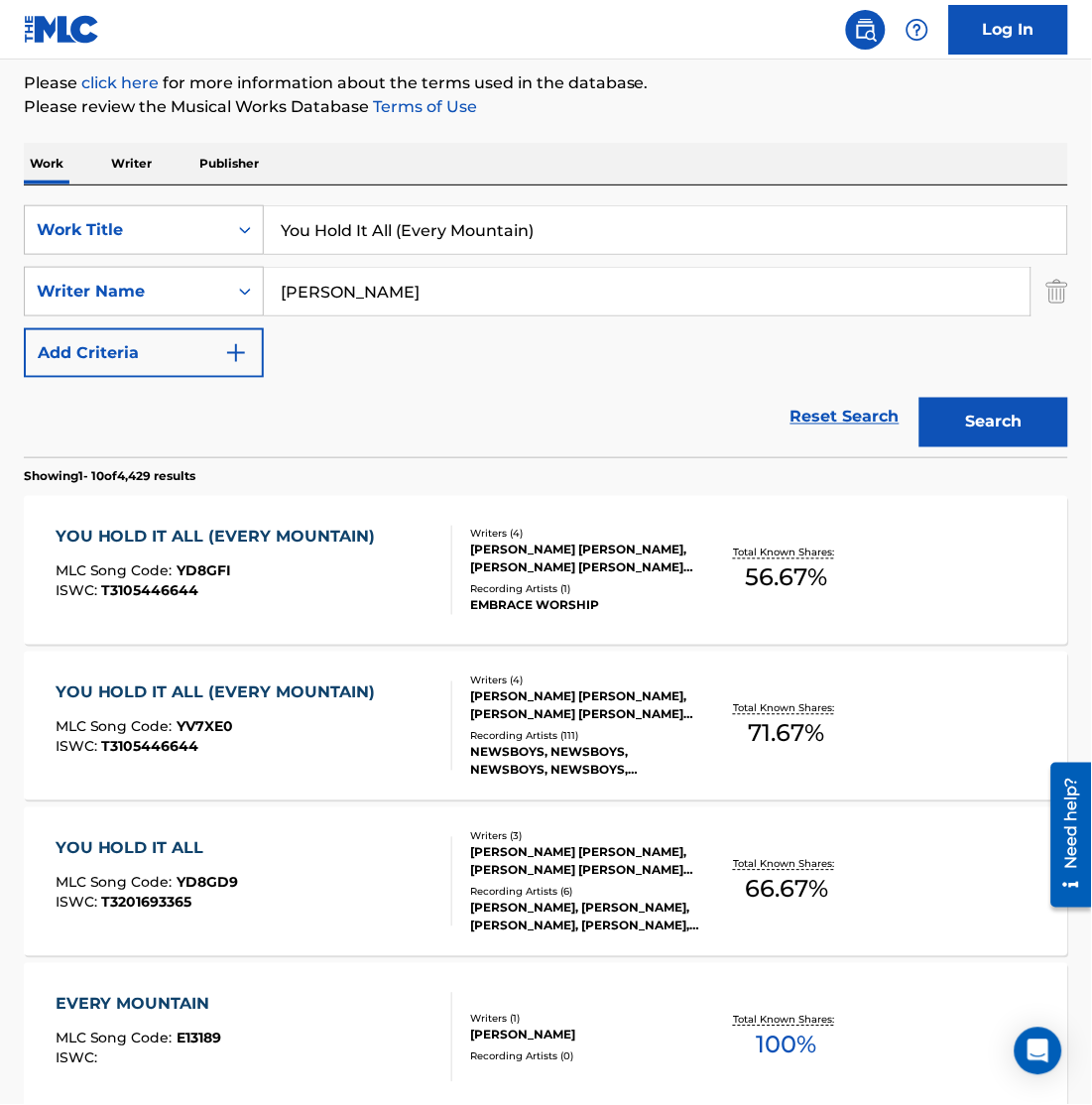 click on "MLC Song Code : YD8GFI" at bounding box center [220, 574] 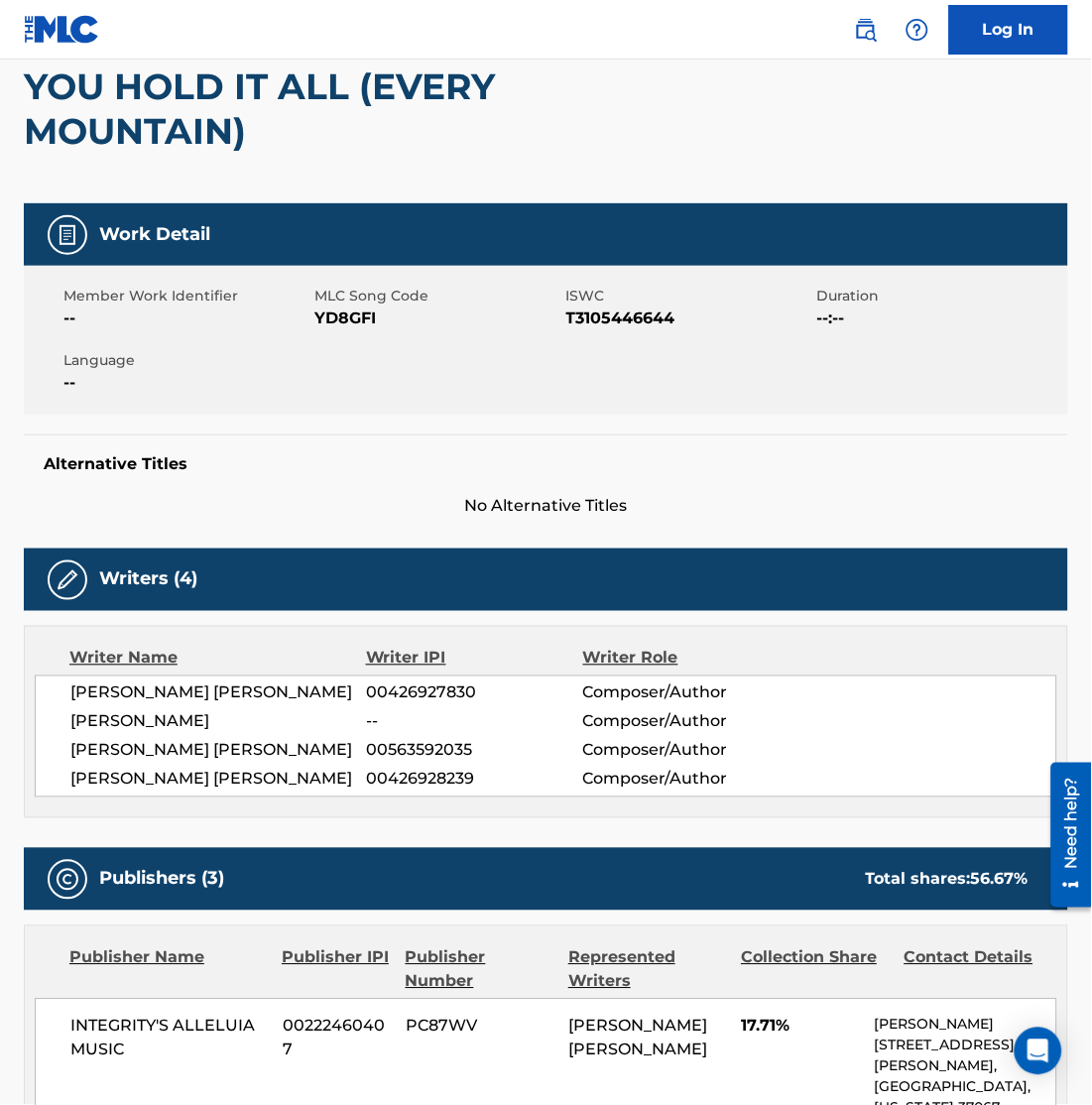 scroll, scrollTop: 195, scrollLeft: 0, axis: vertical 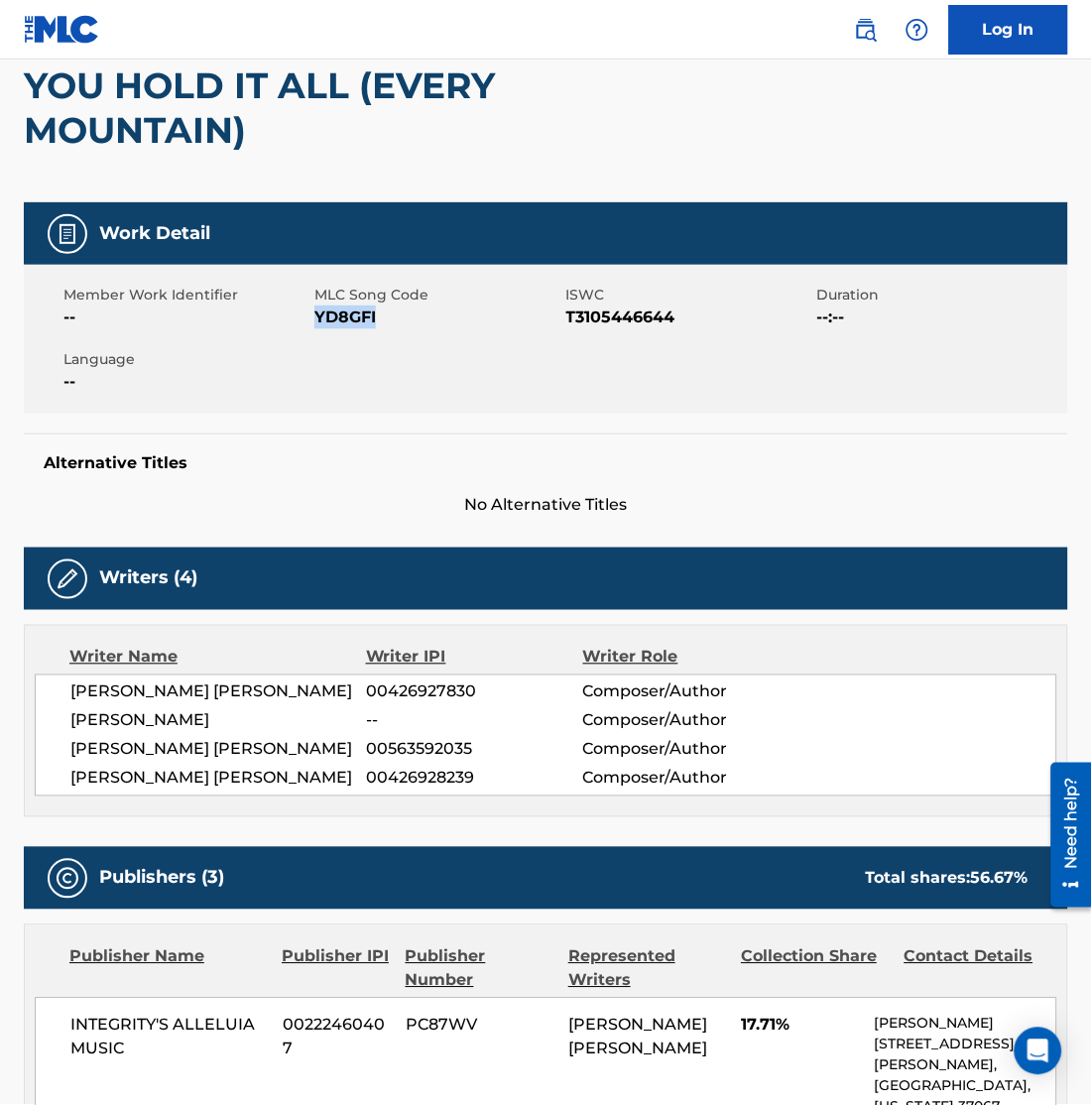 drag, startPoint x: 315, startPoint y: 314, endPoint x: 432, endPoint y: 358, distance: 125 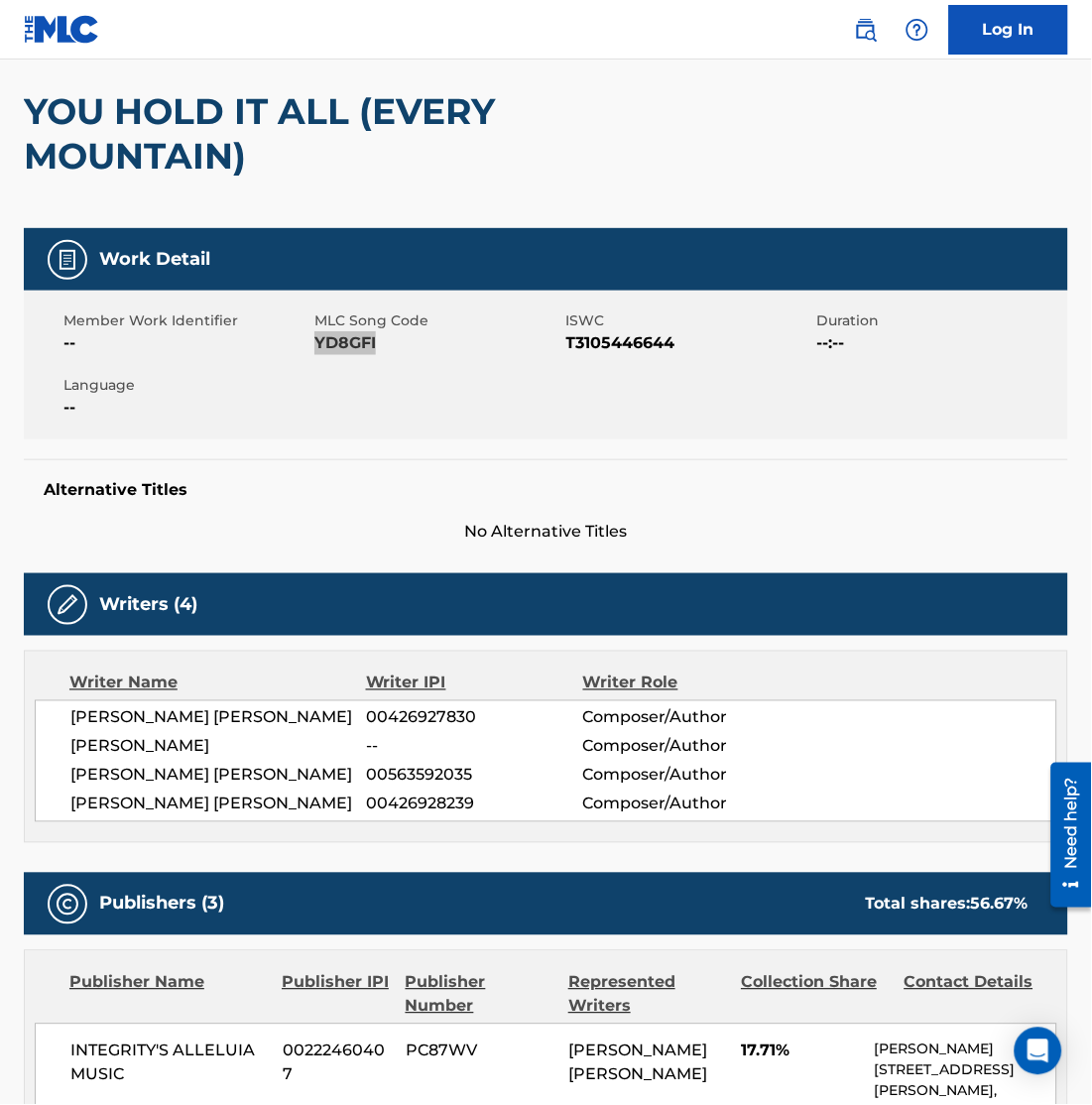 scroll, scrollTop: 0, scrollLeft: 0, axis: both 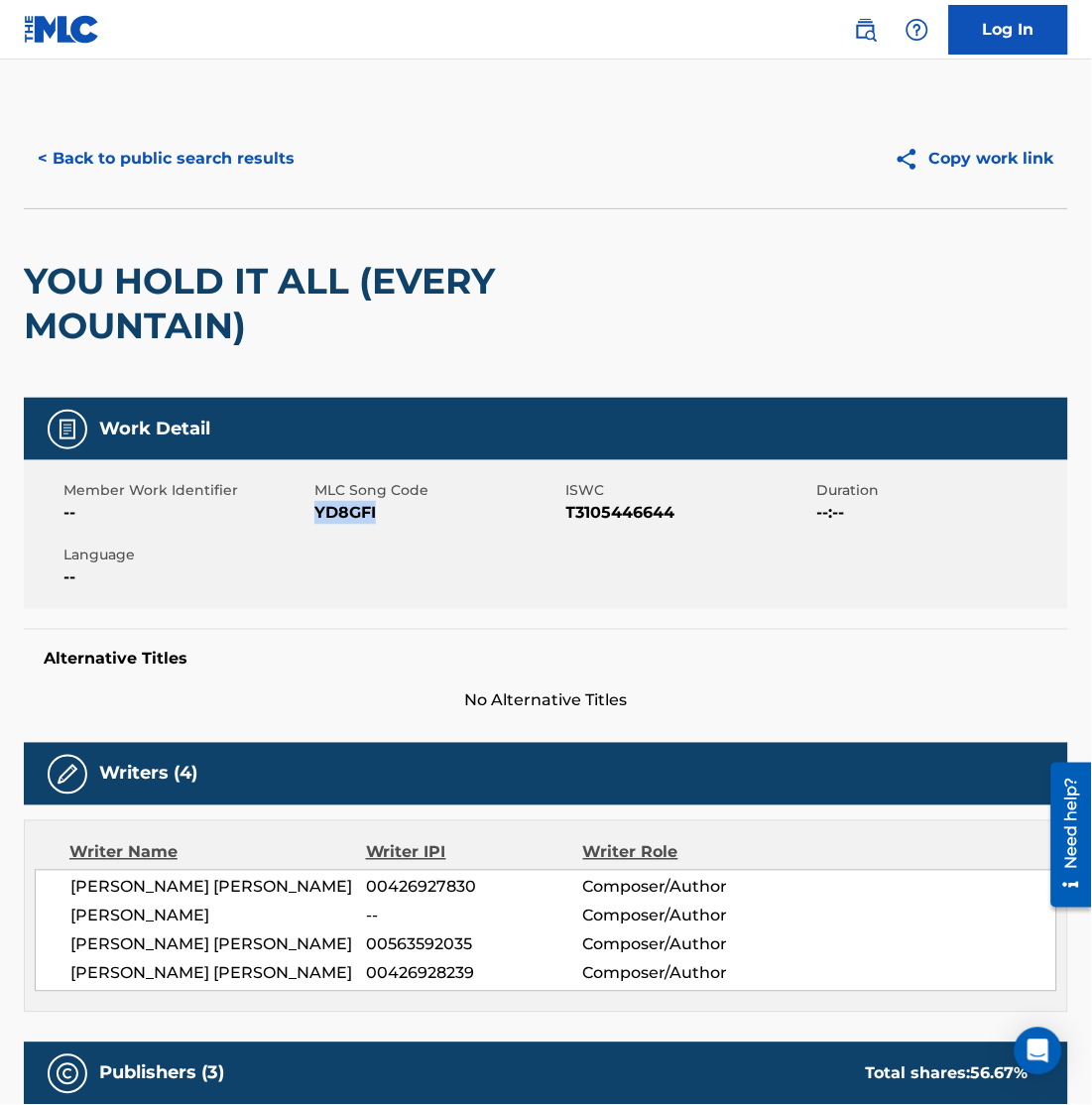click on "< Back to public search results" at bounding box center [166, 159] 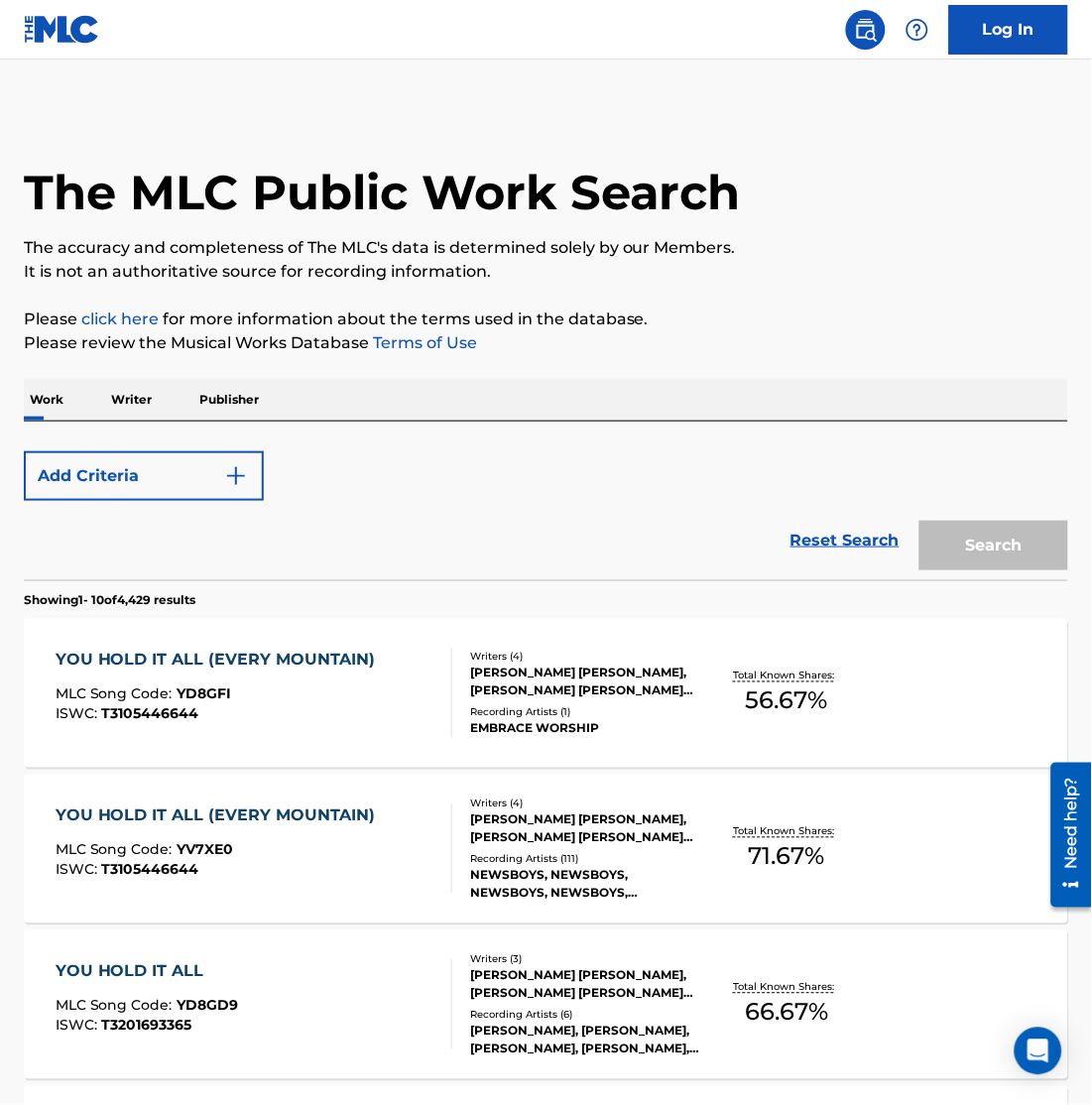scroll, scrollTop: 236, scrollLeft: 0, axis: vertical 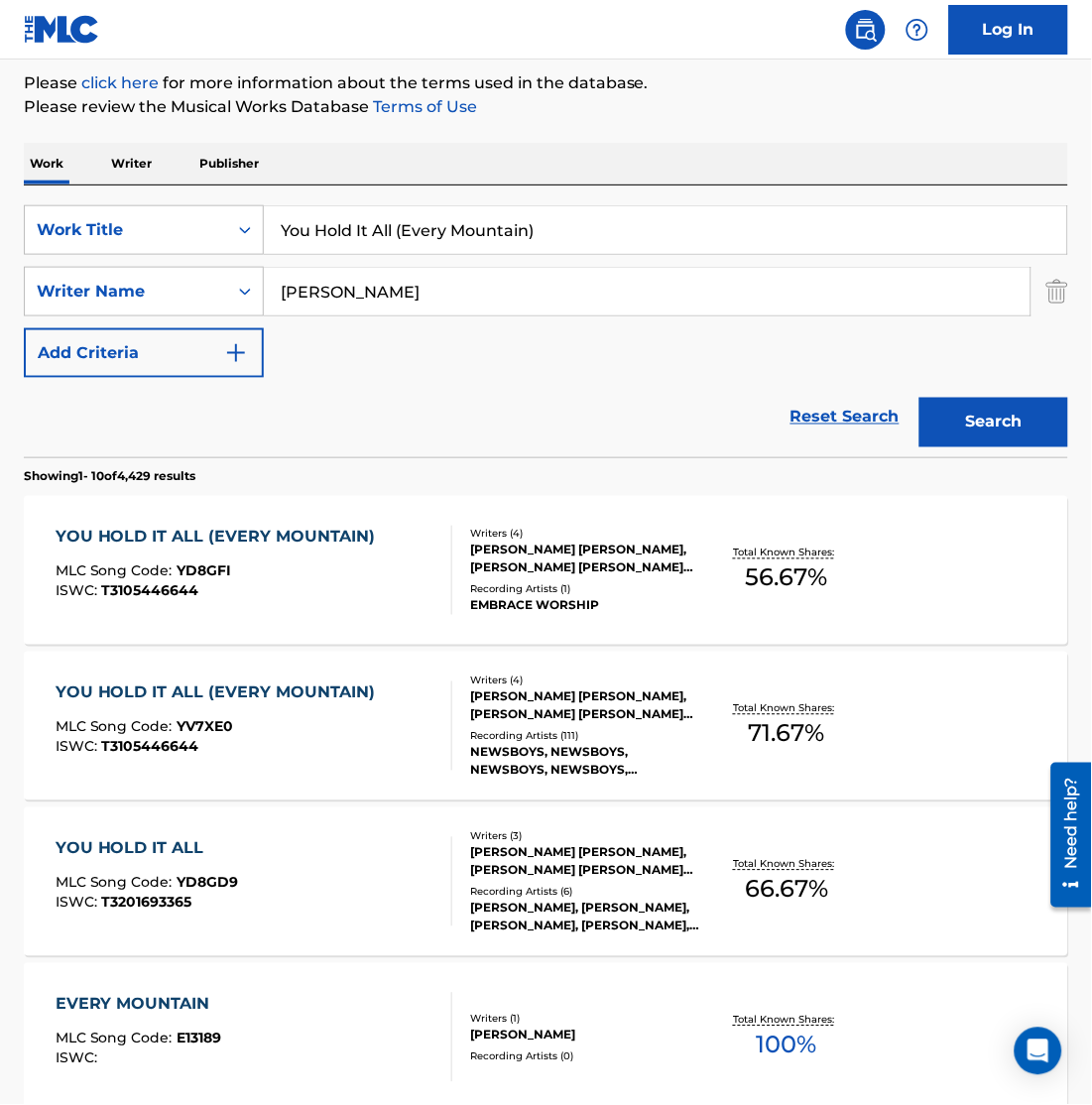 click on "YOU HOLD IT ALL (EVERY MOUNTAIN) MLC Song Code : YV7XE0 ISWC : T3105446644" at bounding box center (220, 726) 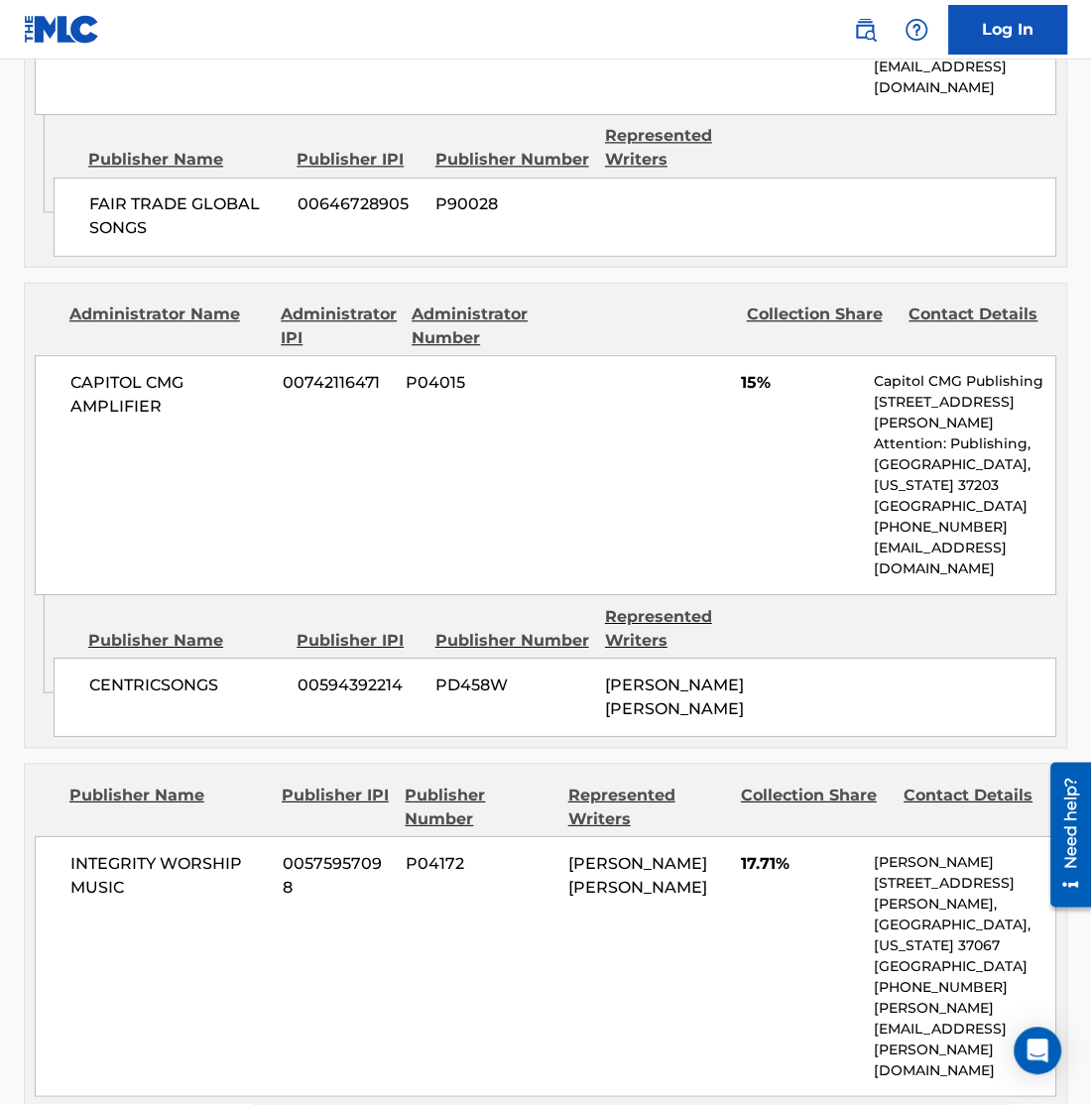 scroll, scrollTop: 1893, scrollLeft: 0, axis: vertical 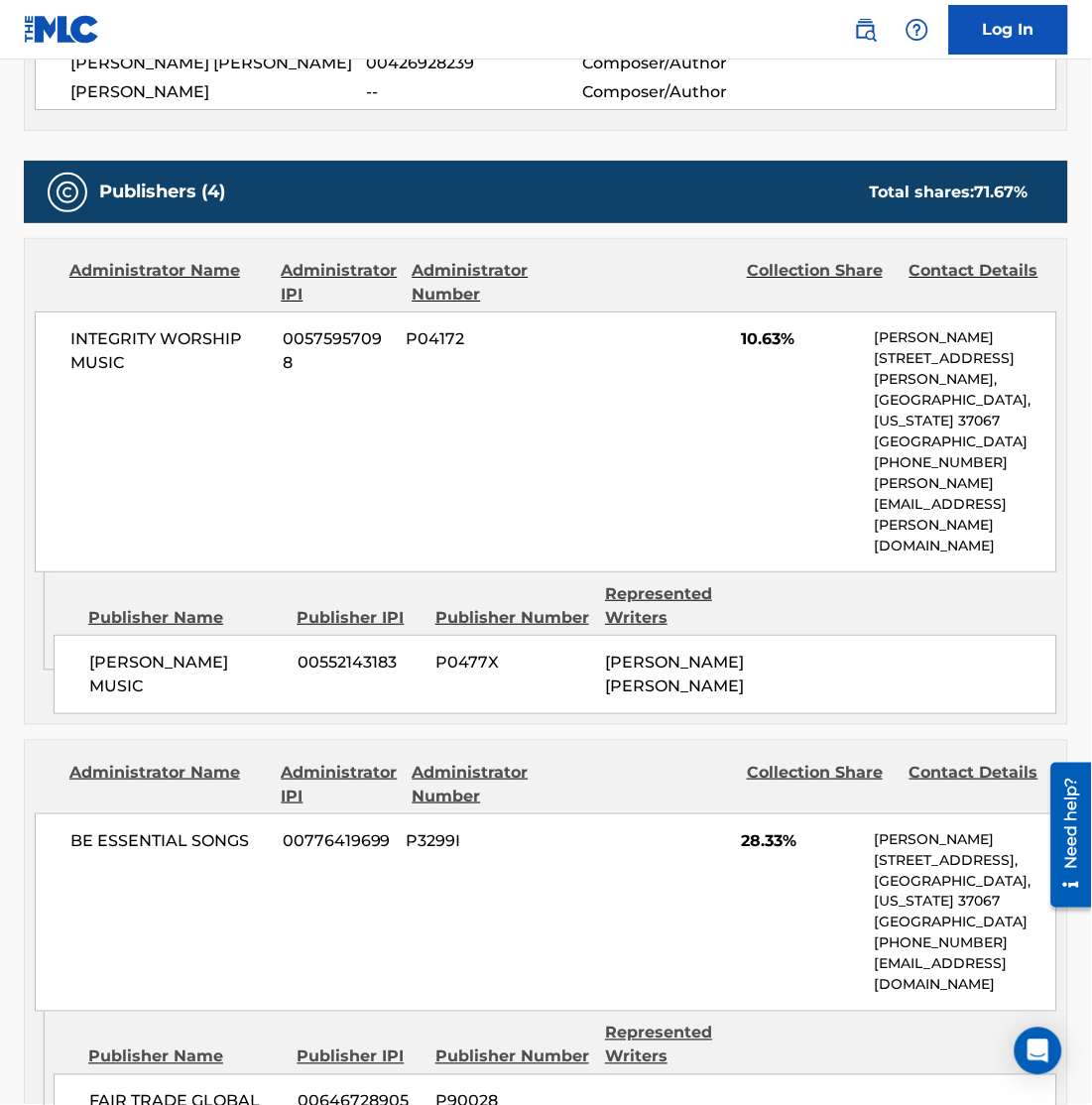 click on "Administrator Name Administrator IPI Administrator Number Collection Share Contact Details BE ESSENTIAL SONGS 00776419699 P3299I 28.33% [PERSON_NAME] [STREET_ADDRESS][US_STATE] [PHONE_NUMBER] [EMAIL_ADDRESS][DOMAIN_NAME]" at bounding box center [546, 876] 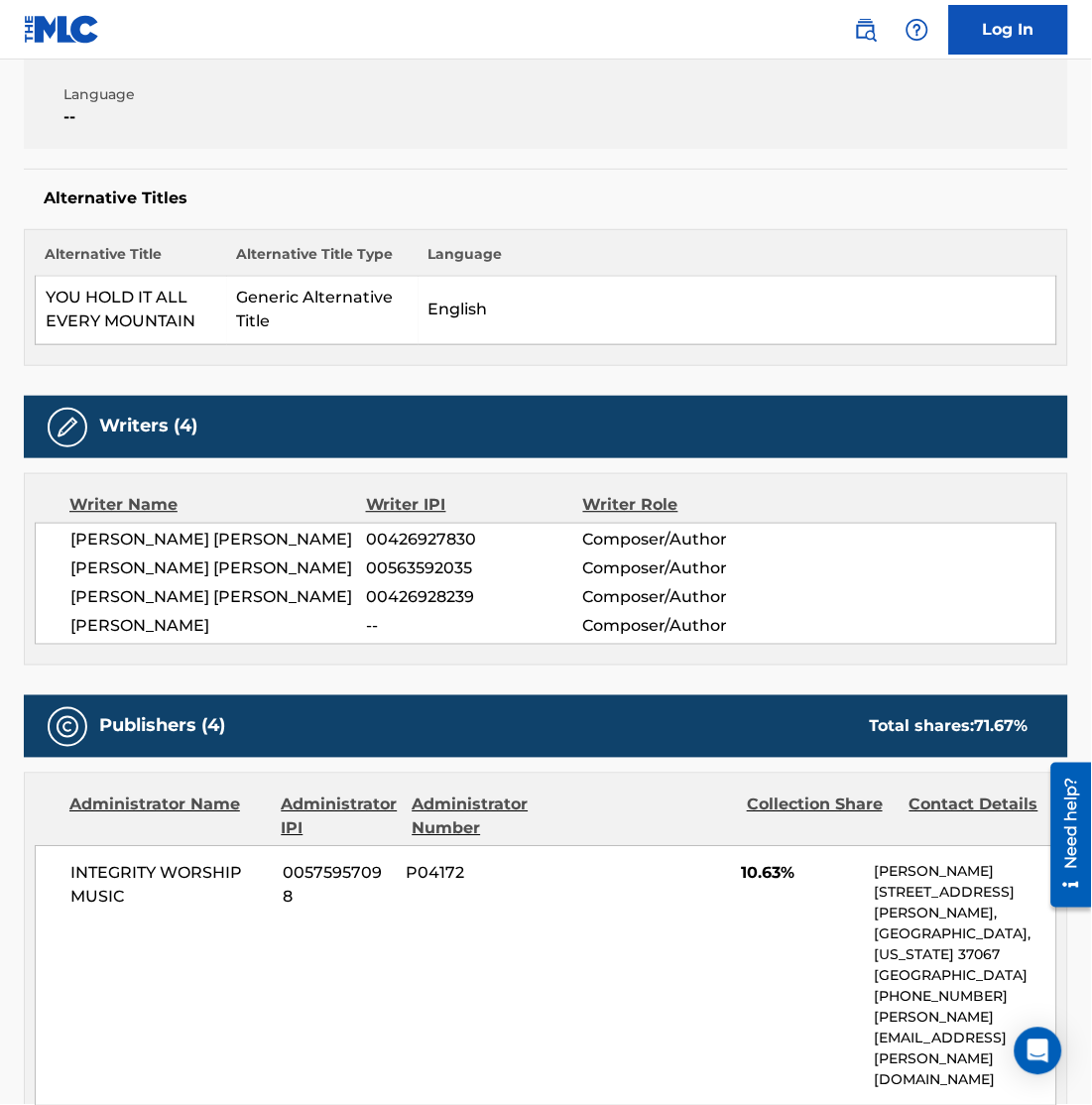 scroll, scrollTop: 0, scrollLeft: 0, axis: both 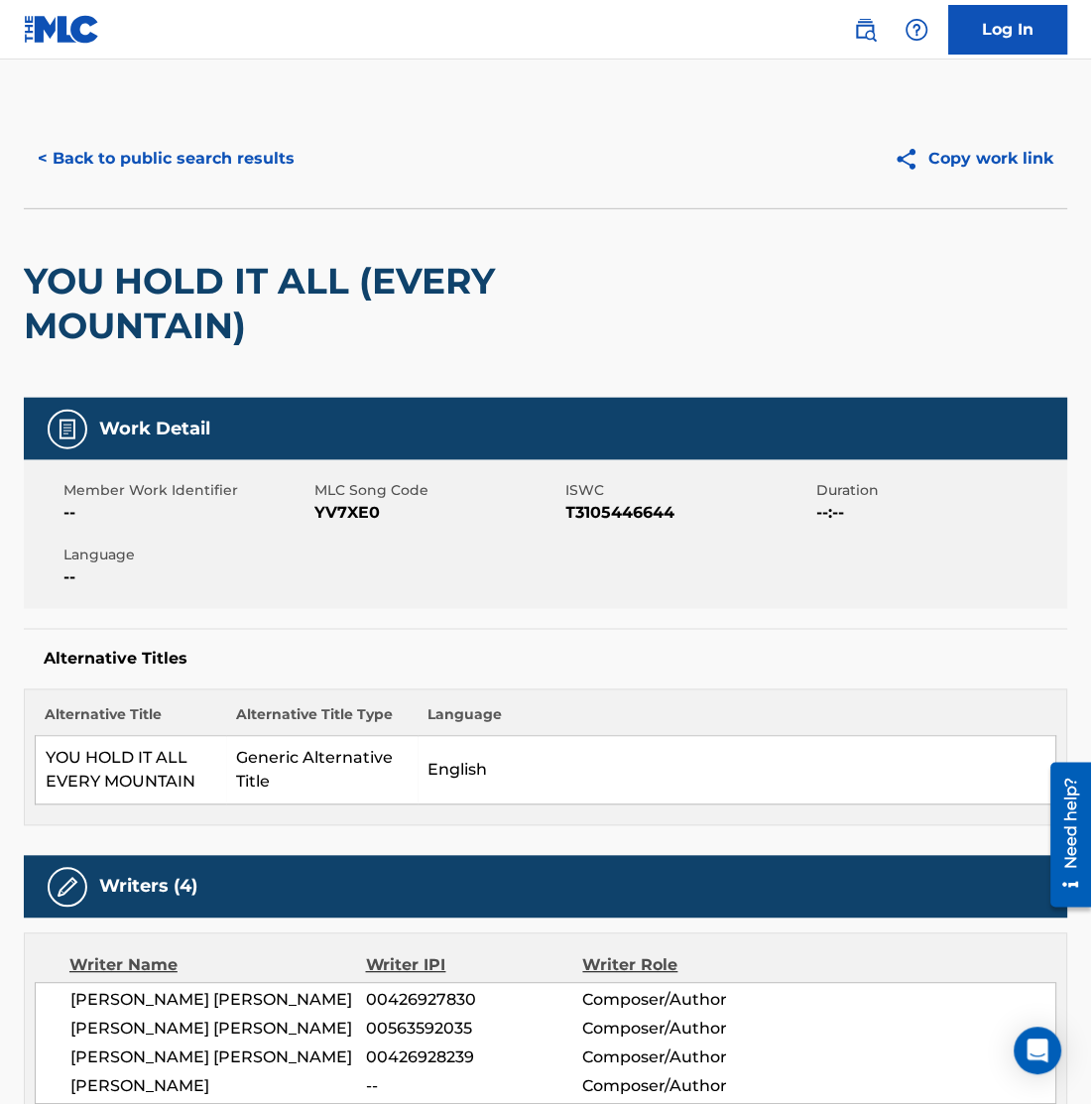 click on "< Back to public search results" at bounding box center [166, 159] 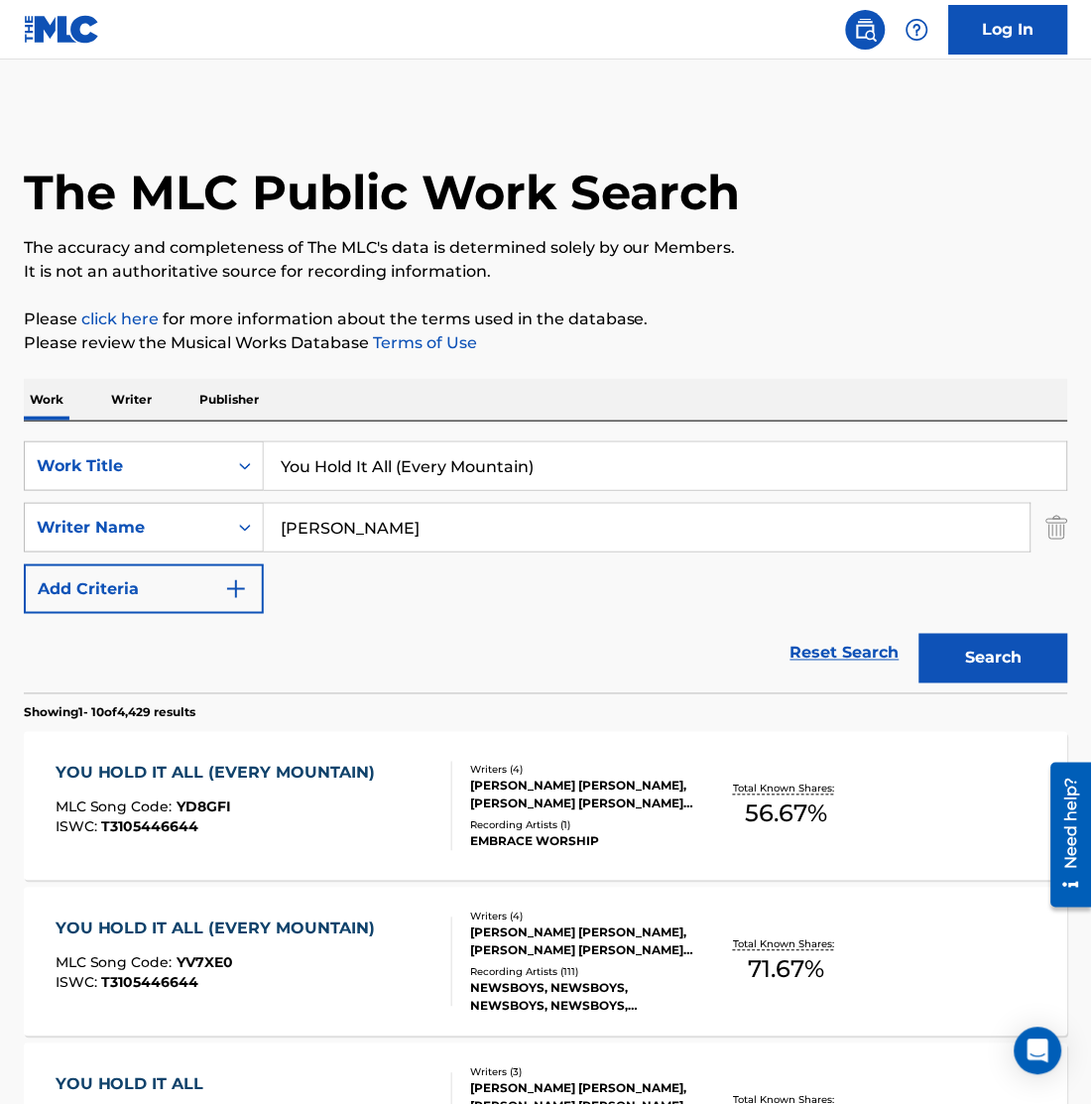 scroll, scrollTop: 236, scrollLeft: 0, axis: vertical 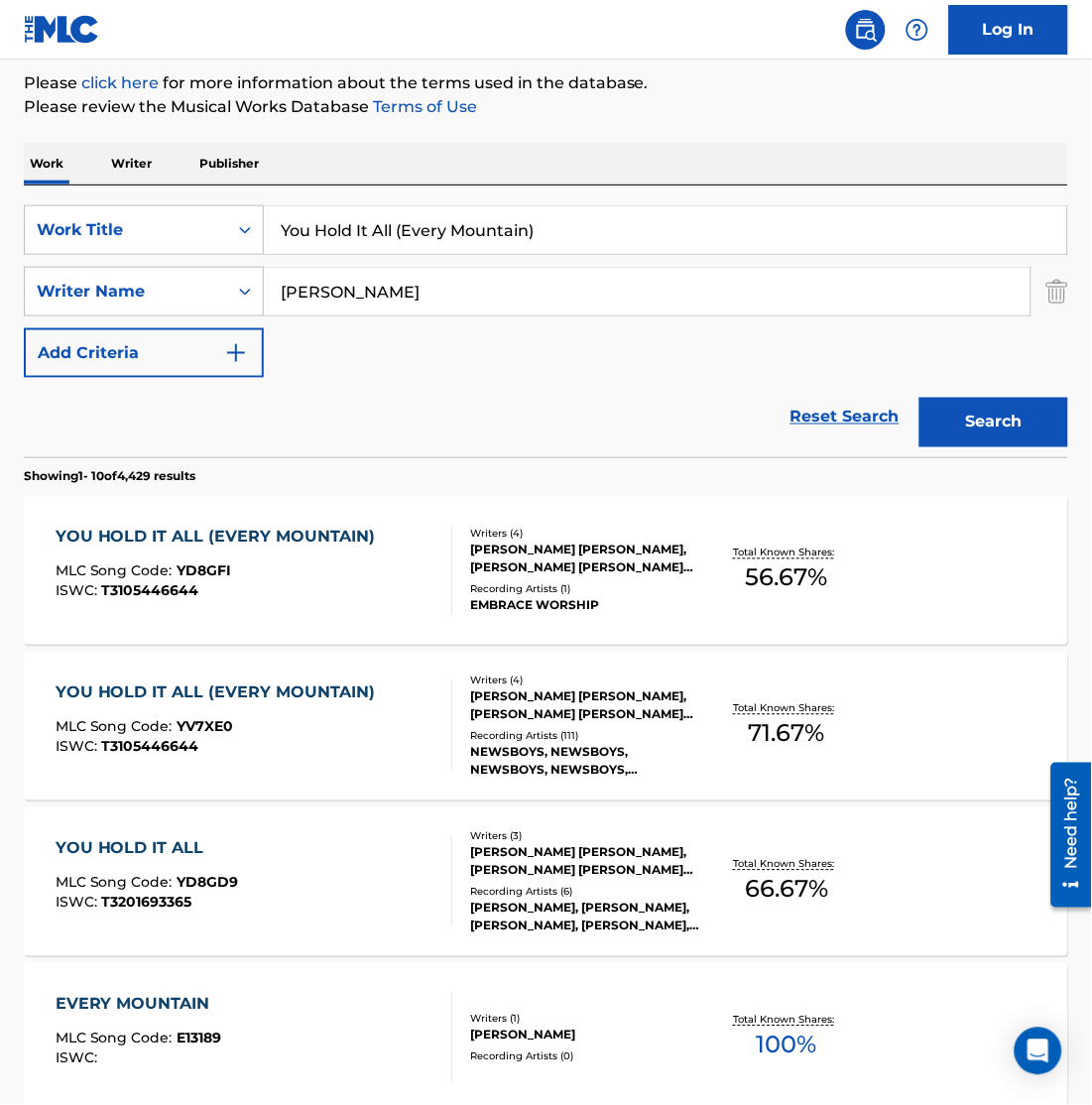 click on "MLC Song Code : YD8GFI" at bounding box center [220, 574] 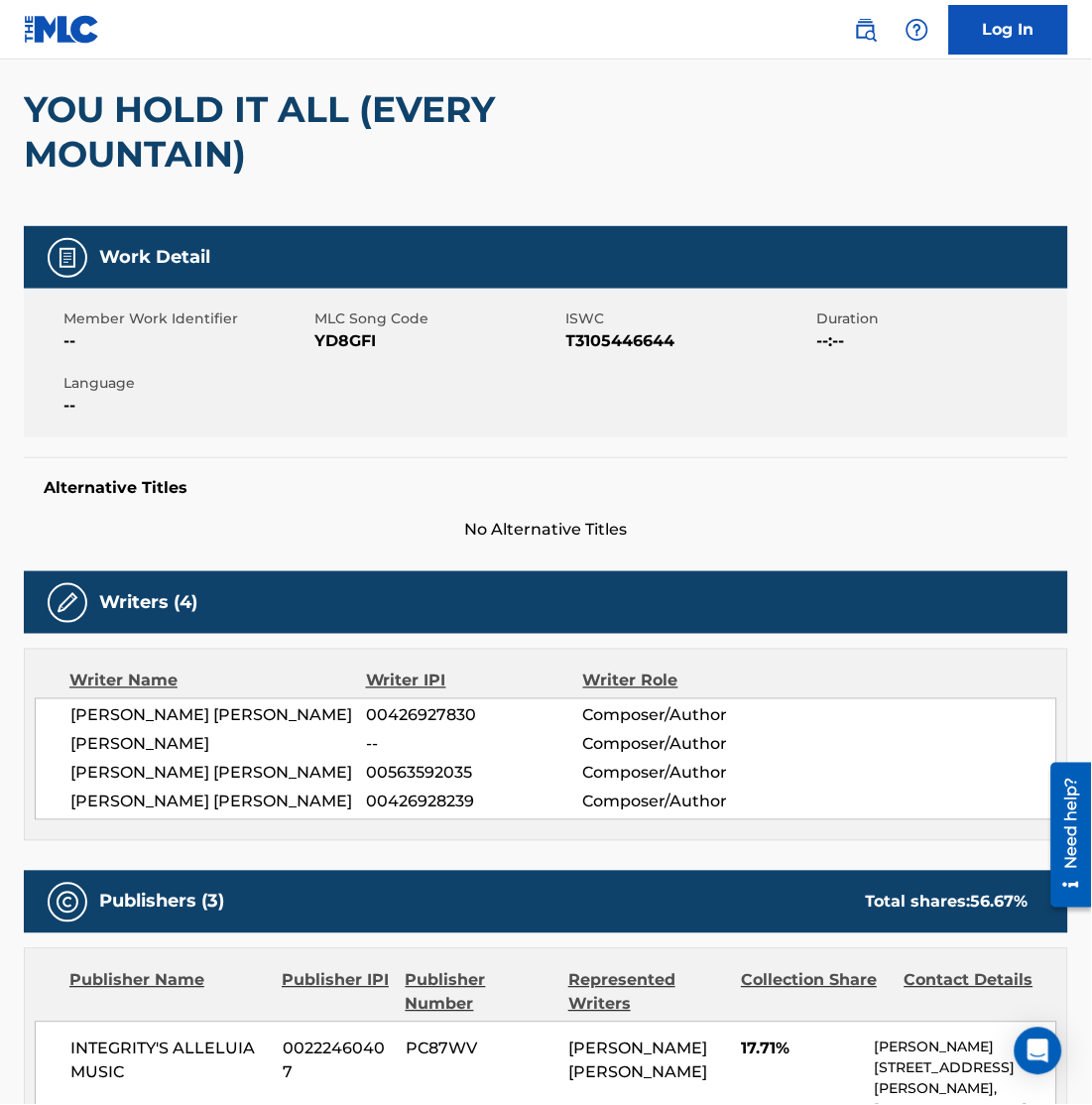 scroll, scrollTop: 0, scrollLeft: 0, axis: both 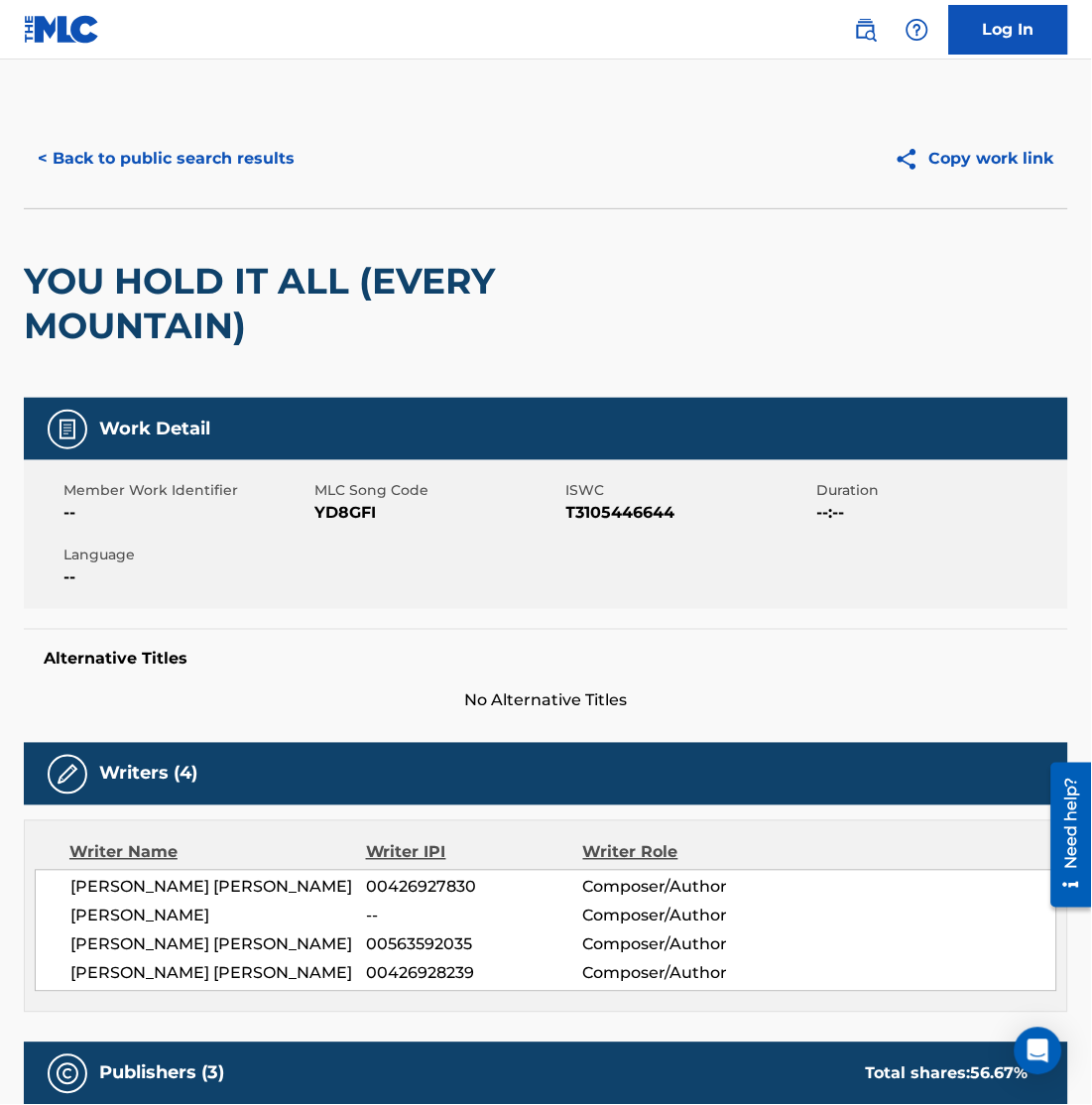 click on "< Back to public search results" at bounding box center (166, 159) 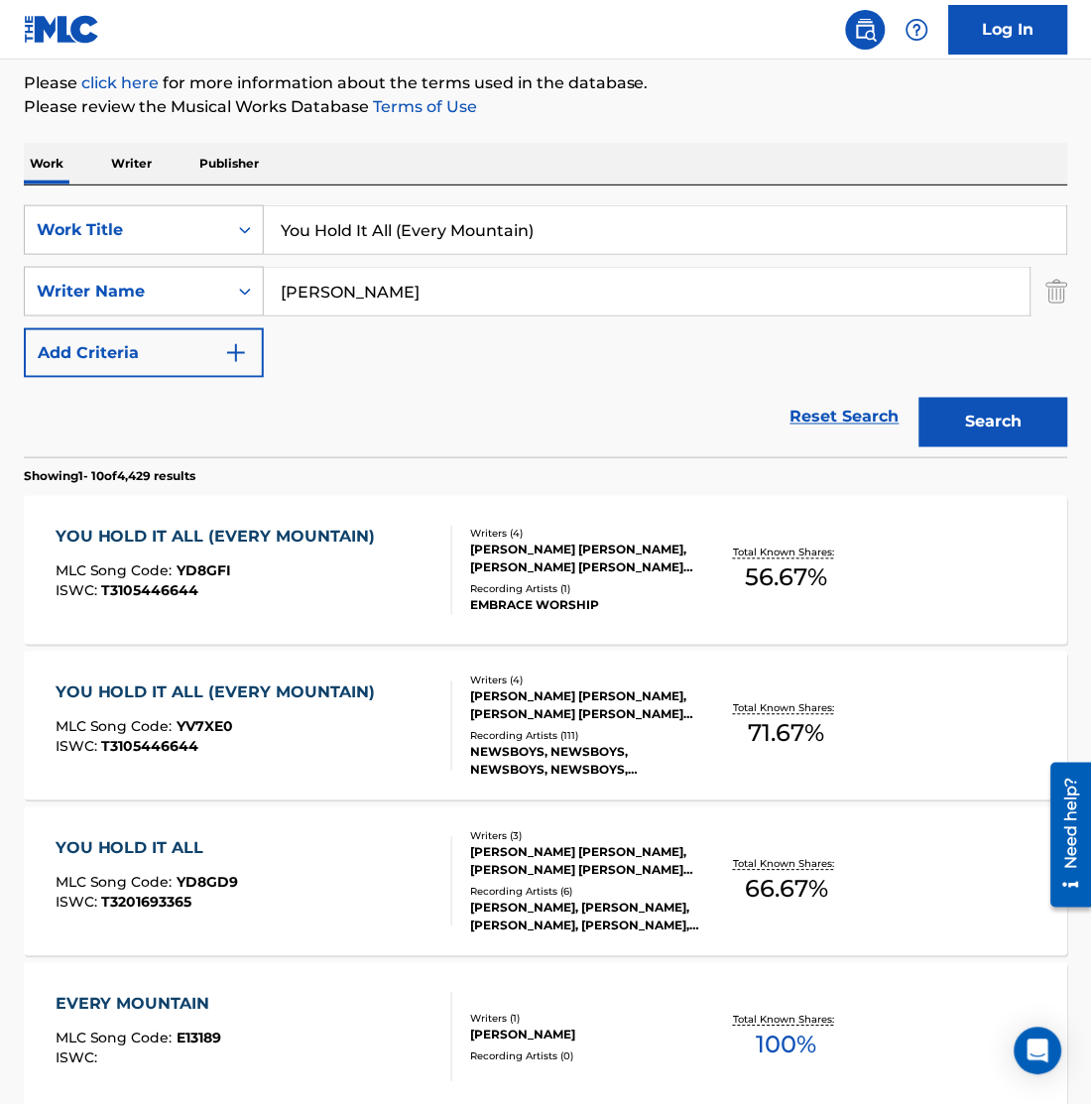 click on "YOU HOLD IT ALL (EVERY MOUNTAIN) MLC Song Code : YV7XE0 ISWC : T3105446644" at bounding box center (220, 726) 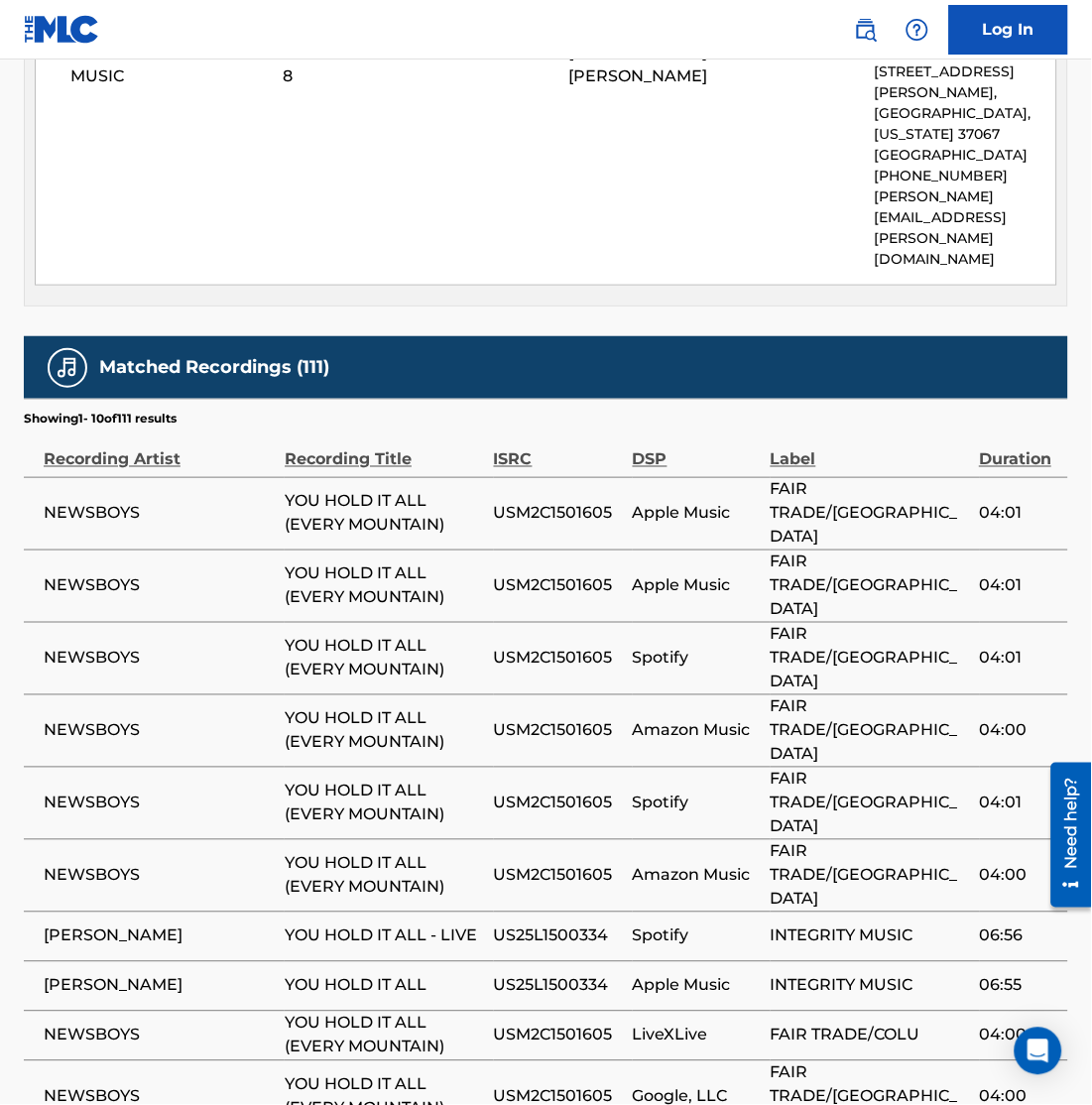 scroll, scrollTop: 2707, scrollLeft: 0, axis: vertical 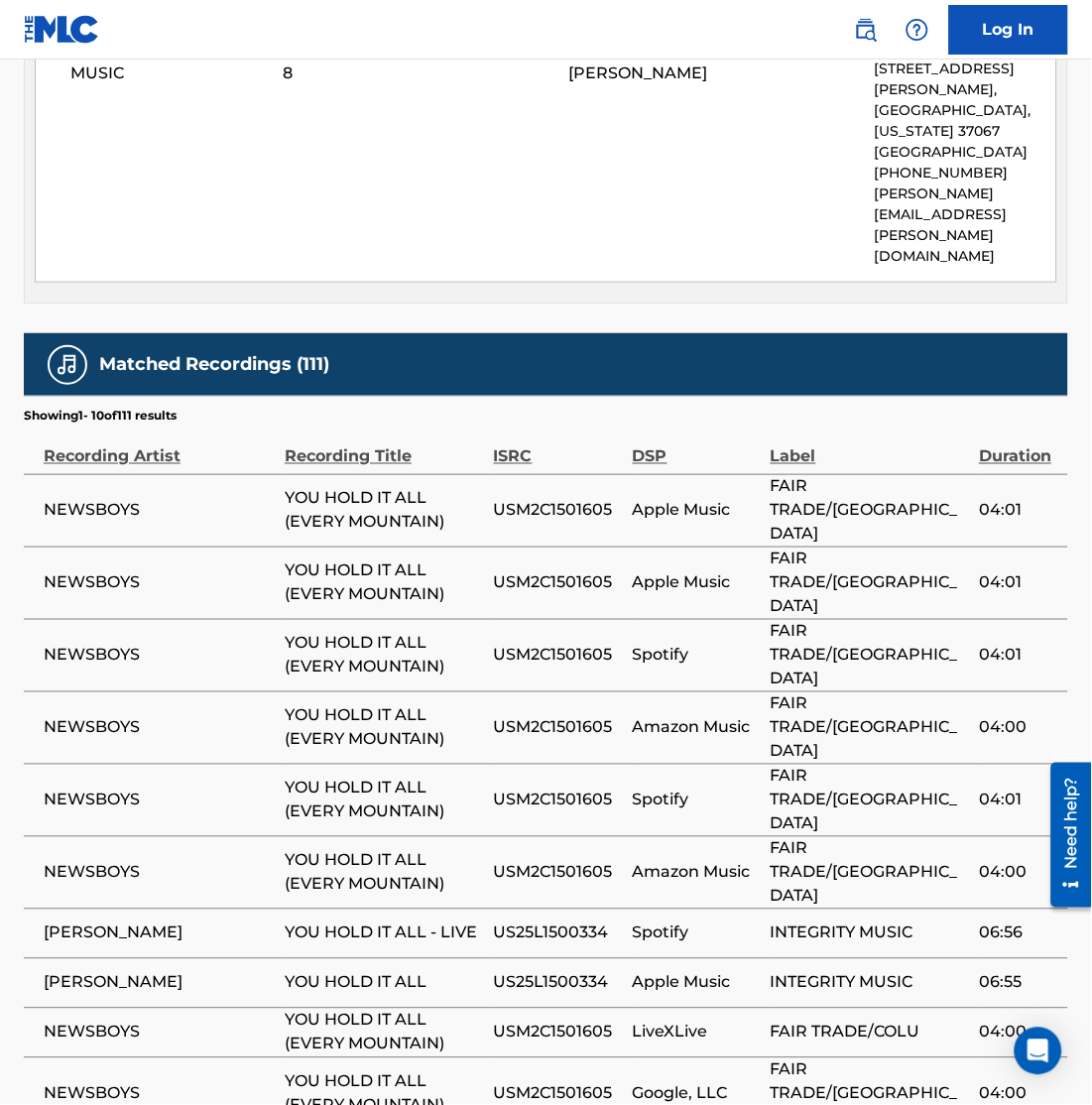 click on "Spotify" at bounding box center (701, 799) 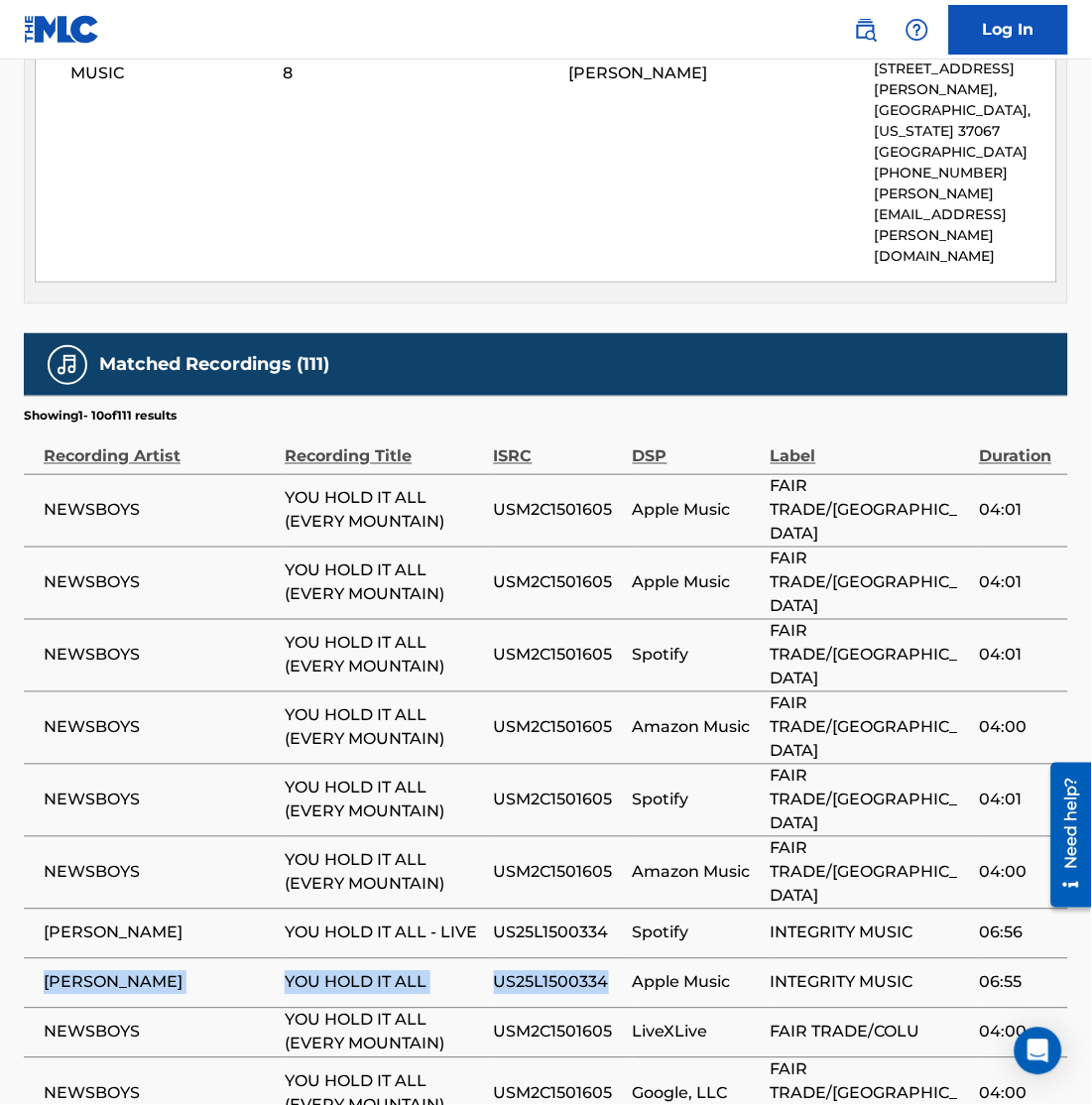 drag, startPoint x: 37, startPoint y: 791, endPoint x: 624, endPoint y: 789, distance: 587.00341 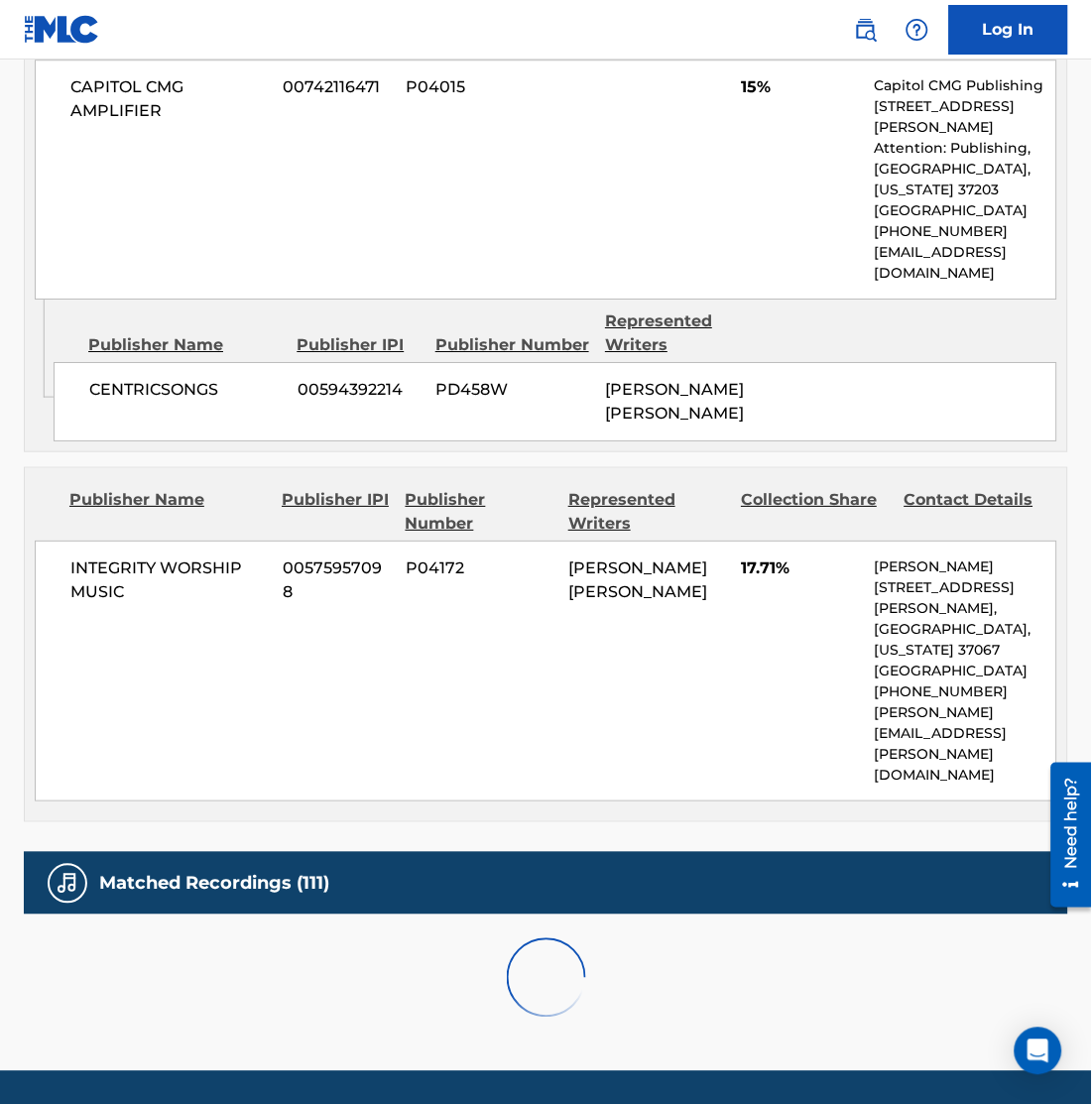 scroll, scrollTop: 2707, scrollLeft: 0, axis: vertical 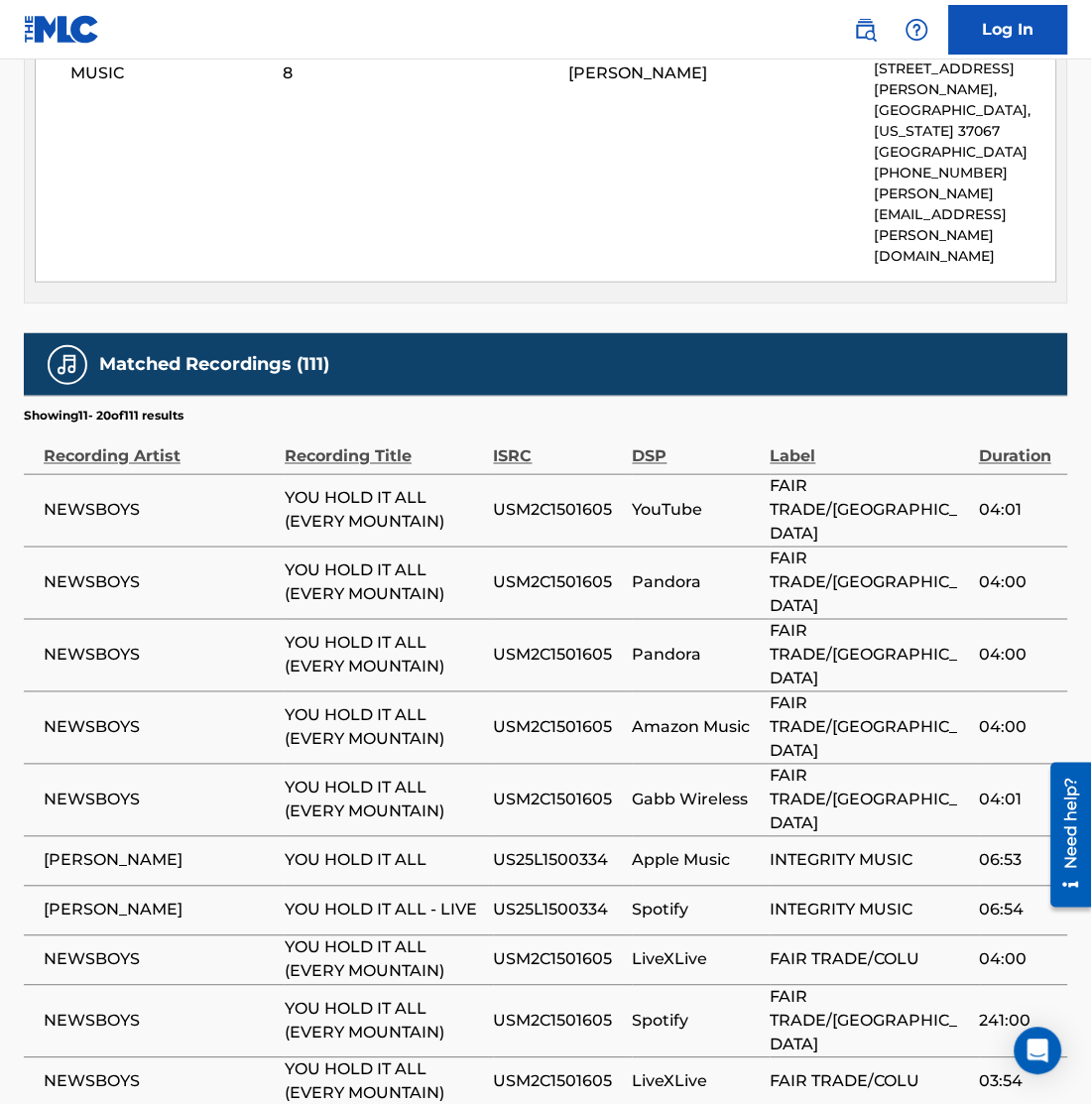 click at bounding box center [257, 1159] 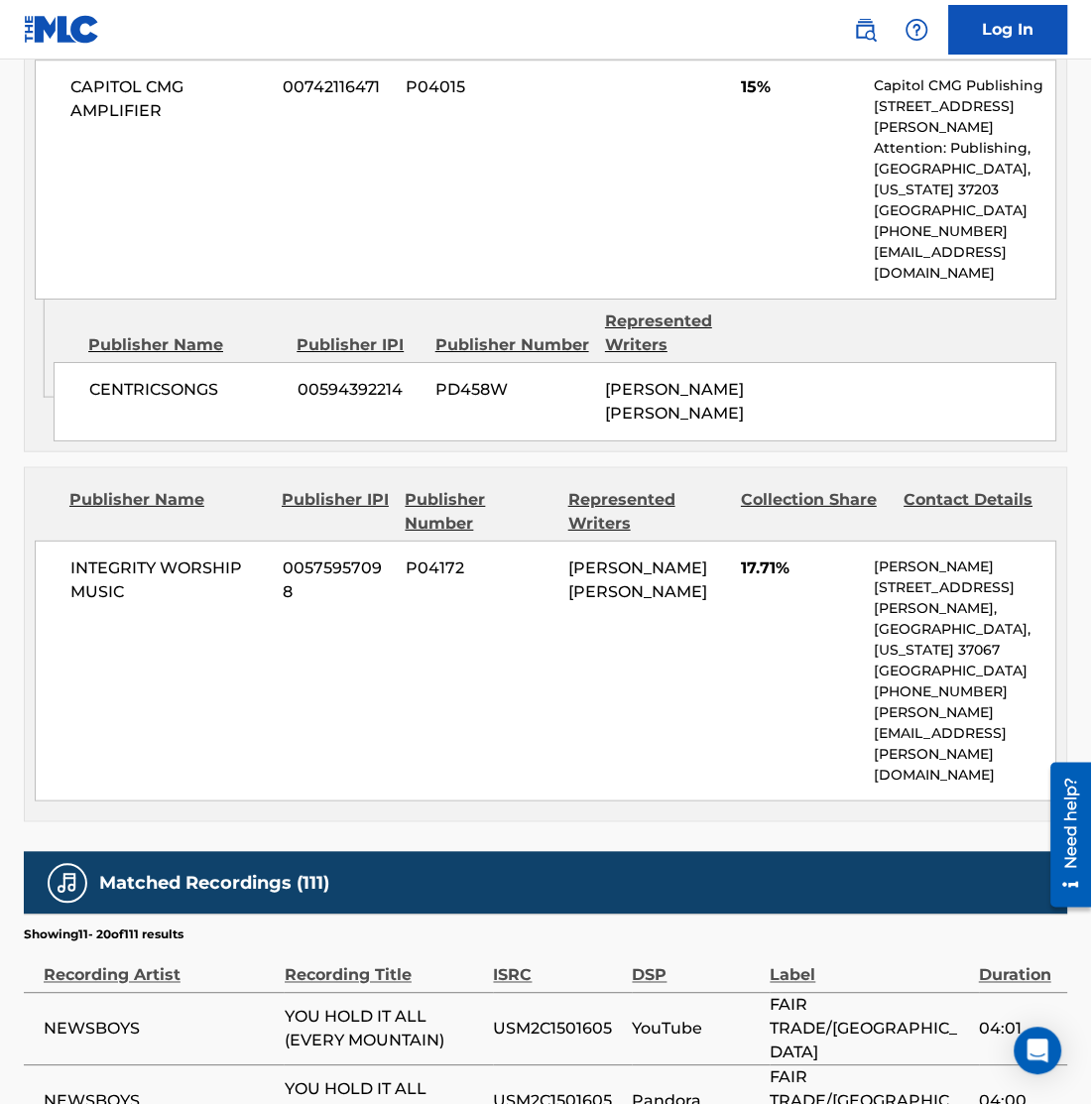 scroll, scrollTop: 2707, scrollLeft: 0, axis: vertical 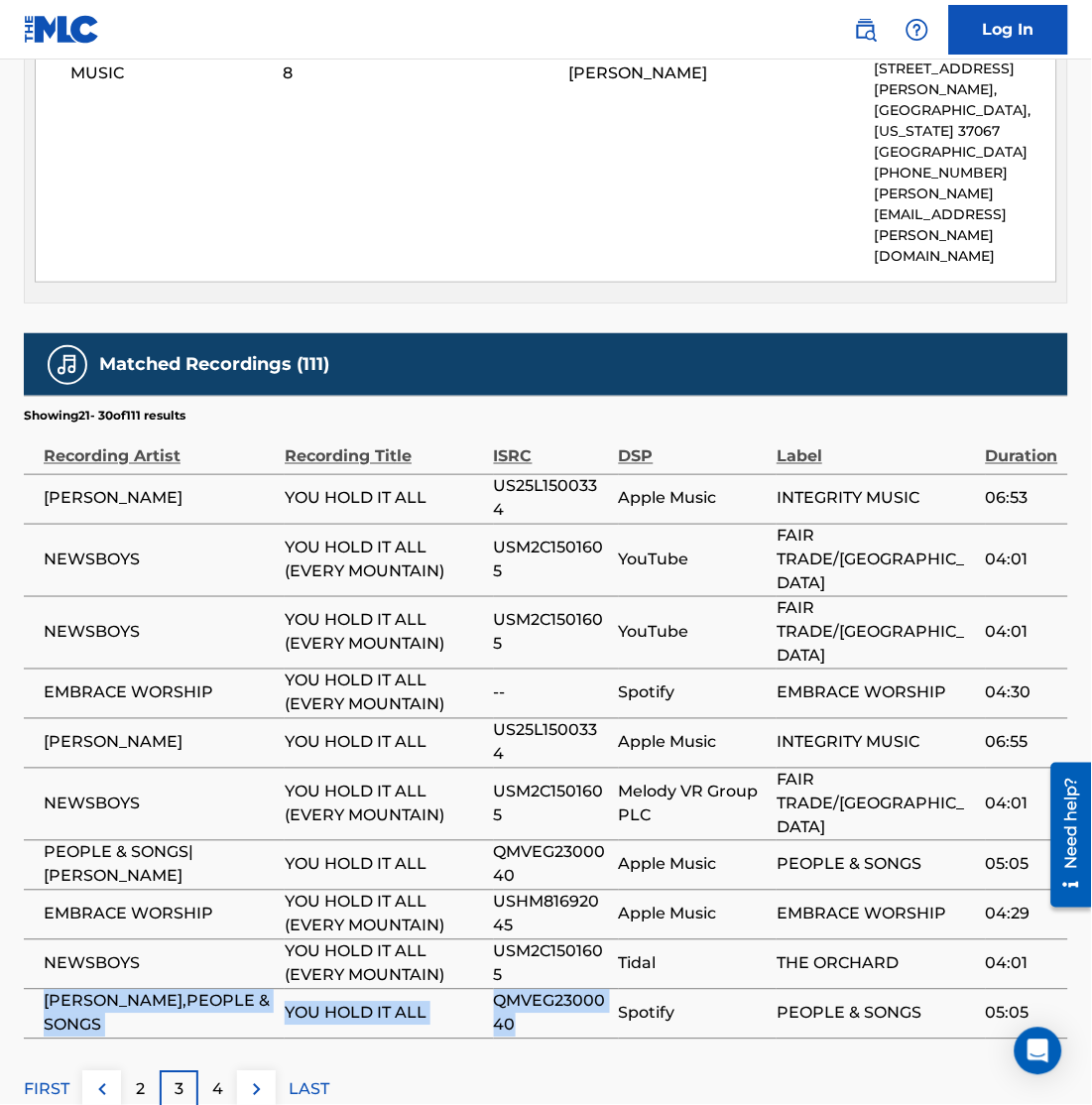 drag, startPoint x: 39, startPoint y: 881, endPoint x: 542, endPoint y: 894, distance: 503.16796 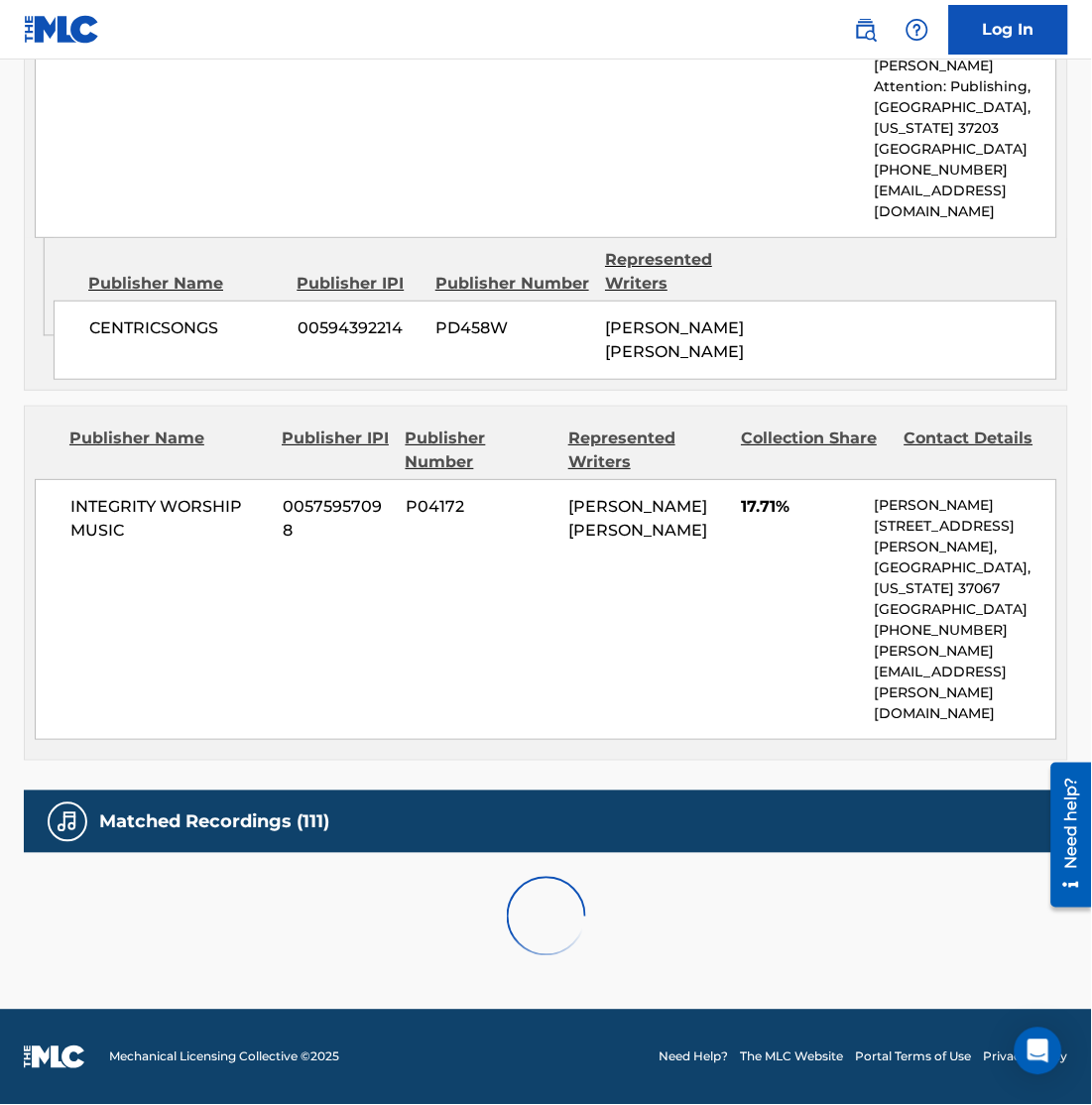 scroll, scrollTop: 2707, scrollLeft: 0, axis: vertical 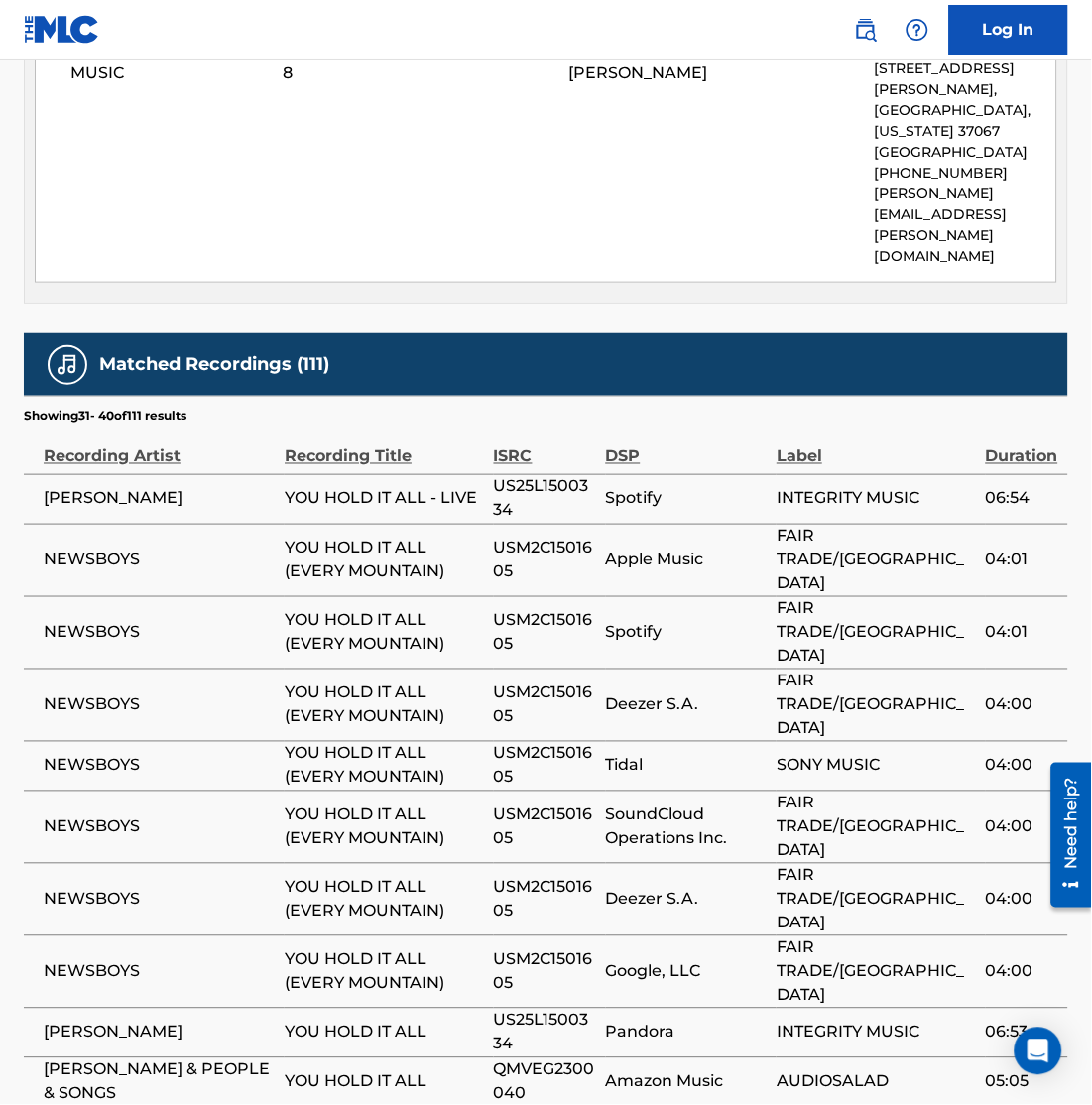click at bounding box center [257, 1159] 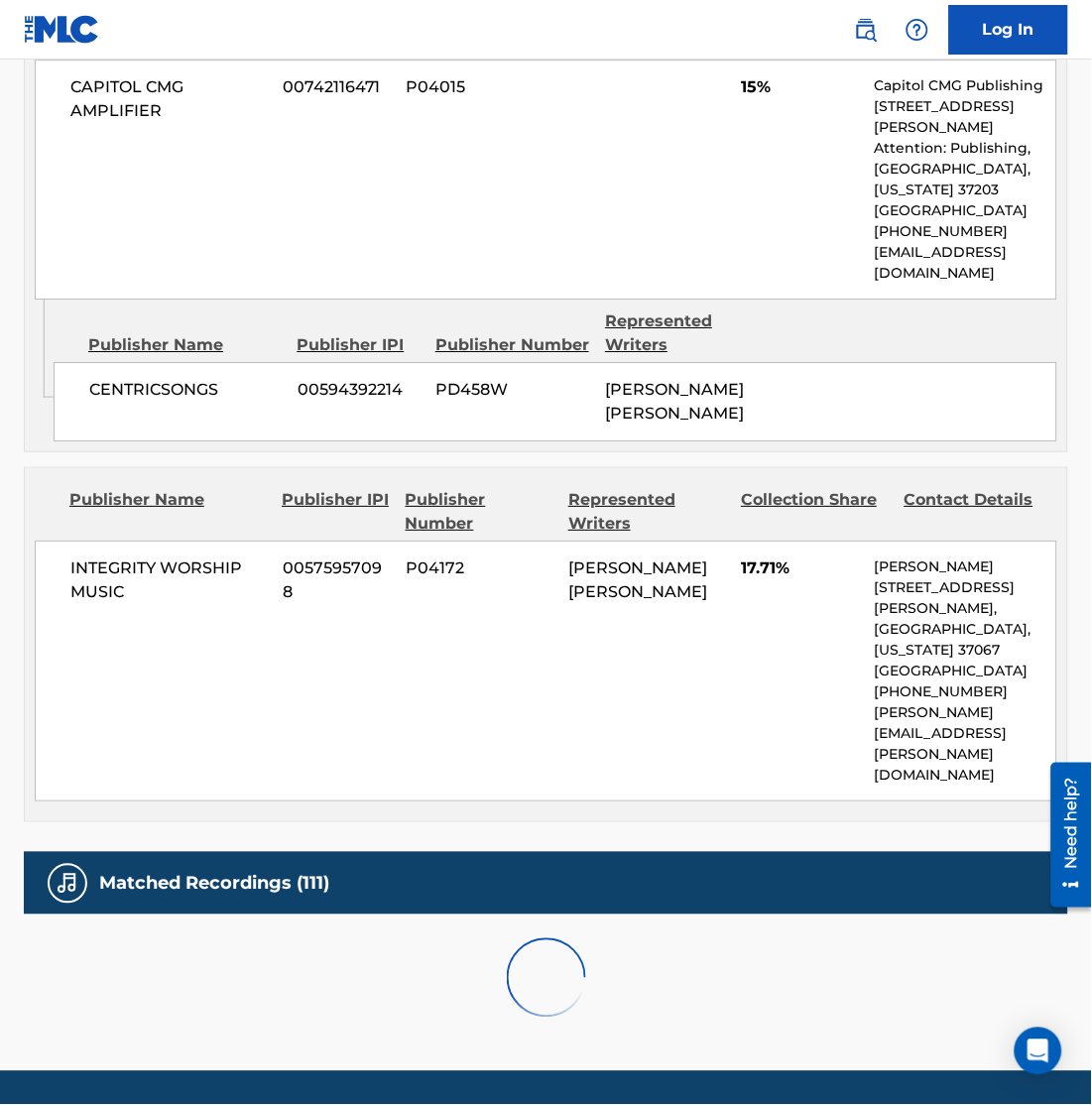 scroll, scrollTop: 2707, scrollLeft: 0, axis: vertical 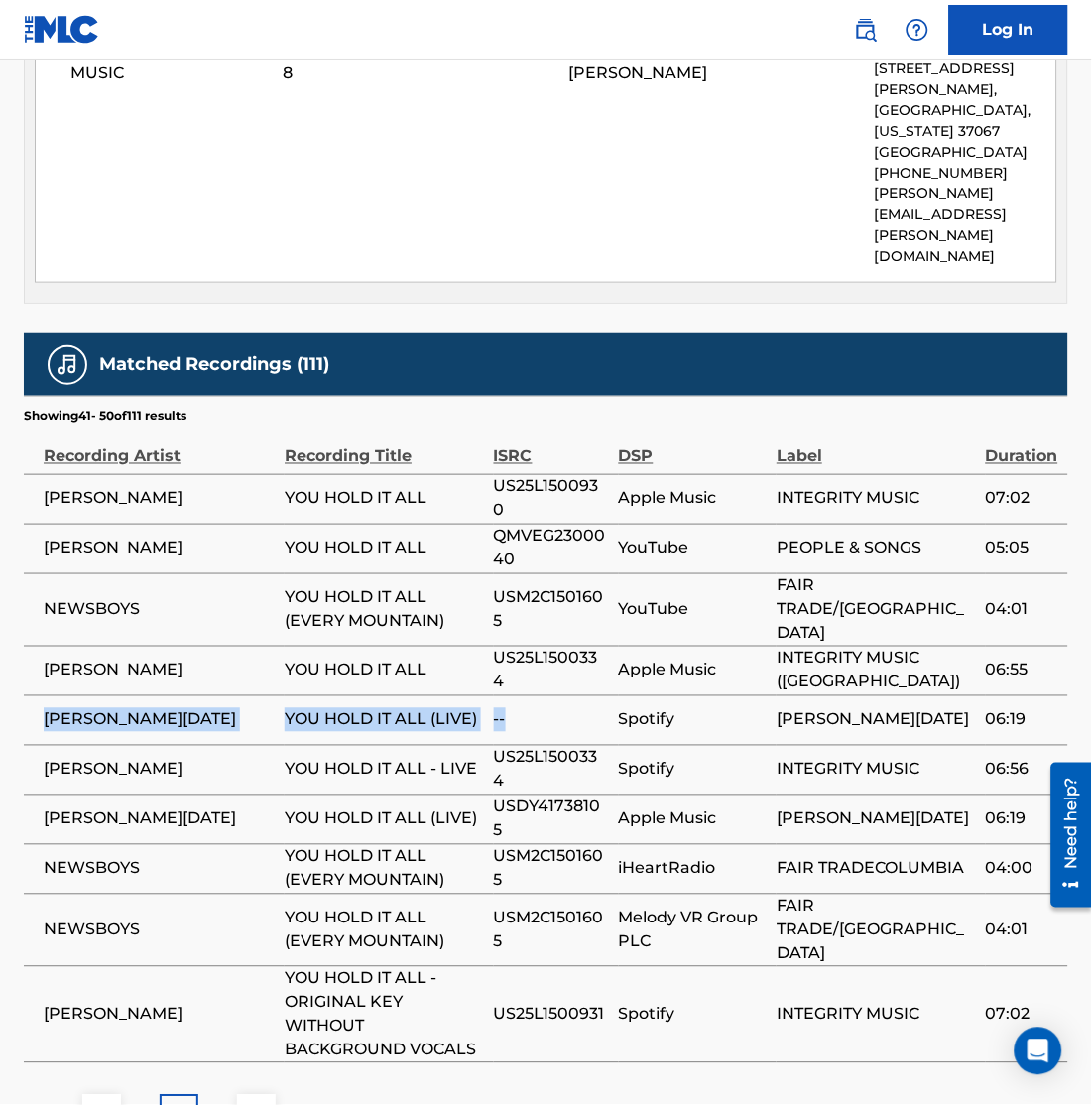 drag, startPoint x: 48, startPoint y: 635, endPoint x: 533, endPoint y: 649, distance: 485.20202 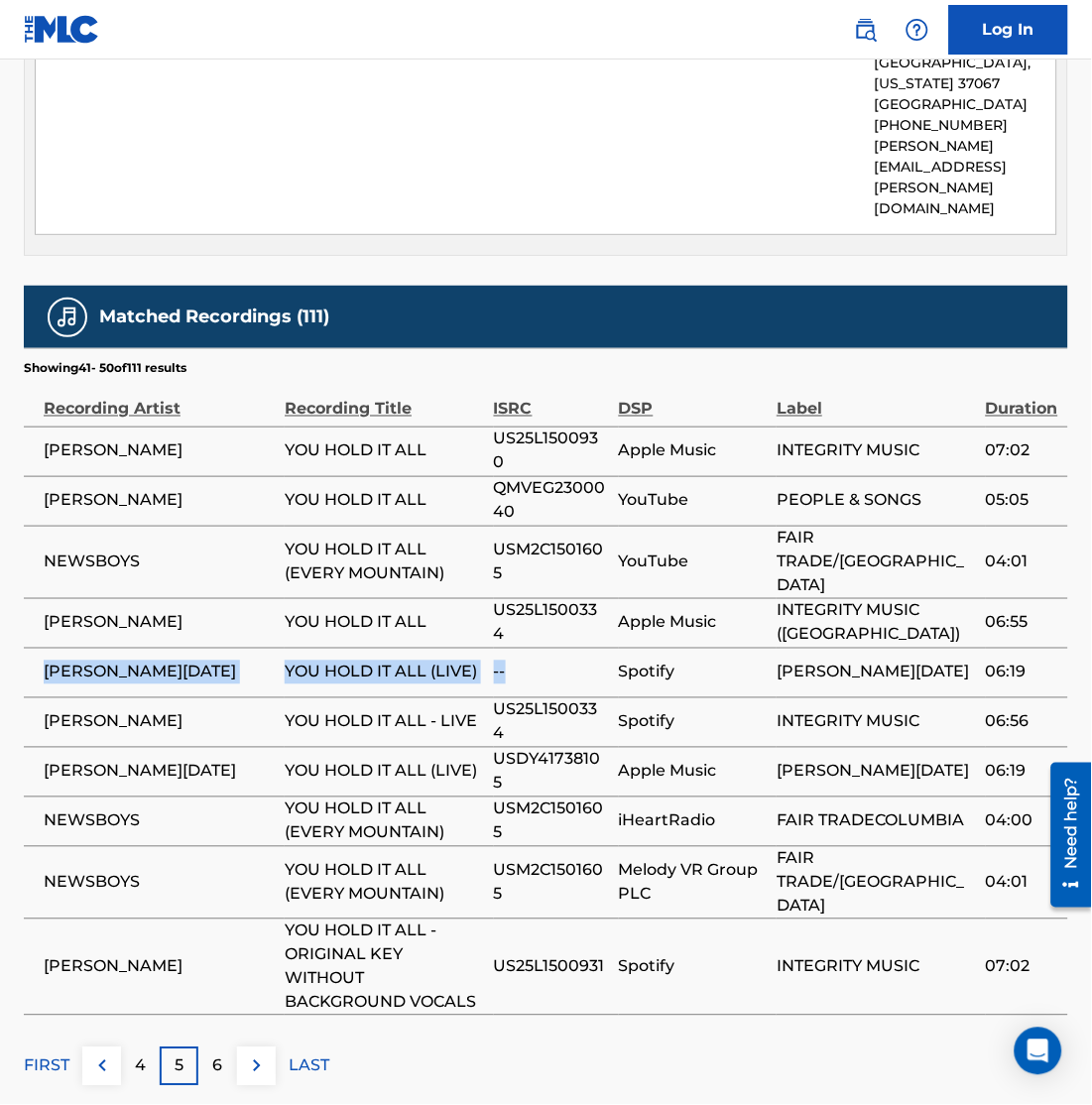 scroll, scrollTop: 2756, scrollLeft: 0, axis: vertical 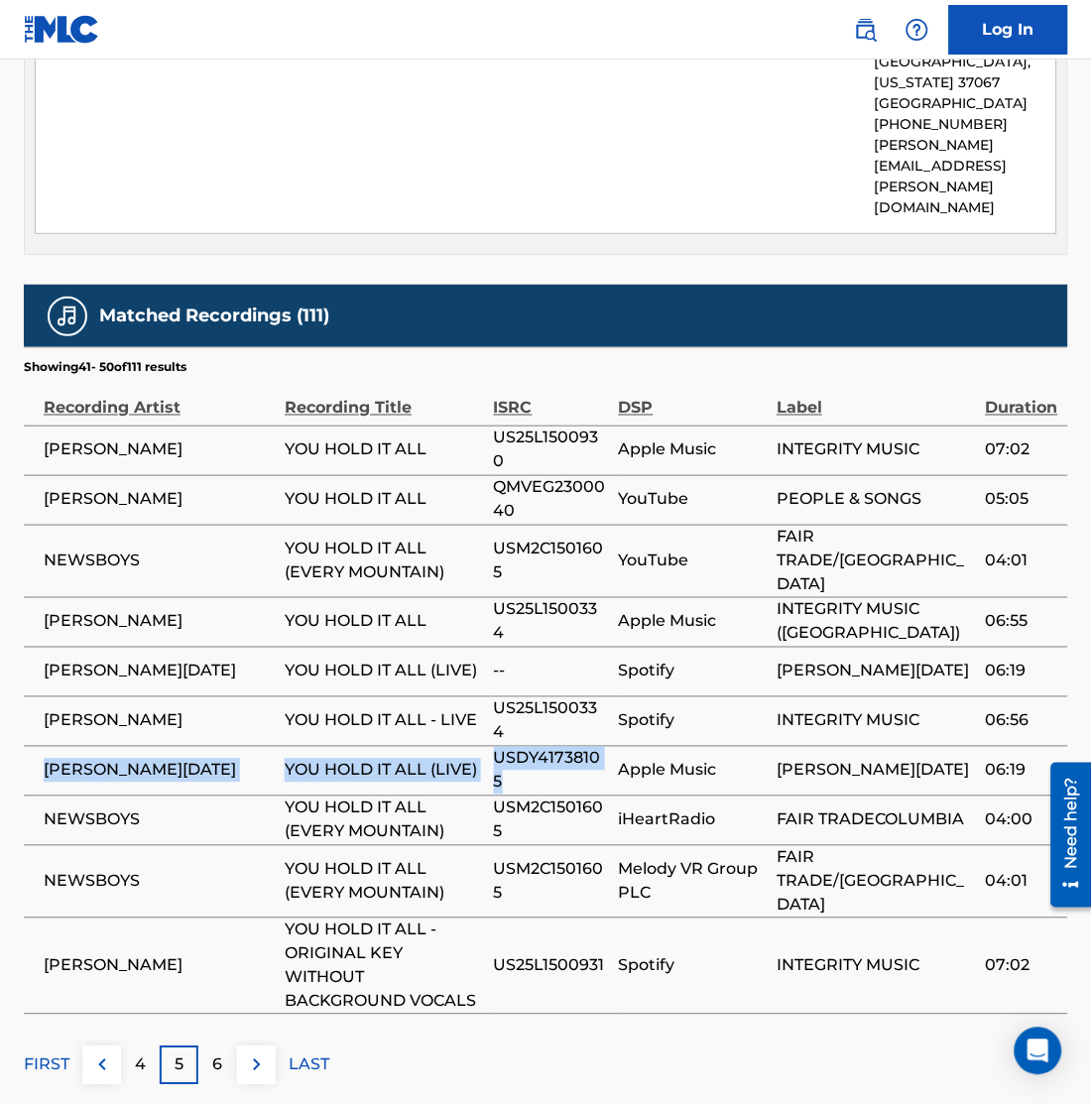 drag, startPoint x: 30, startPoint y: 695, endPoint x: 610, endPoint y: 695, distance: 580 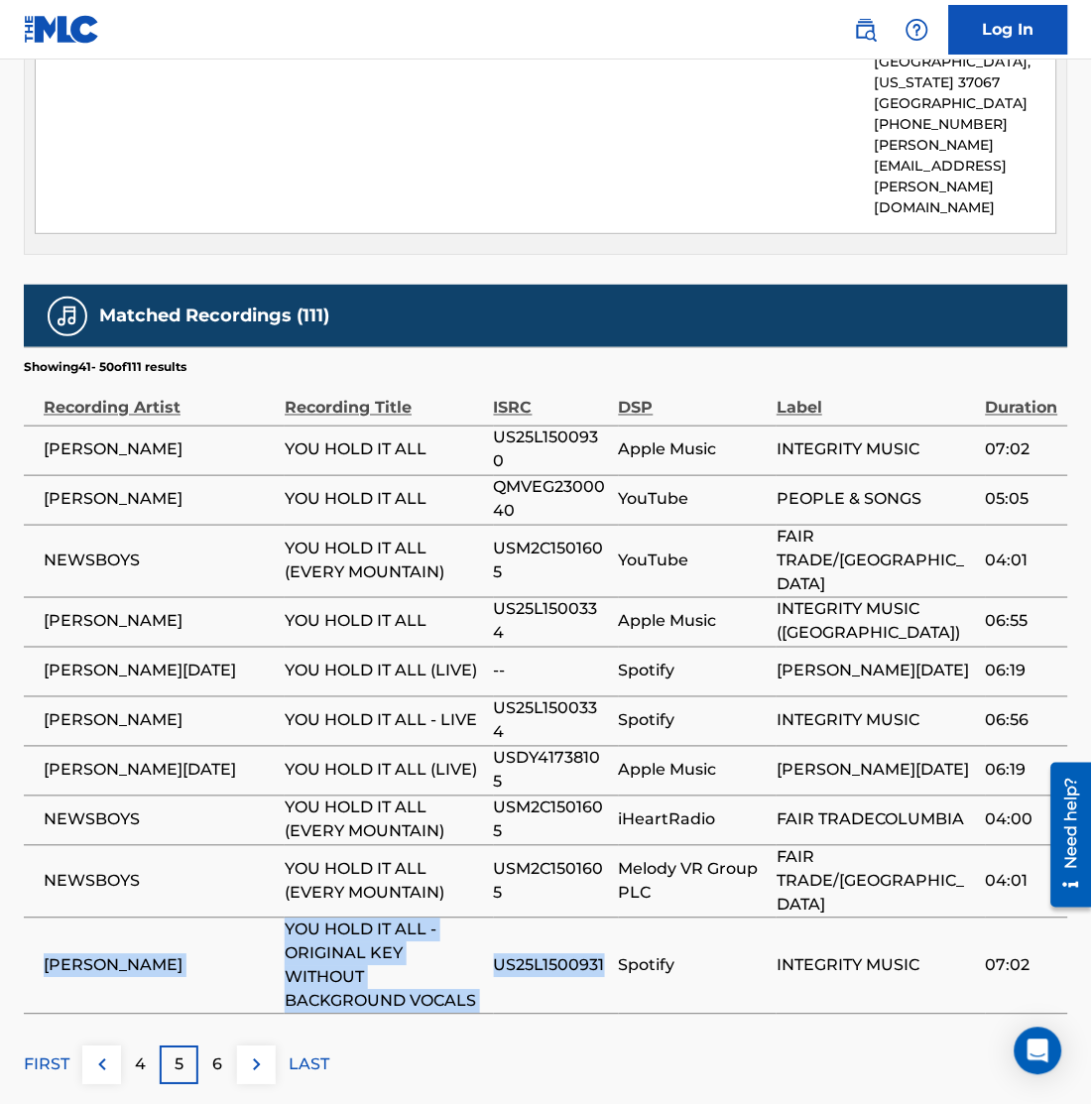 drag, startPoint x: 37, startPoint y: 867, endPoint x: 605, endPoint y: 885, distance: 568.28514 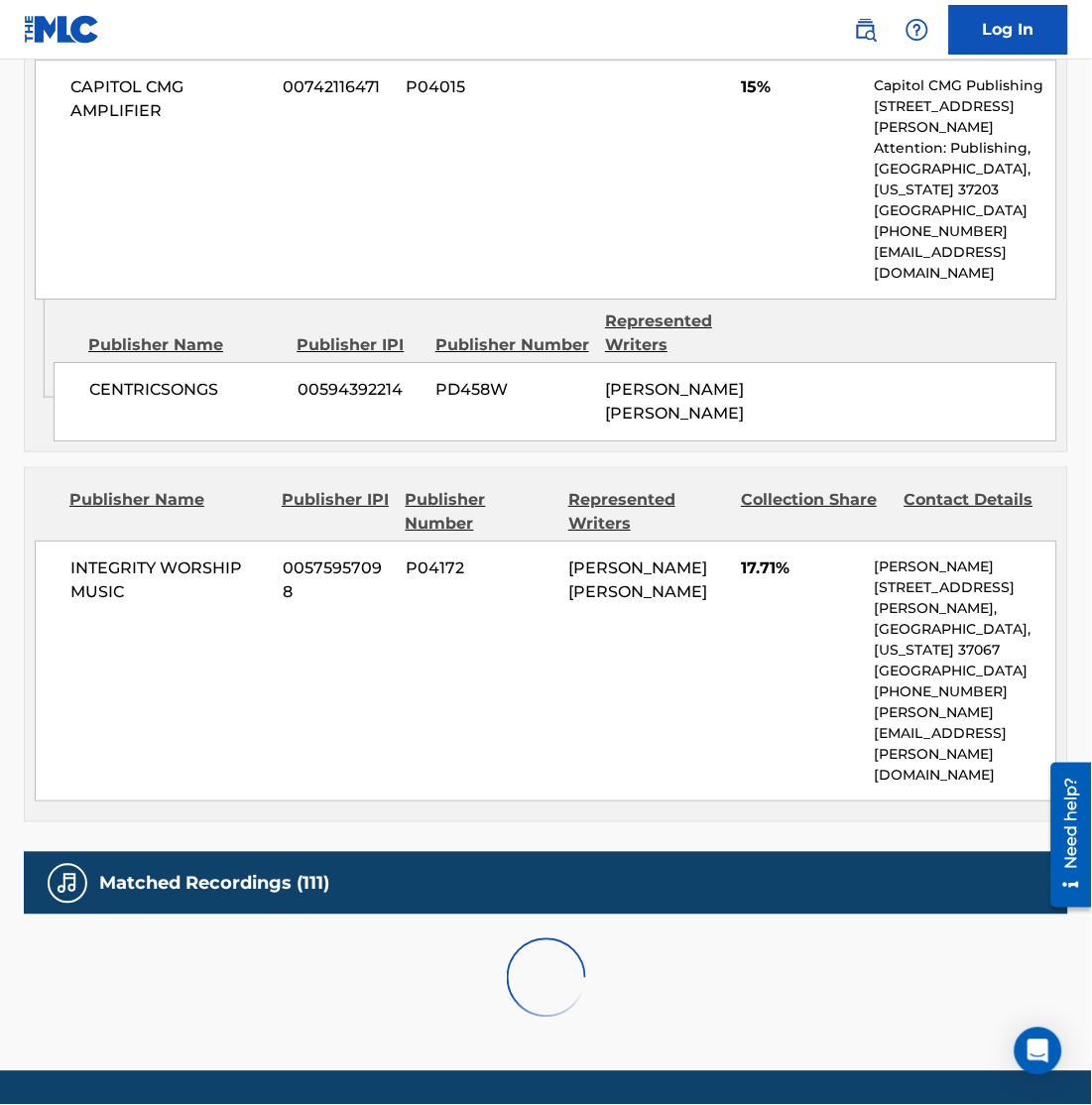 scroll, scrollTop: 2756, scrollLeft: 0, axis: vertical 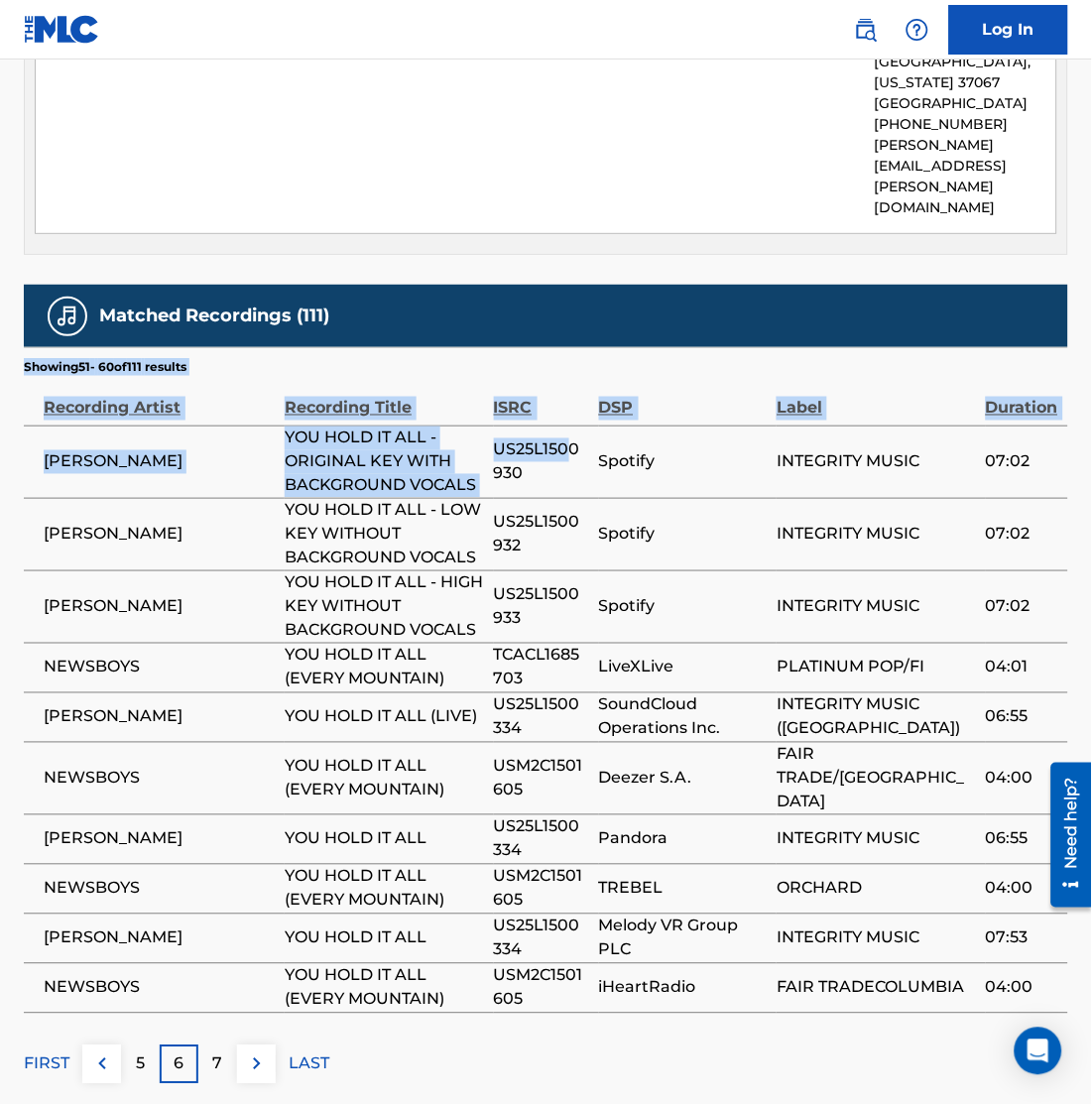 drag, startPoint x: 21, startPoint y: 403, endPoint x: 567, endPoint y: 396, distance: 546.04487 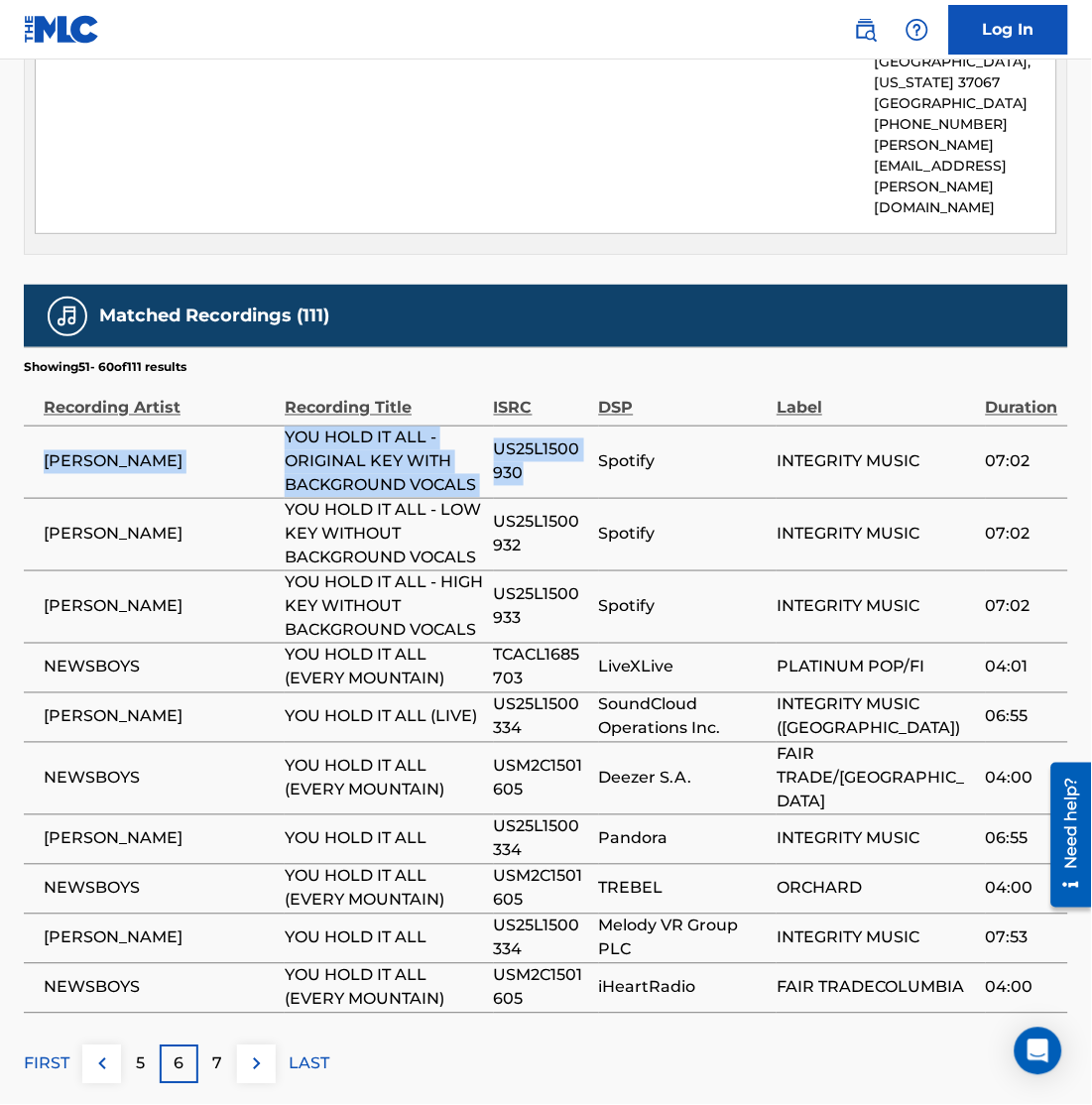 drag, startPoint x: 36, startPoint y: 404, endPoint x: 536, endPoint y: 410, distance: 500.036 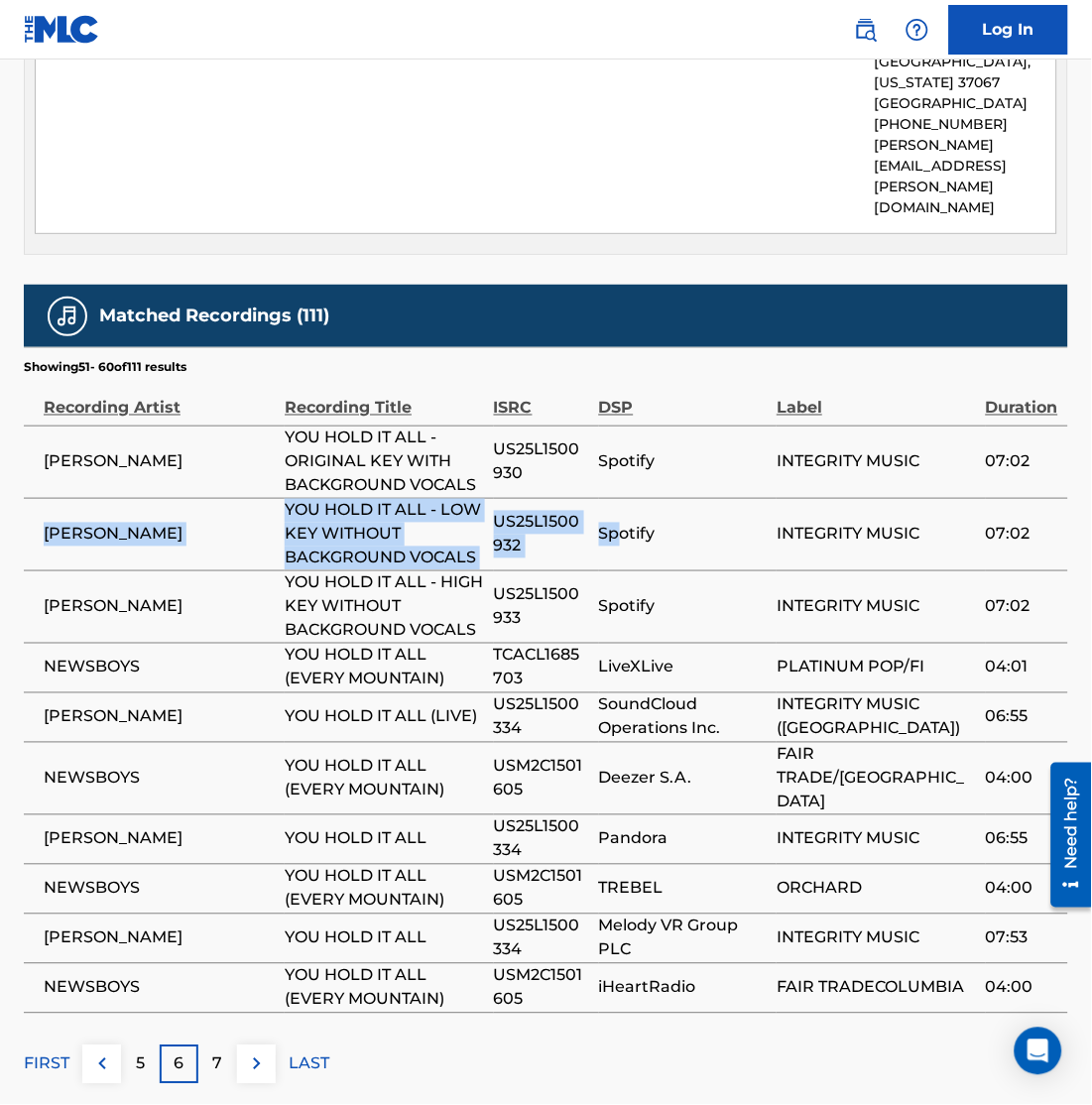 drag, startPoint x: 37, startPoint y: 475, endPoint x: 621, endPoint y: 475, distance: 584 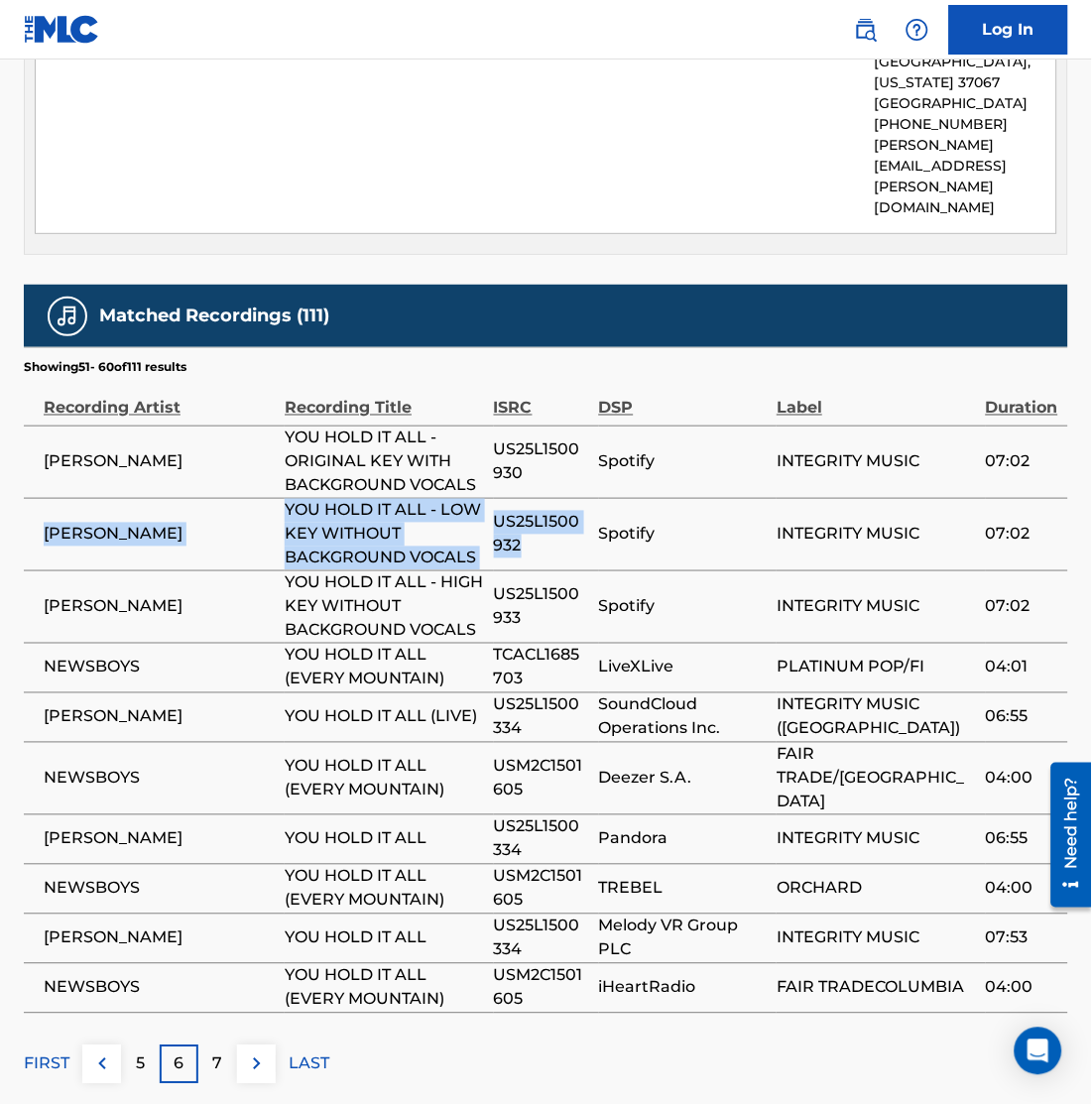 drag, startPoint x: 38, startPoint y: 468, endPoint x: 548, endPoint y: 481, distance: 510.16566 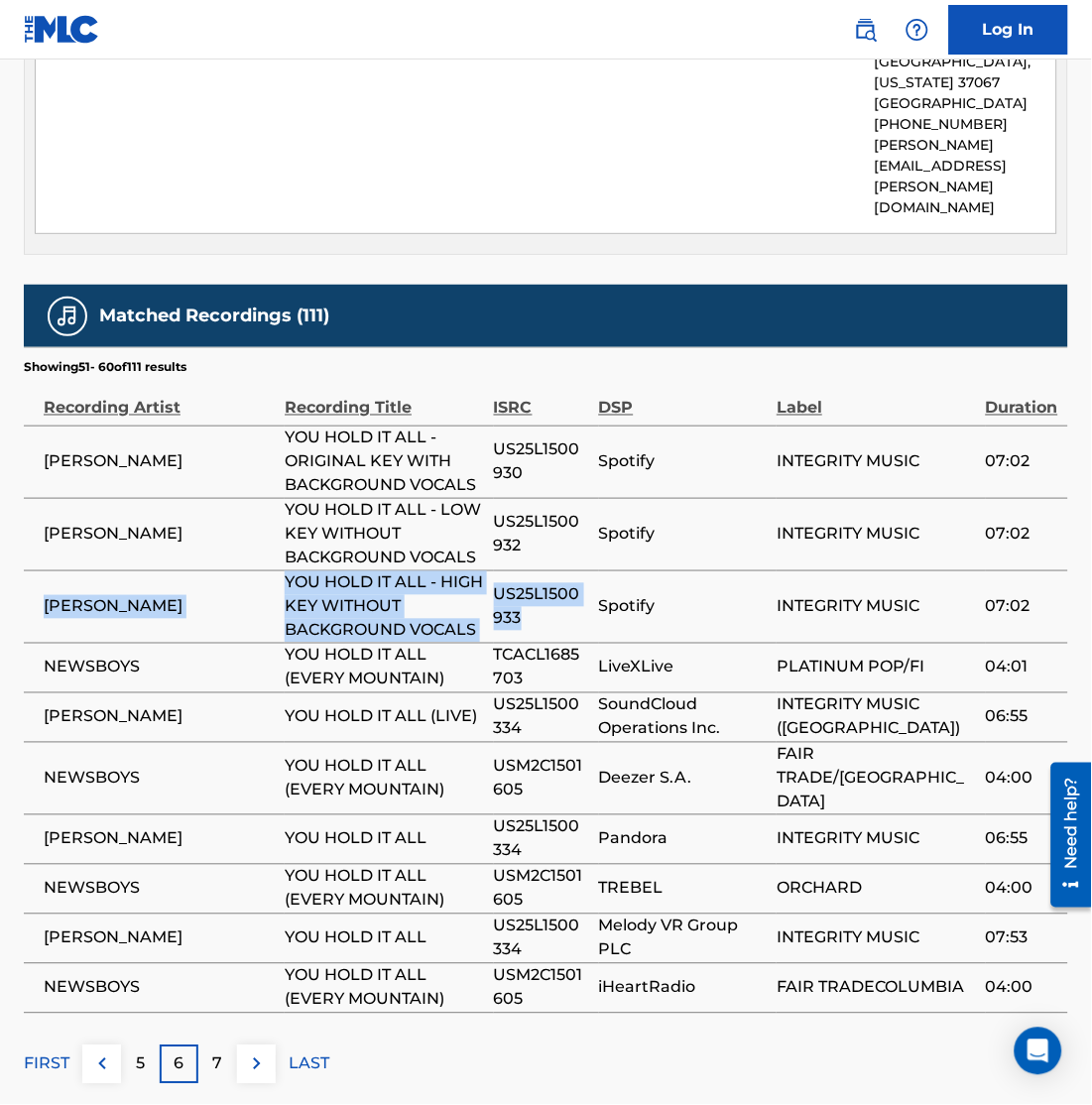 drag, startPoint x: 46, startPoint y: 552, endPoint x: 550, endPoint y: 564, distance: 504.143 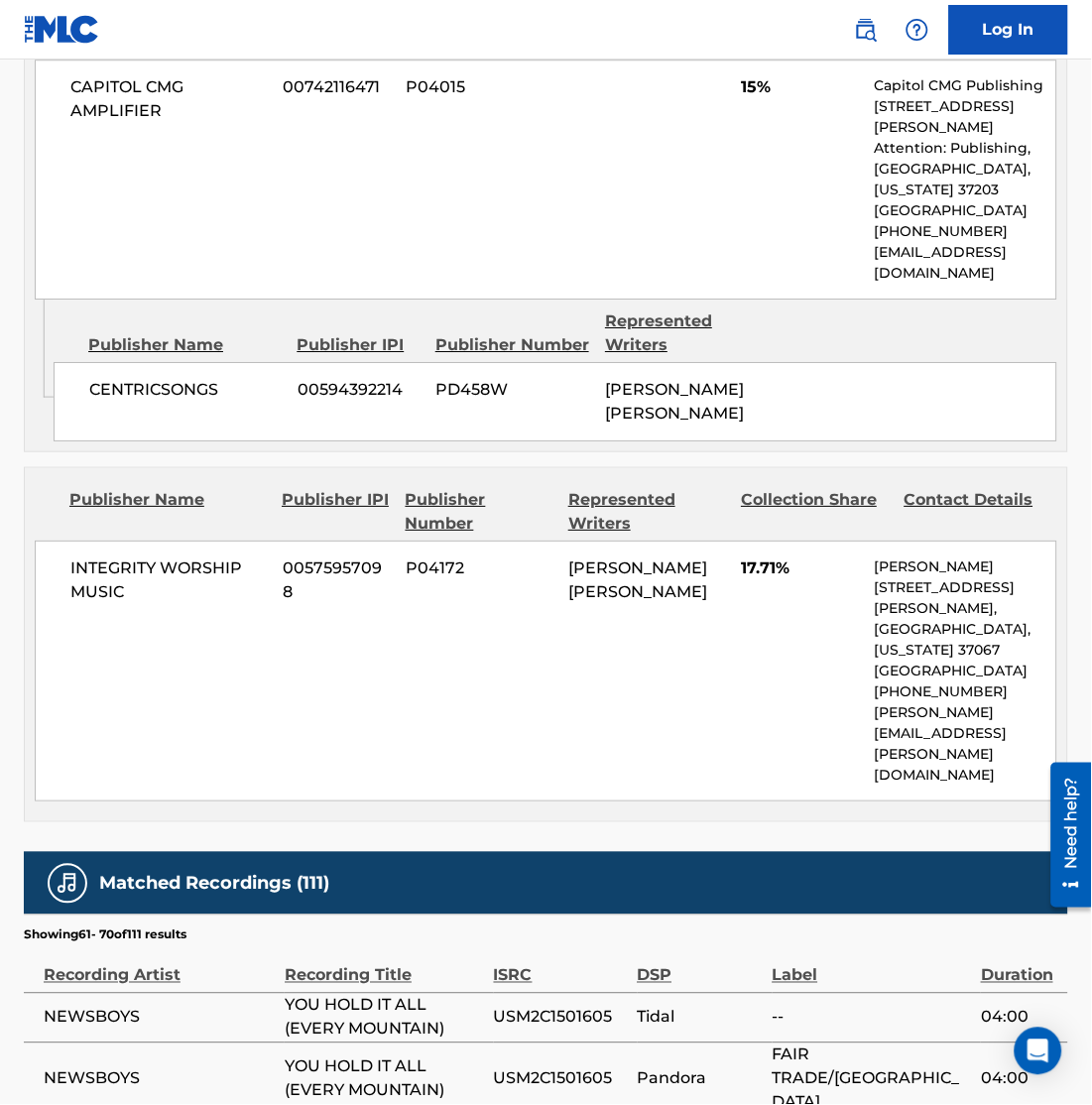 scroll, scrollTop: 2708, scrollLeft: 0, axis: vertical 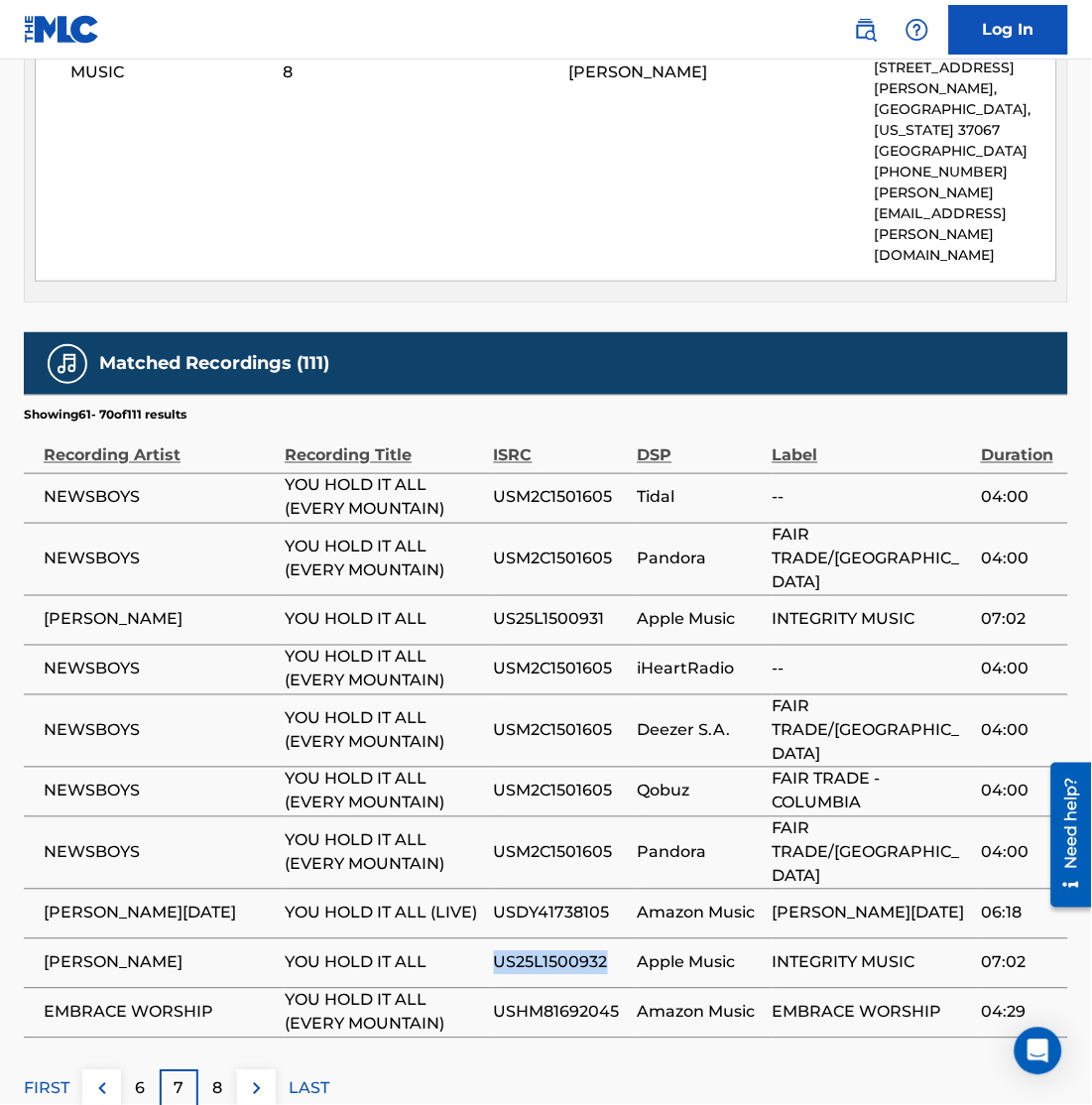 drag, startPoint x: 490, startPoint y: 826, endPoint x: 608, endPoint y: 845, distance: 119.51987 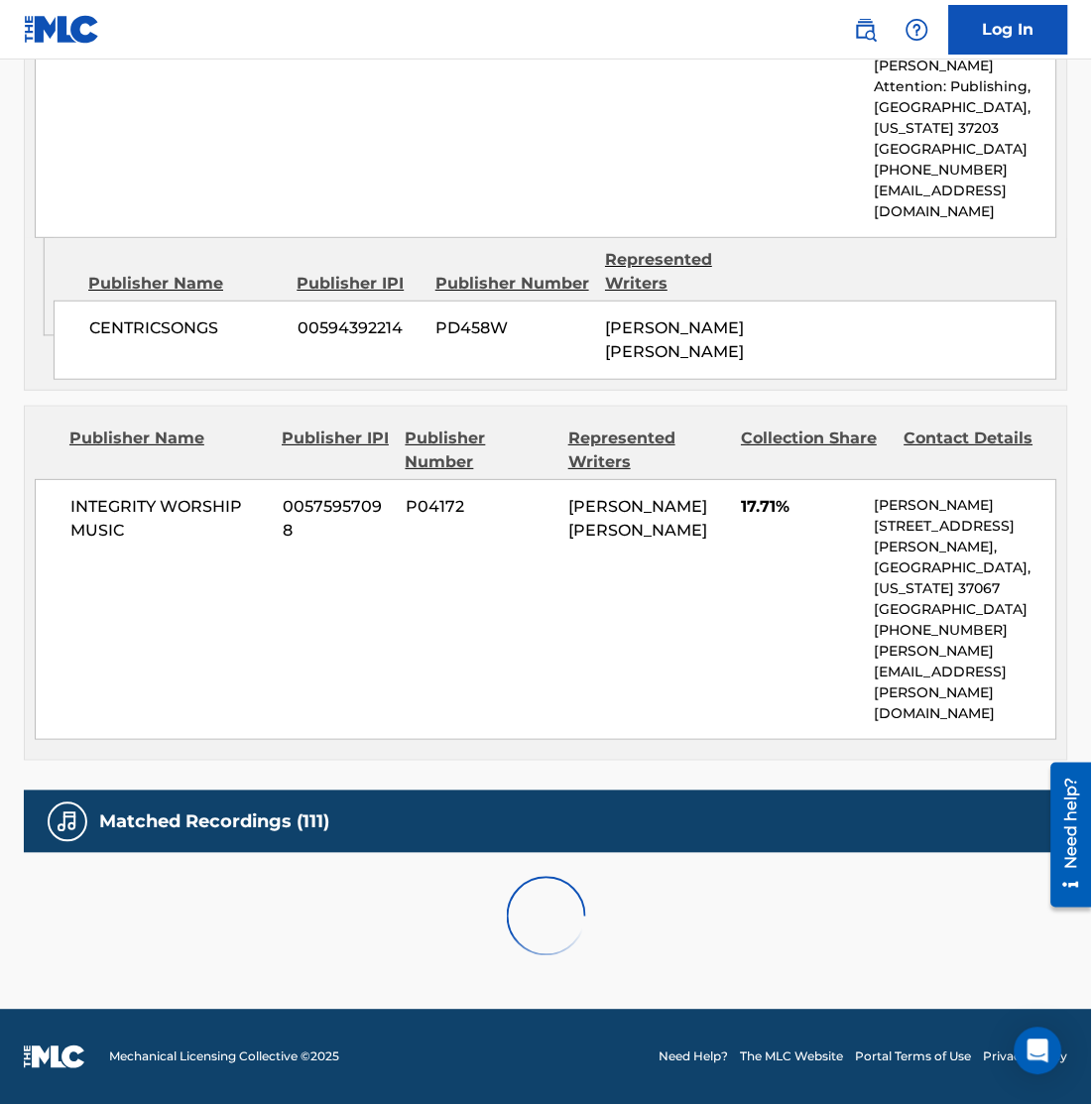 scroll, scrollTop: 2708, scrollLeft: 0, axis: vertical 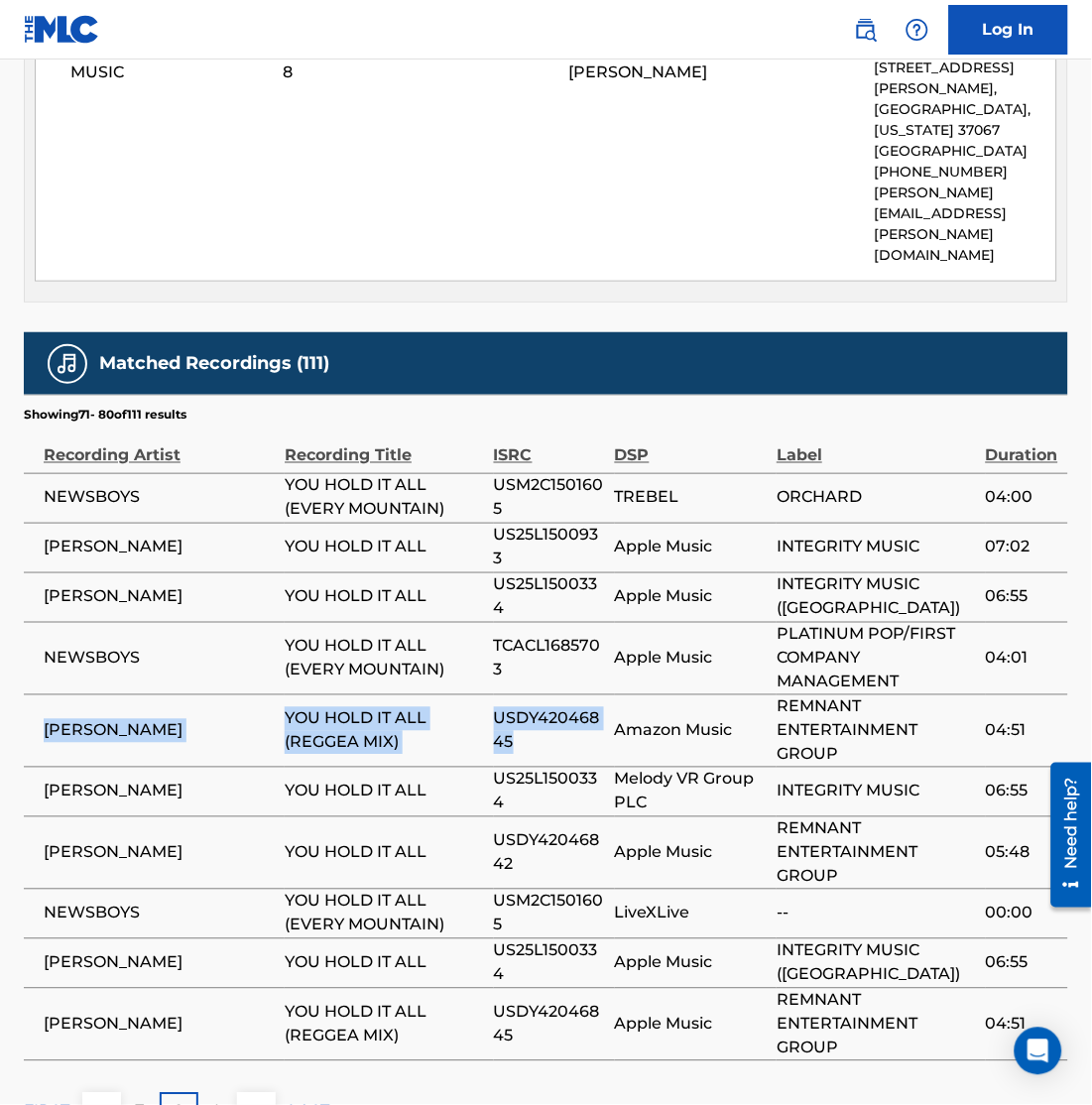 drag, startPoint x: 46, startPoint y: 677, endPoint x: 548, endPoint y: 696, distance: 502.3594 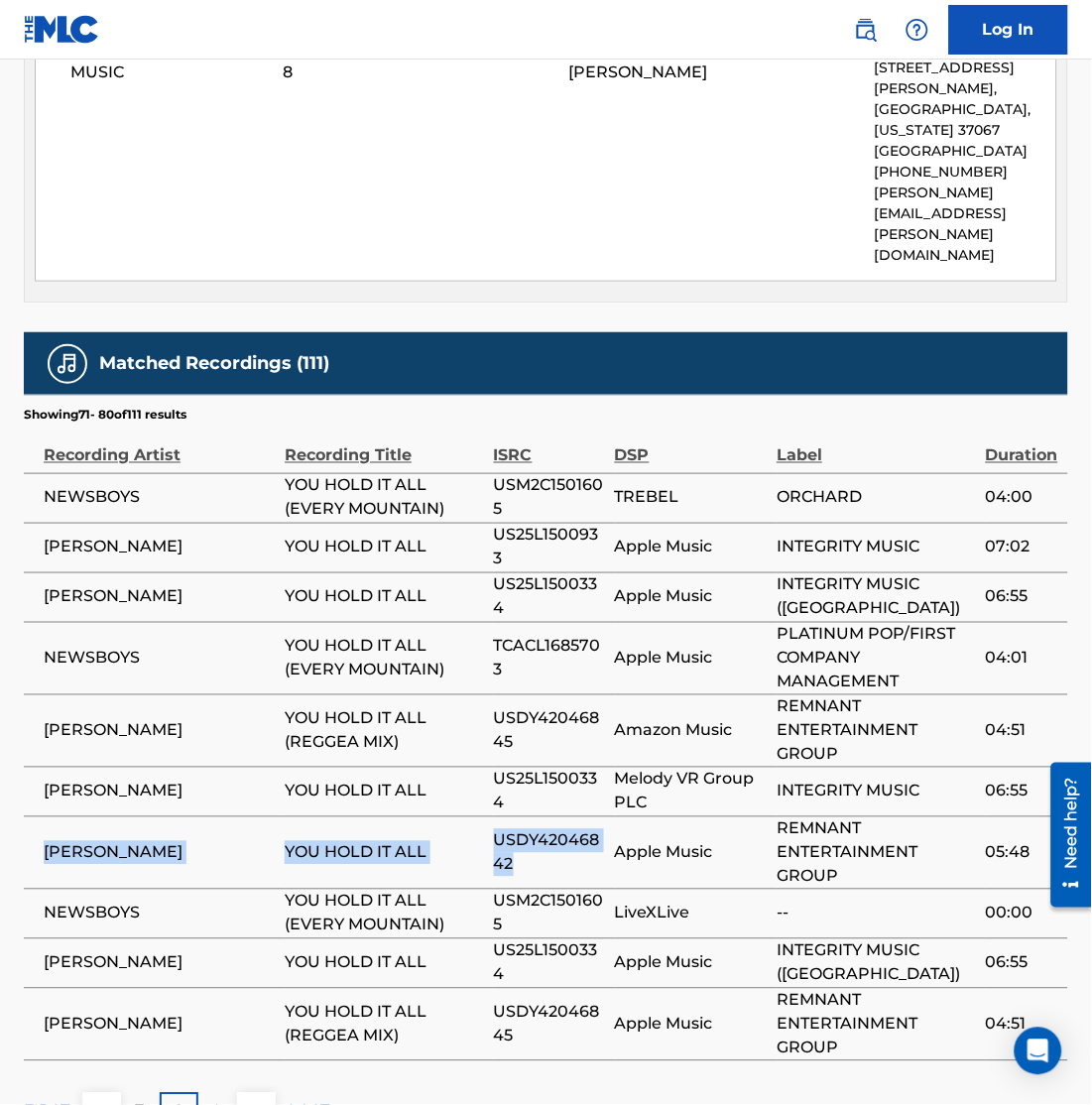 drag, startPoint x: 41, startPoint y: 798, endPoint x: 552, endPoint y: 803, distance: 511.02446 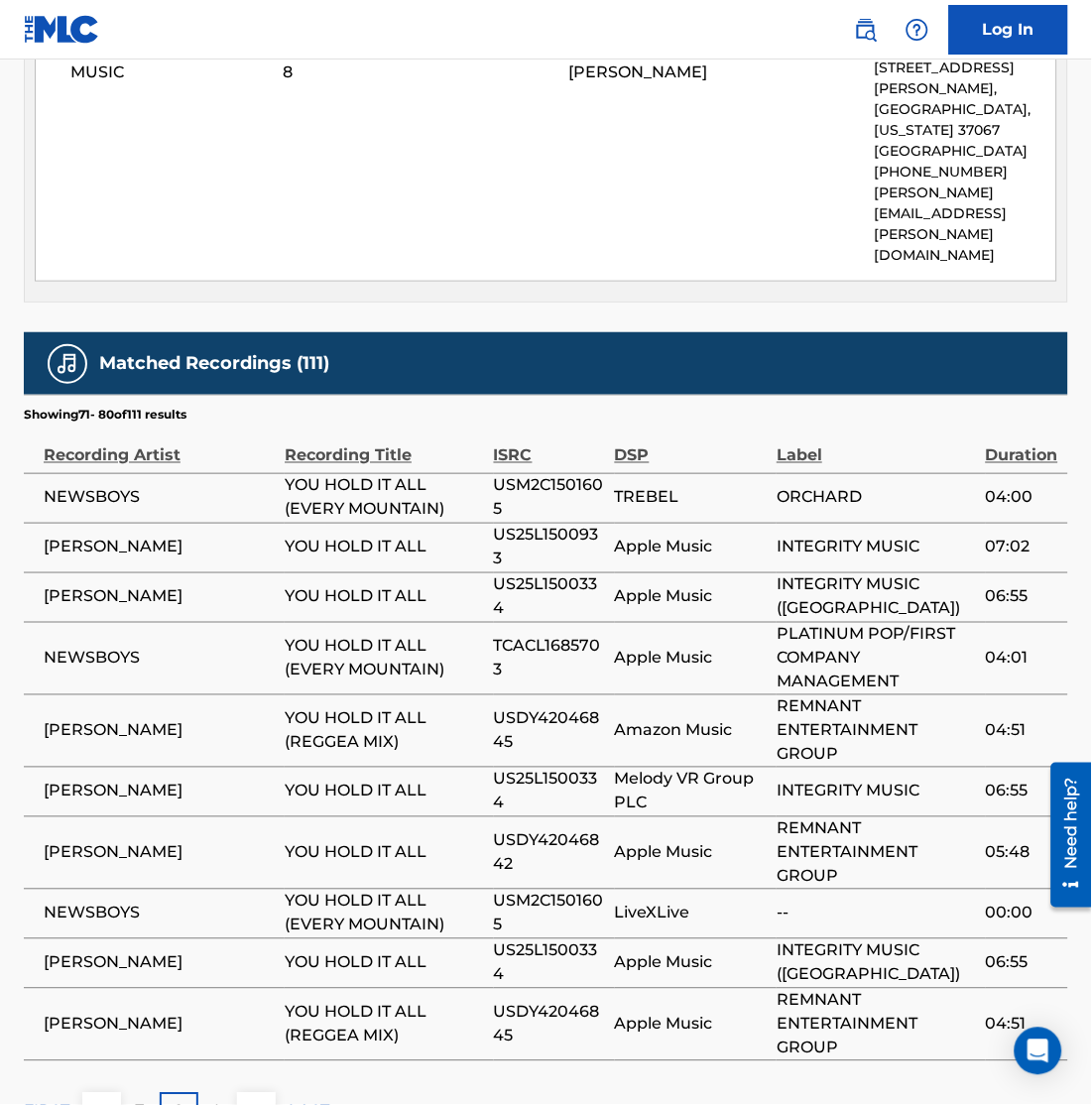 click on "[PERSON_NAME]" at bounding box center (154, 730) 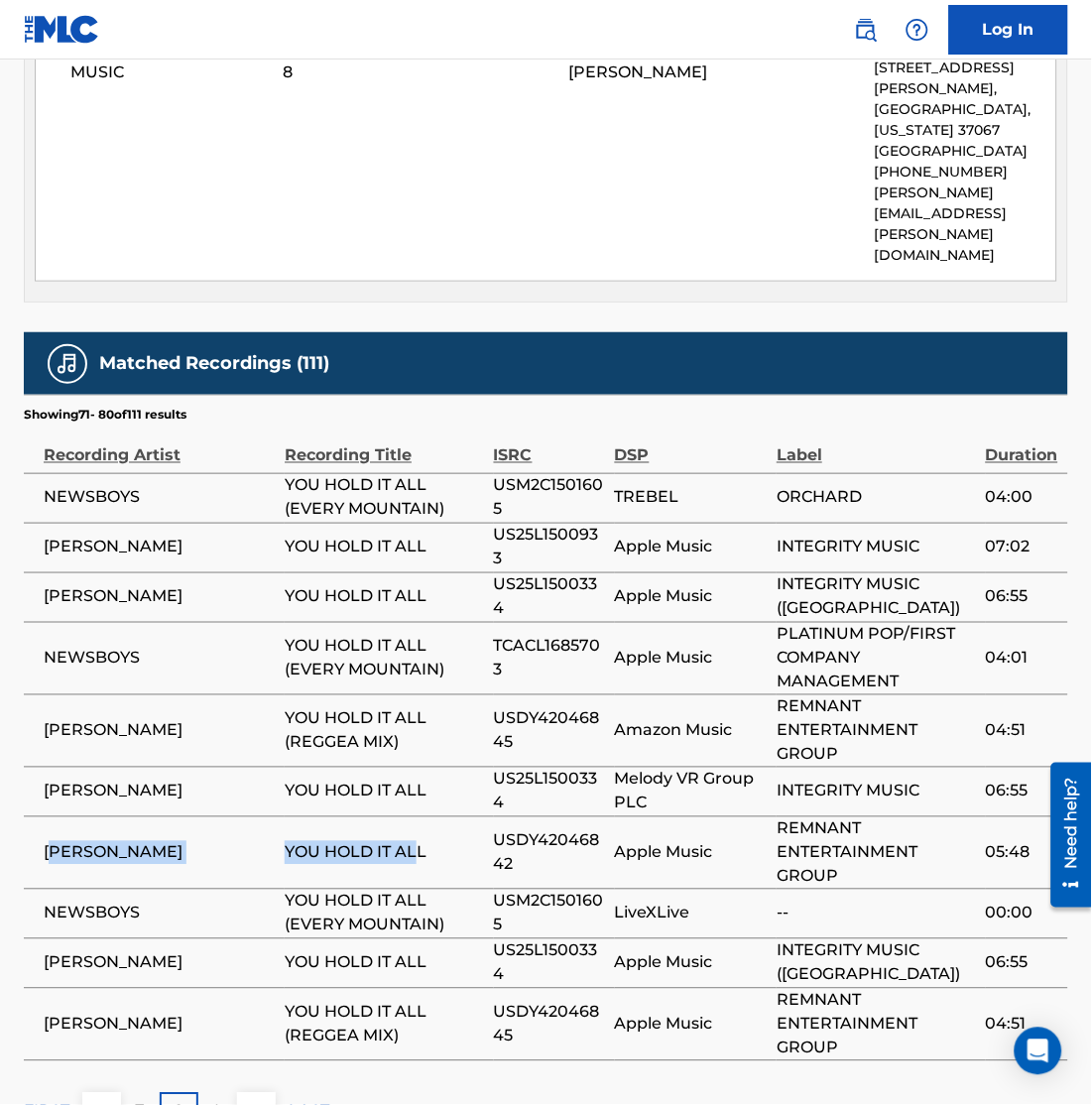 drag, startPoint x: 51, startPoint y: 792, endPoint x: 414, endPoint y: 785, distance: 363.06749 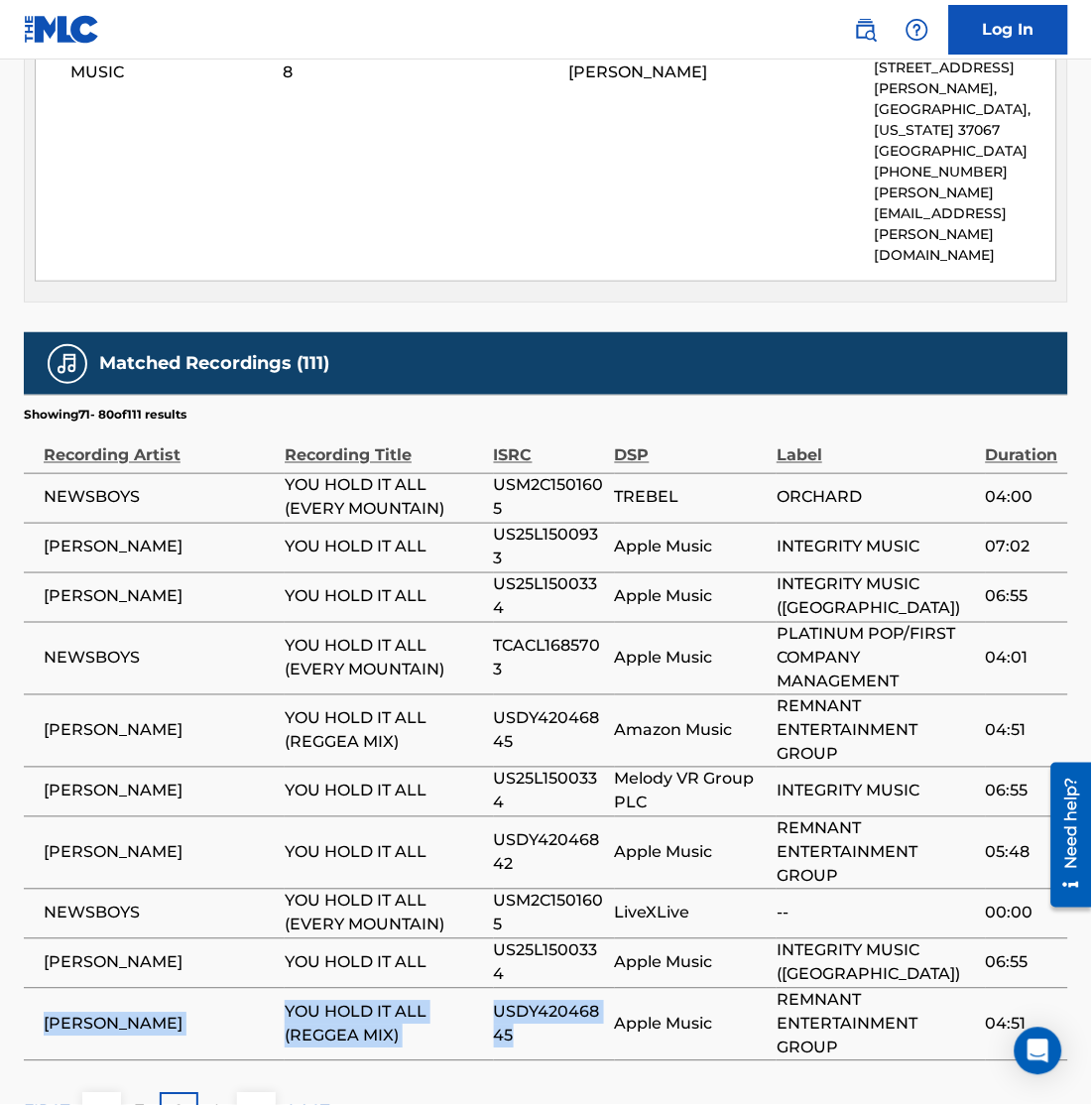 drag, startPoint x: 34, startPoint y: 978, endPoint x: 526, endPoint y: 977, distance: 492.001 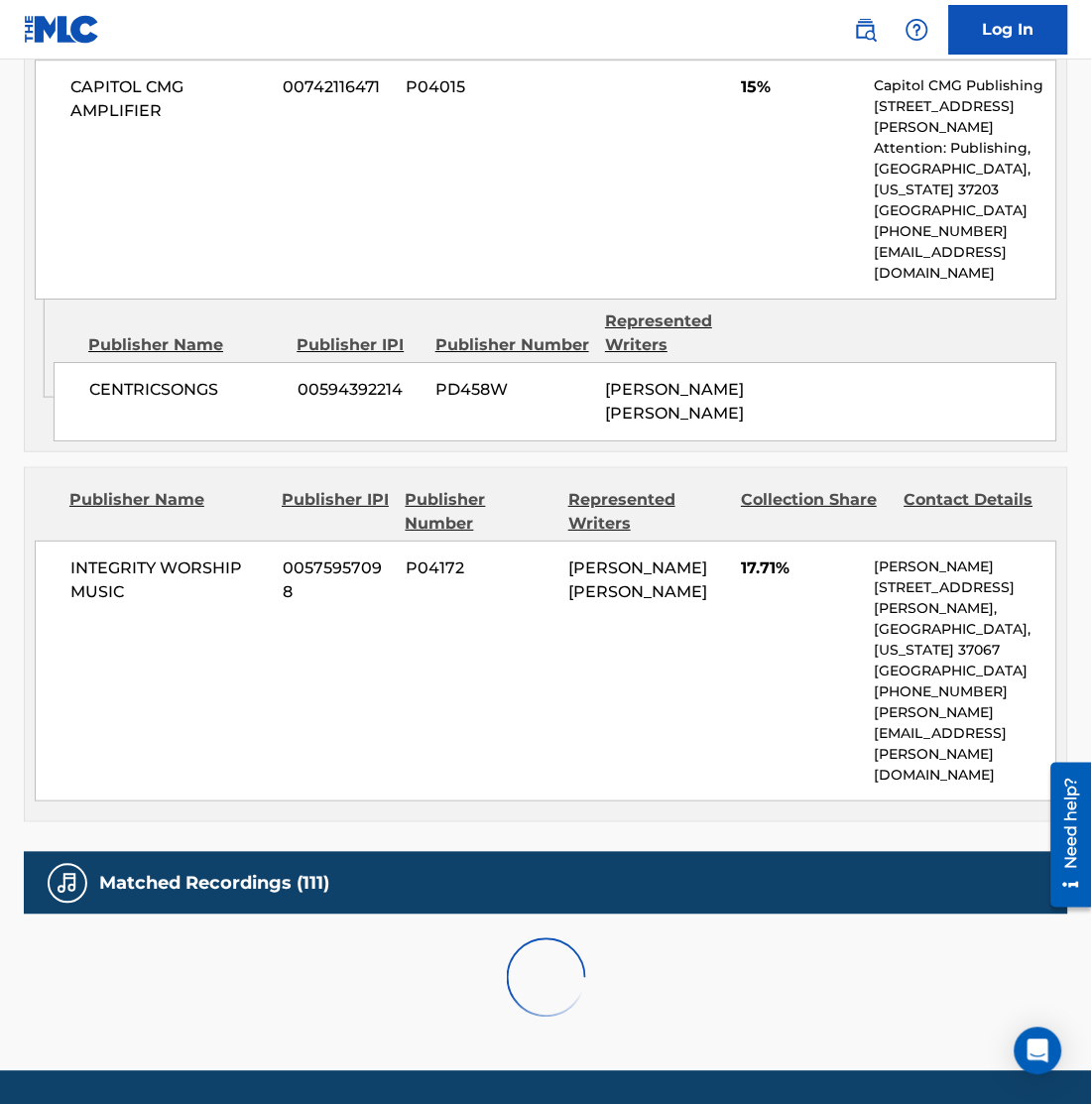 scroll, scrollTop: 2708, scrollLeft: 0, axis: vertical 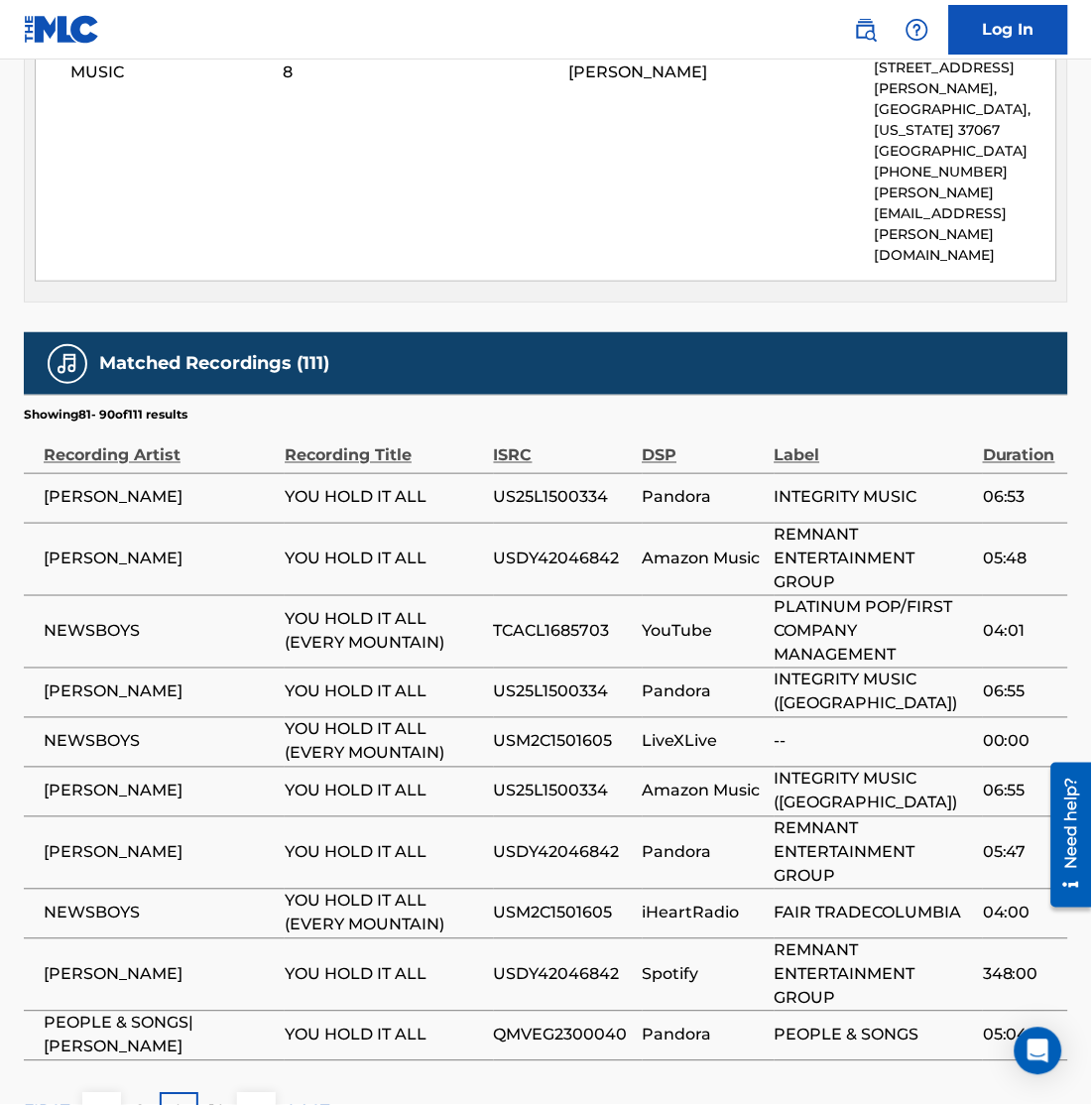 click at bounding box center [257, 1112] 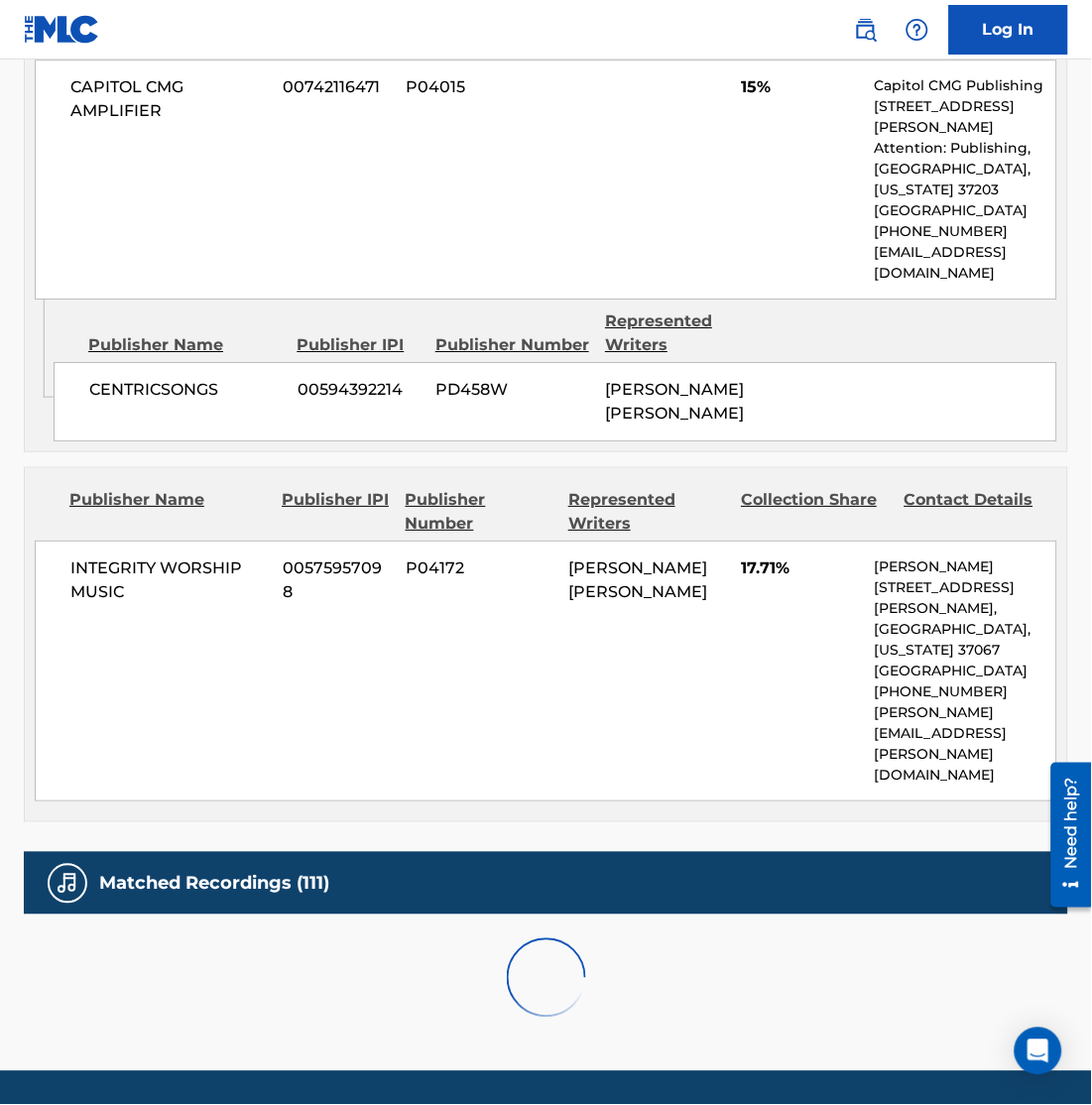 scroll, scrollTop: 2708, scrollLeft: 0, axis: vertical 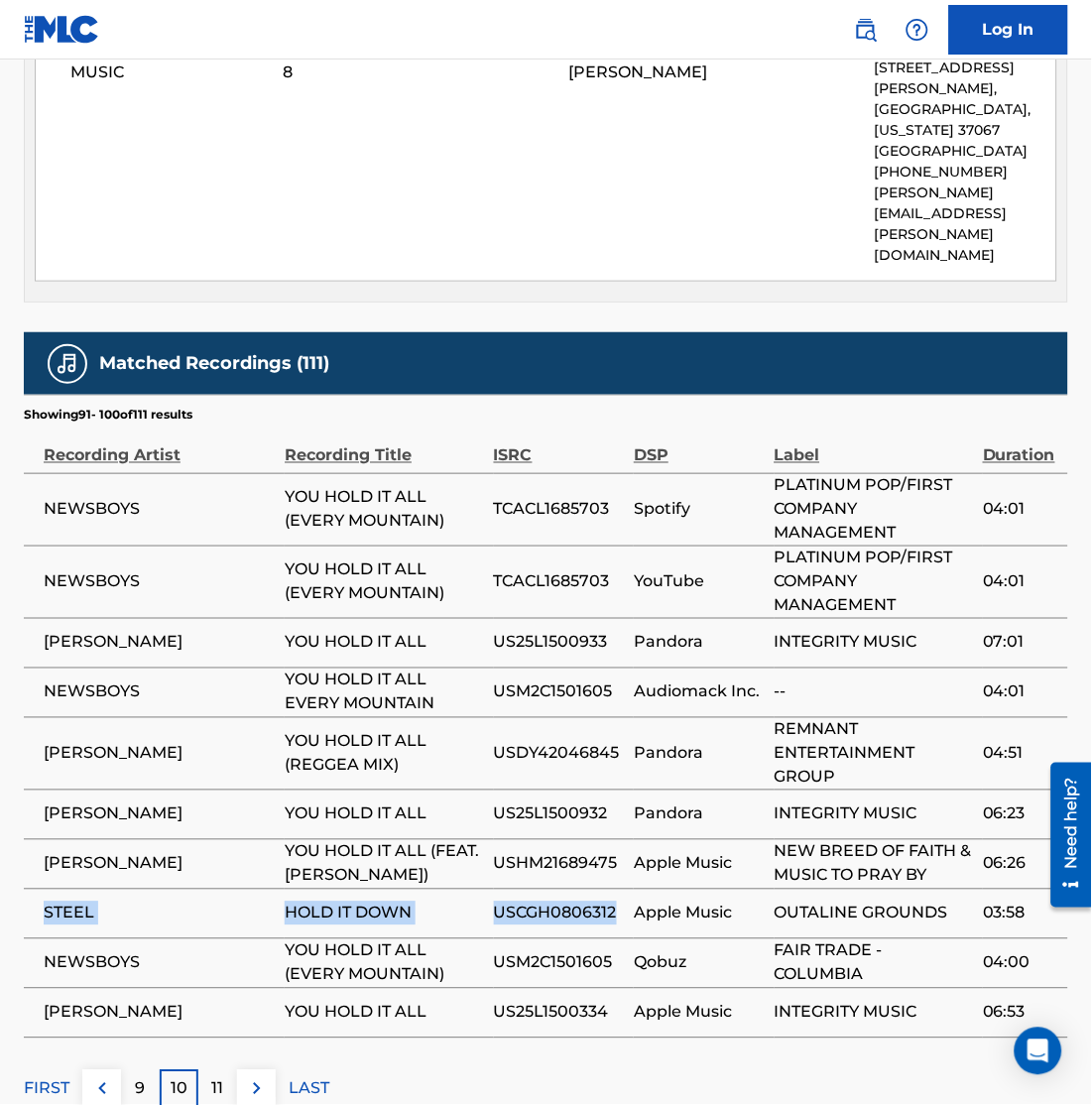 drag, startPoint x: 34, startPoint y: 856, endPoint x: 616, endPoint y: 871, distance: 582.19327 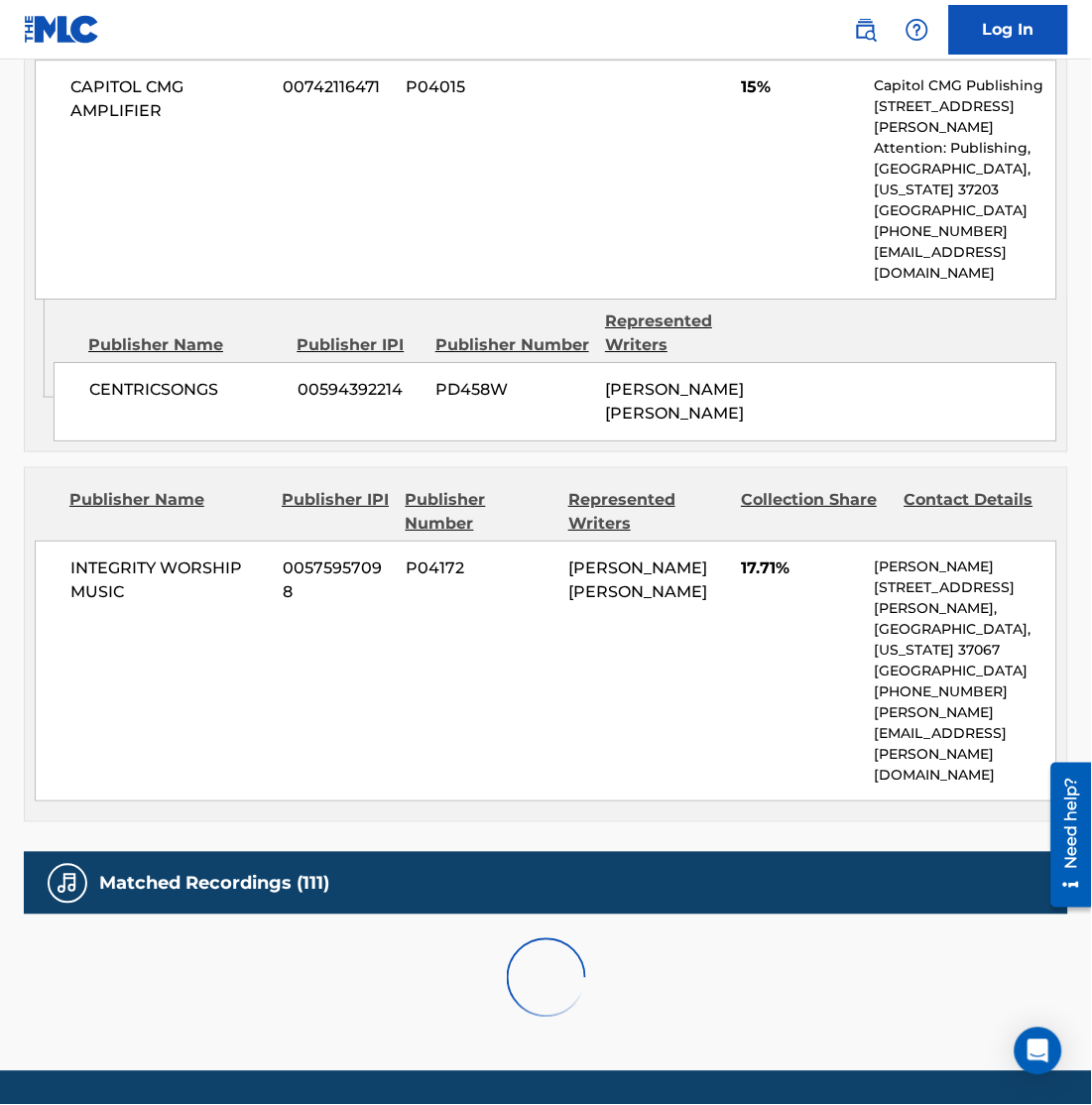 scroll, scrollTop: 2708, scrollLeft: 0, axis: vertical 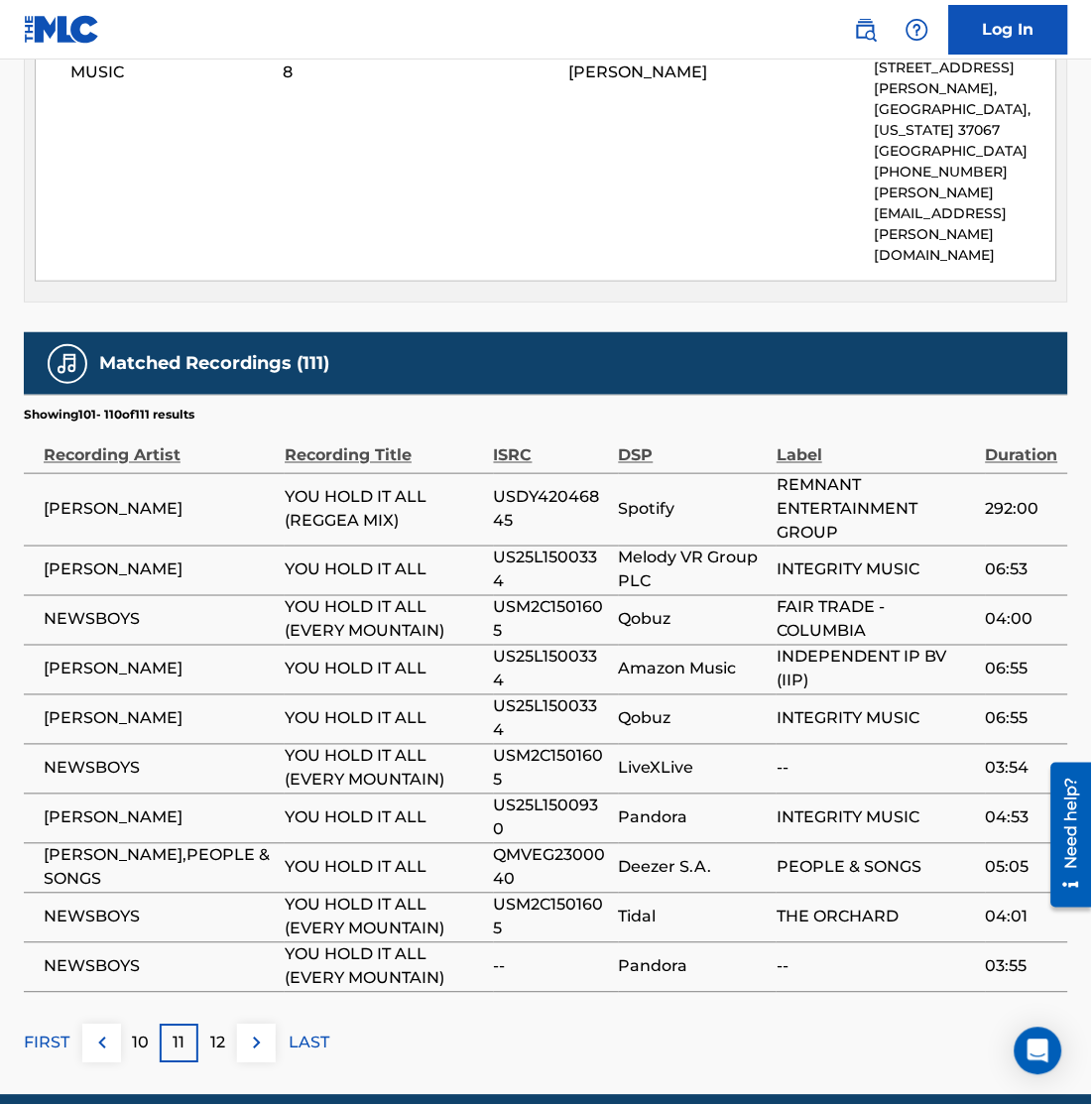 click at bounding box center [257, 1044] 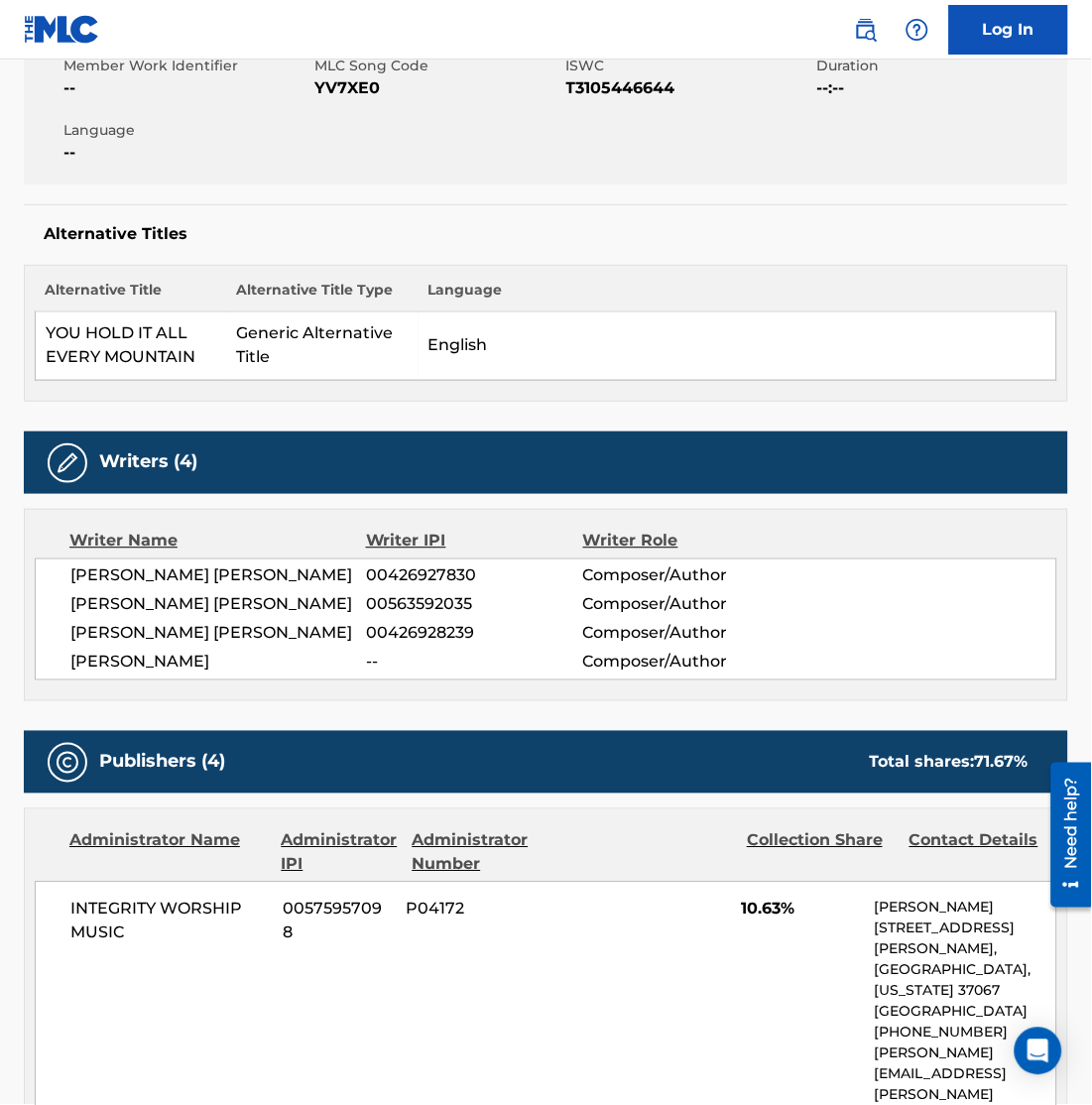 scroll, scrollTop: 171, scrollLeft: 0, axis: vertical 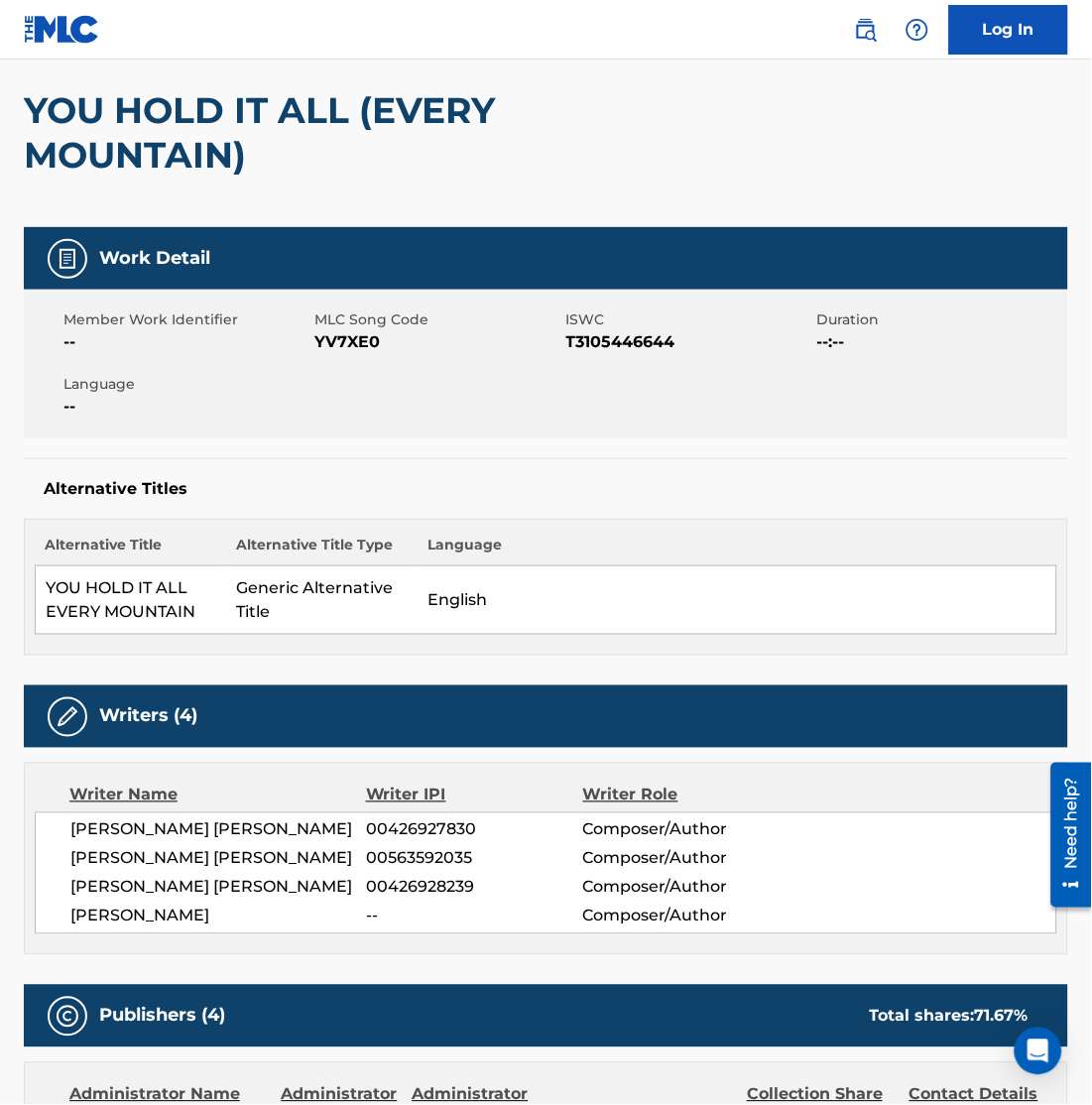 click on "Member Work Identifier --" at bounding box center (188, 331) 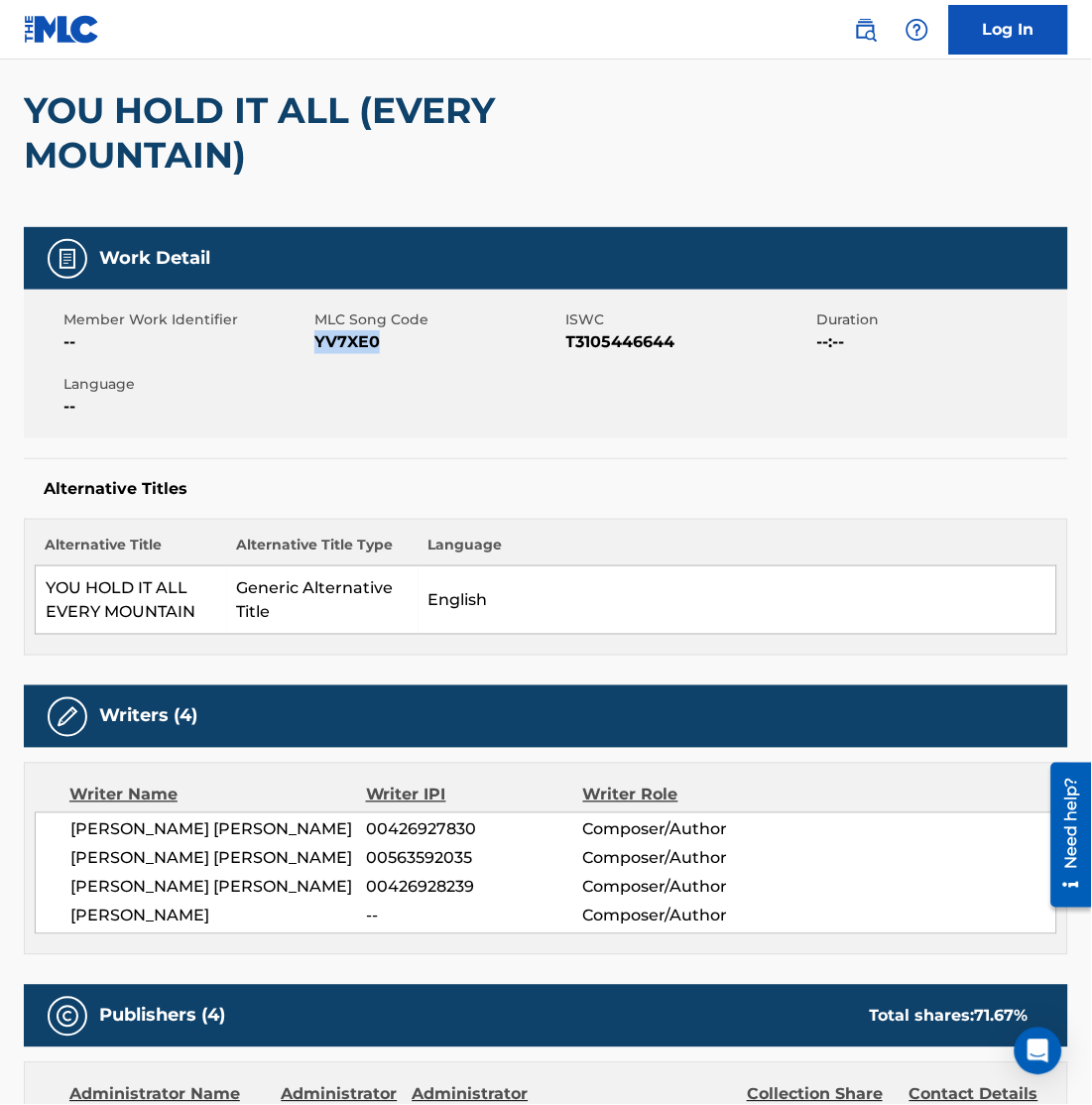 drag, startPoint x: 314, startPoint y: 341, endPoint x: 426, endPoint y: 353, distance: 112.64102 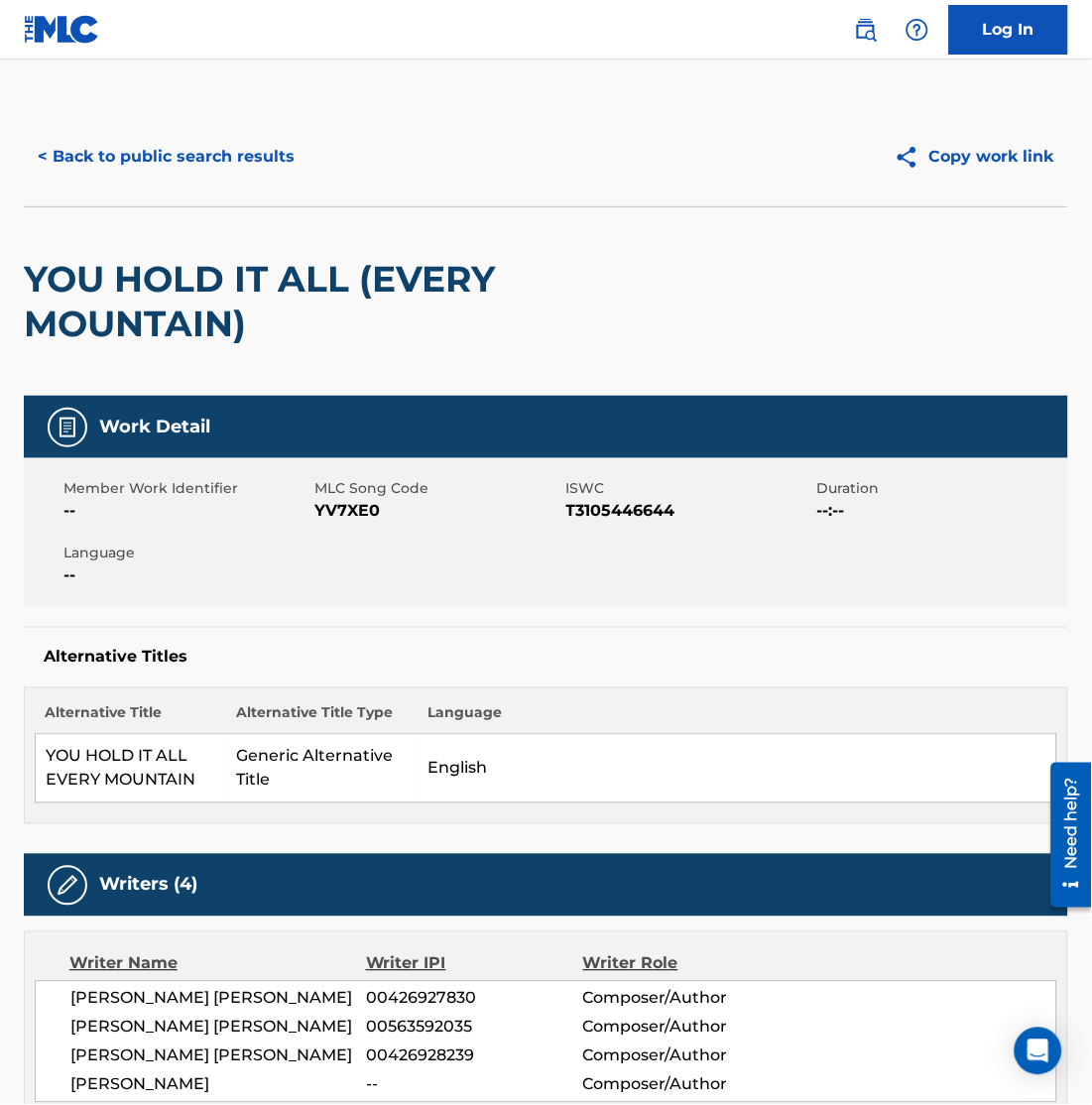 scroll, scrollTop: 0, scrollLeft: 0, axis: both 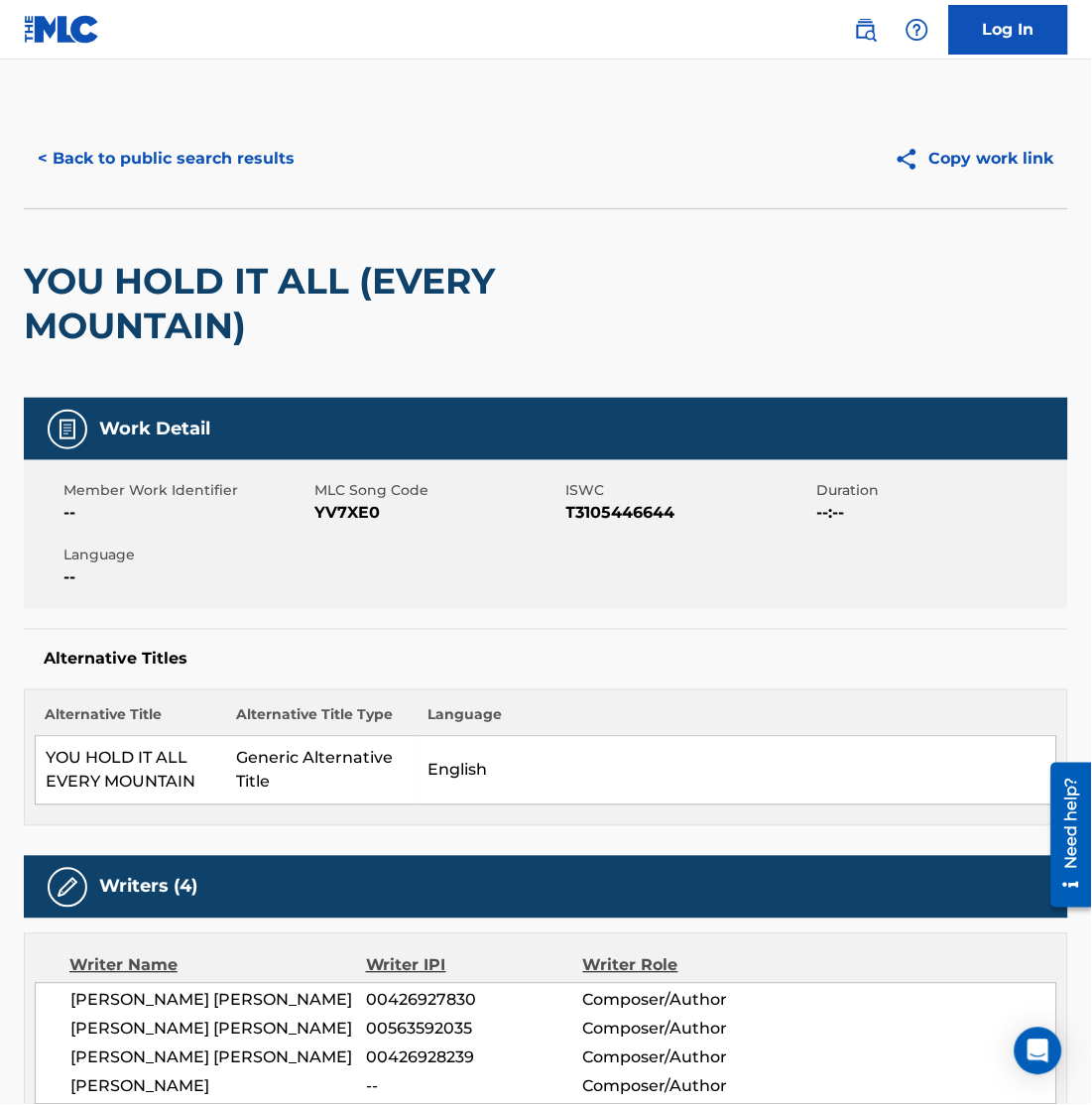 click on "< Back to public search results" at bounding box center (166, 159) 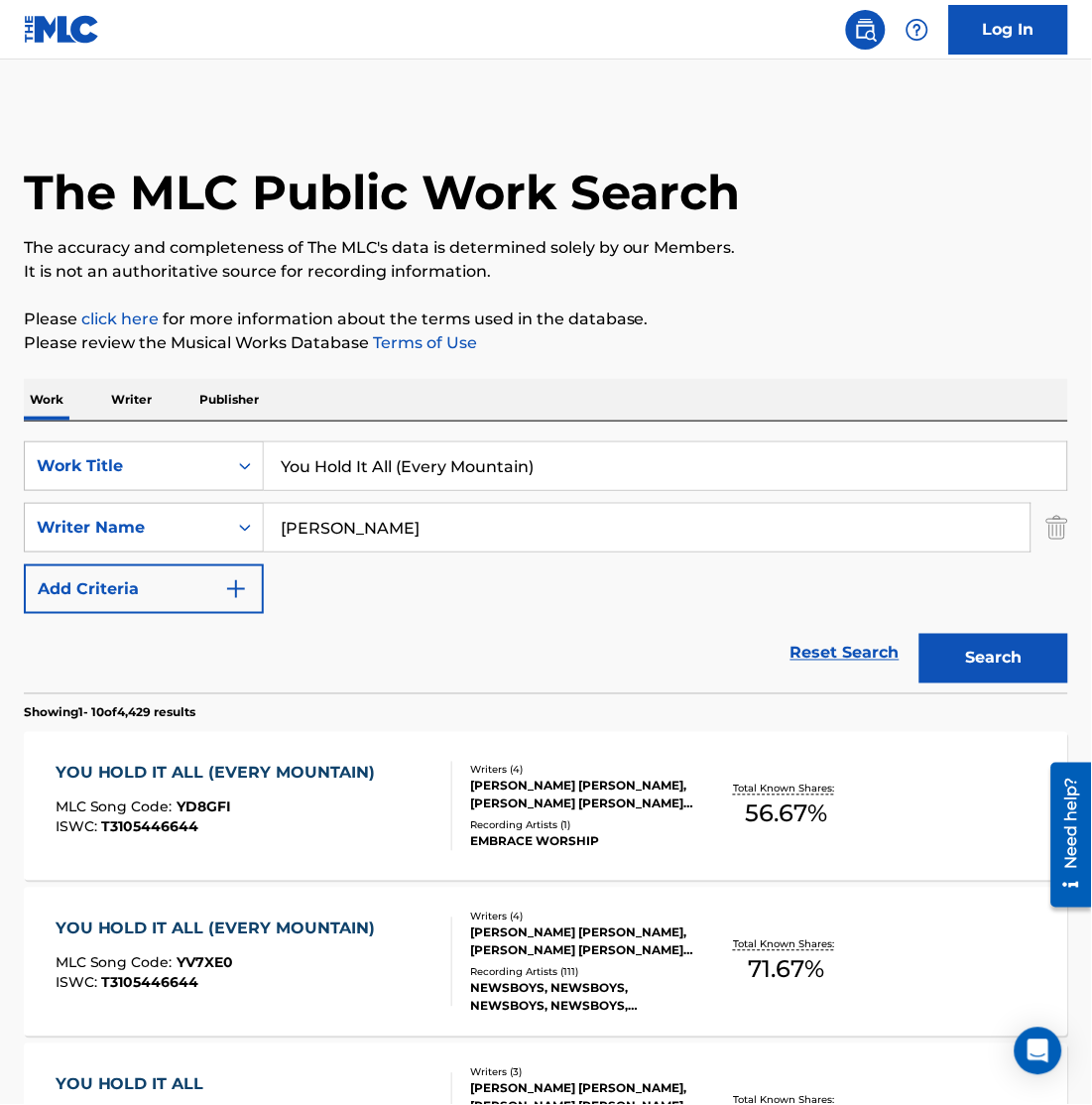 scroll, scrollTop: 236, scrollLeft: 0, axis: vertical 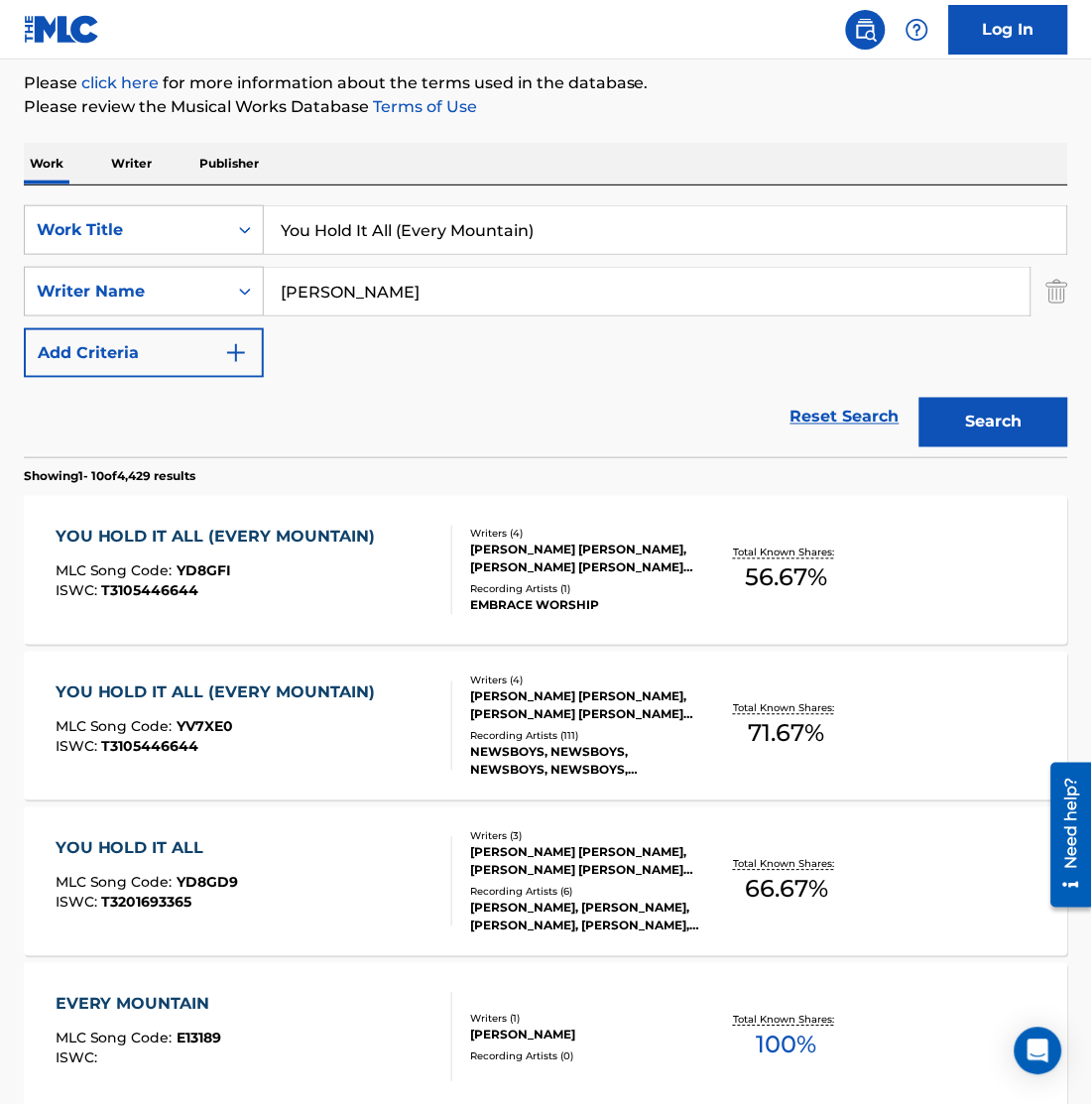 click on "YOU HOLD IT ALL (EVERY MOUNTAIN) MLC Song Code : YD8GFI ISWC : T3105446644 Writers ( 4 ) [PERSON_NAME] [PERSON_NAME], [PERSON_NAME] [PERSON_NAME] [PERSON_NAME], [PERSON_NAME] [PERSON_NAME] Recording Artists ( 1 ) EMBRACE WORSHIP Total Known Shares: 56.67 %" at bounding box center (546, 570) 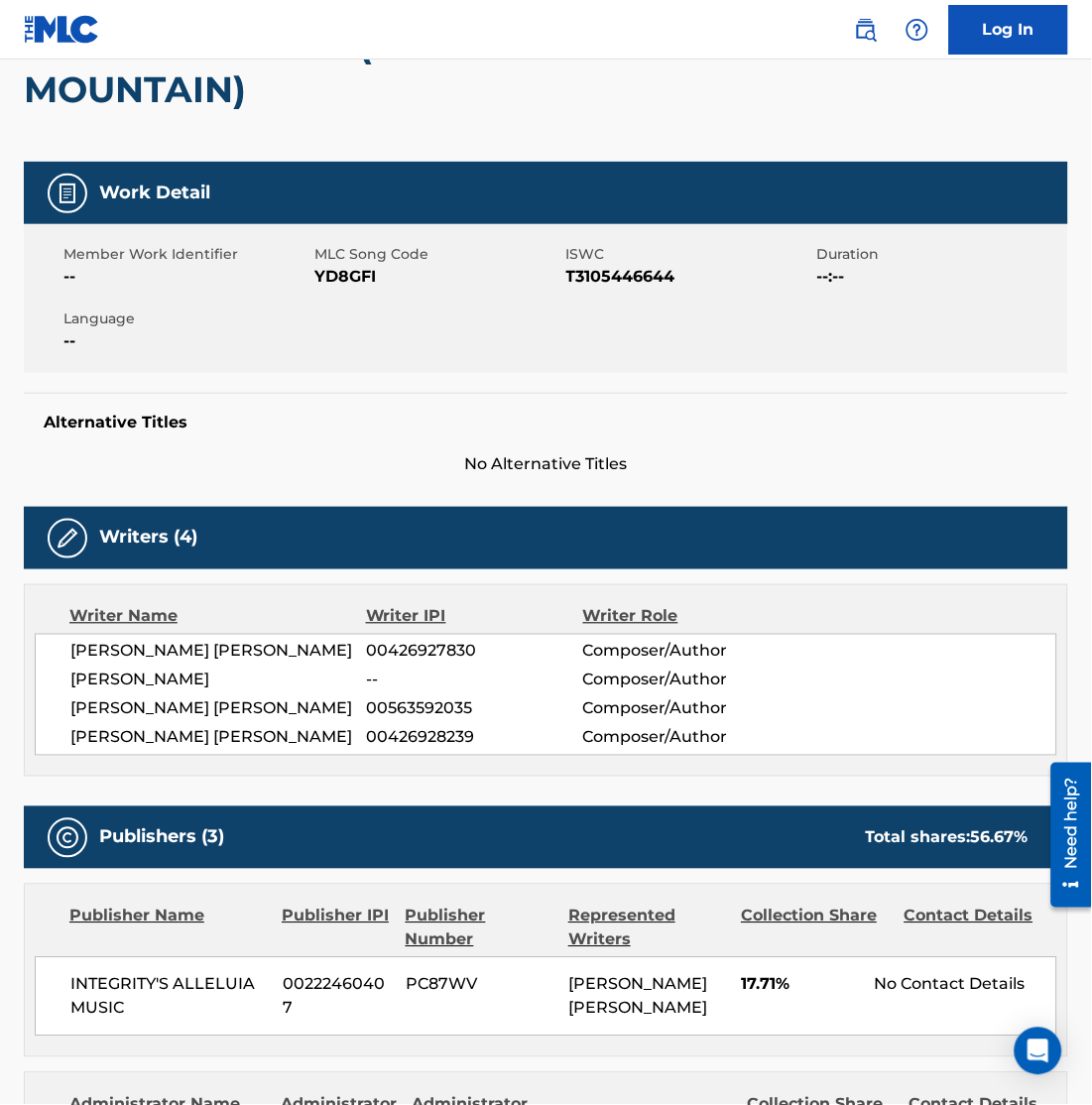 scroll, scrollTop: 0, scrollLeft: 0, axis: both 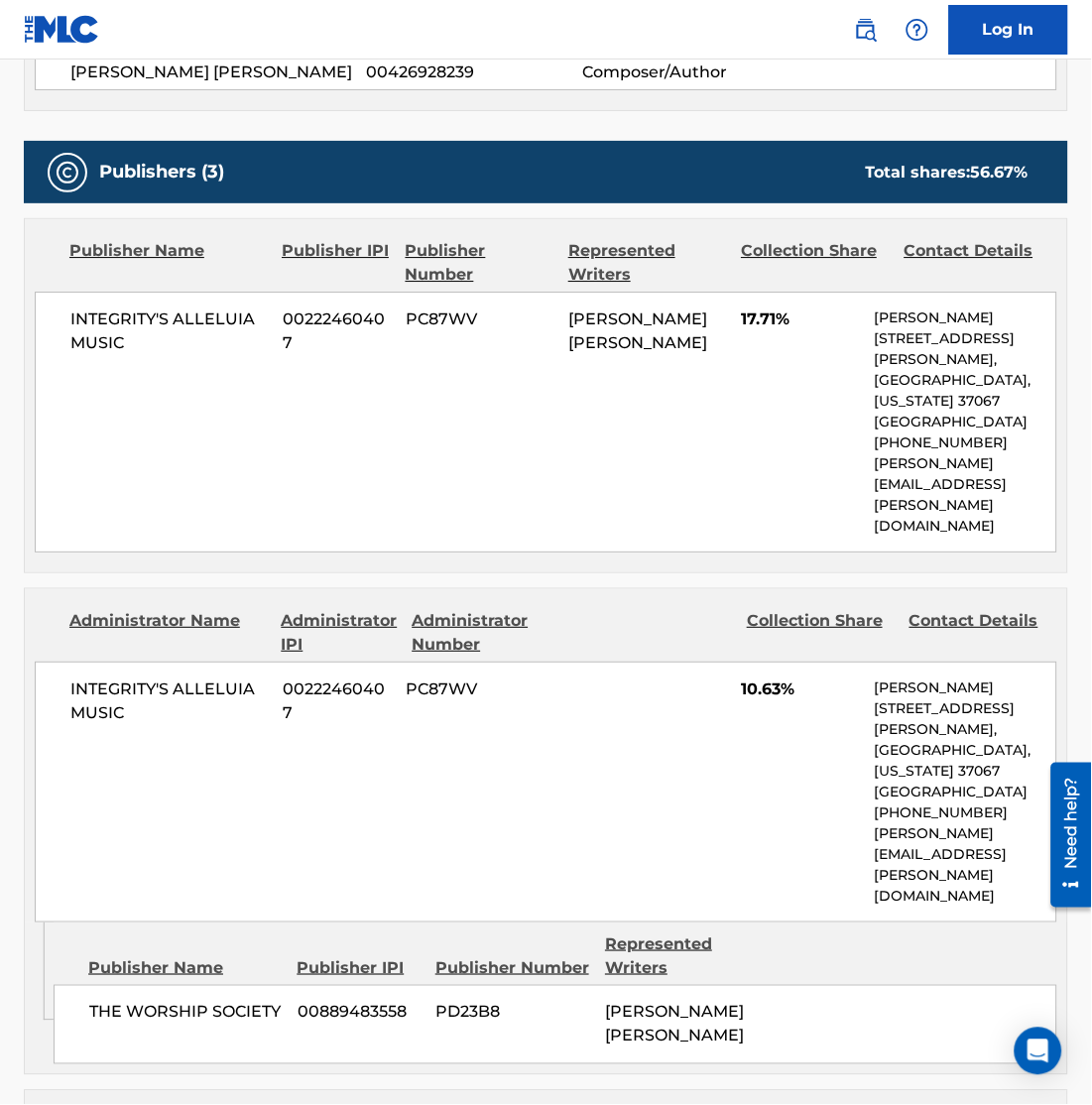 click on "00222460407" at bounding box center [336, 701] 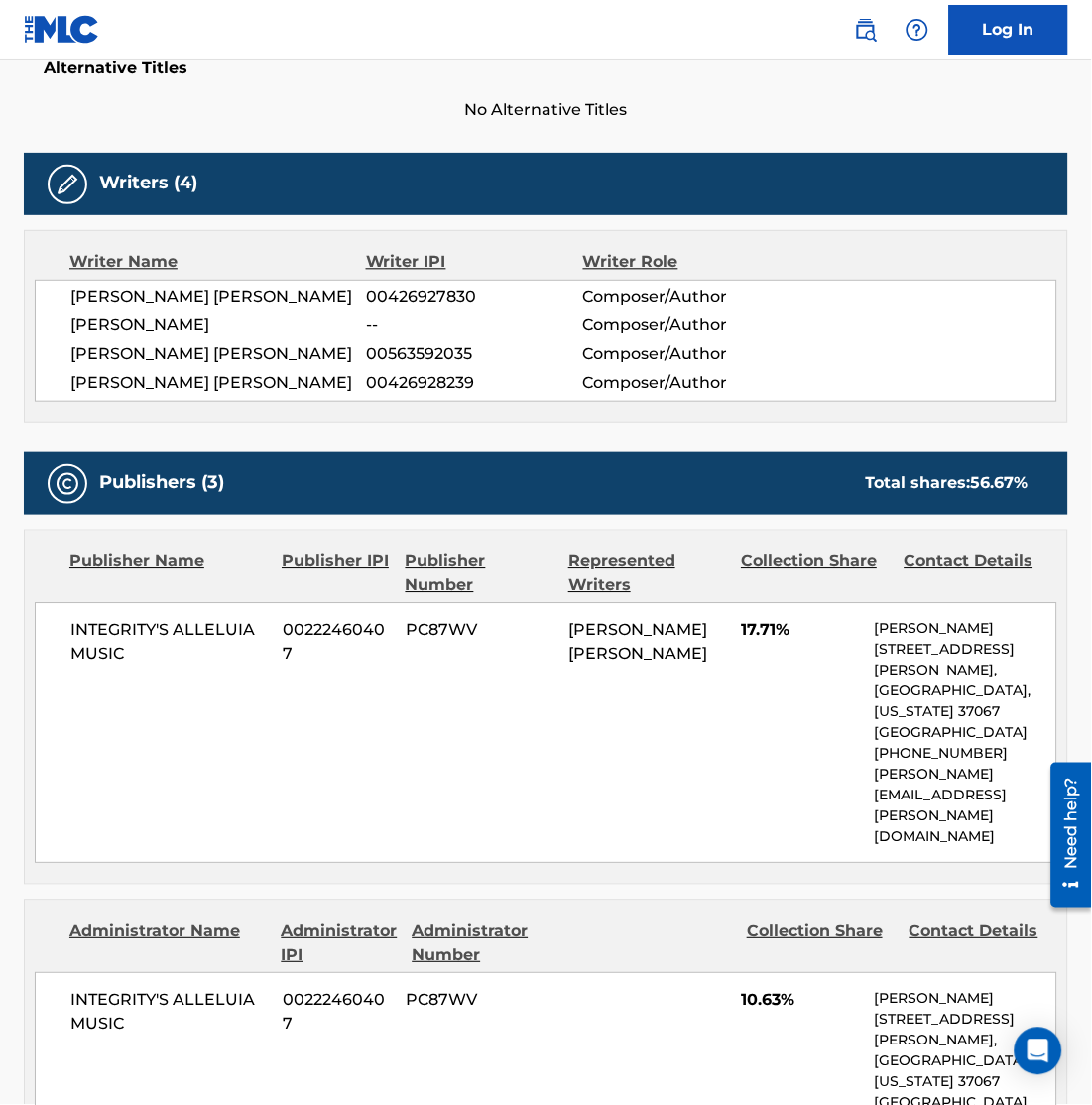scroll, scrollTop: 0, scrollLeft: 0, axis: both 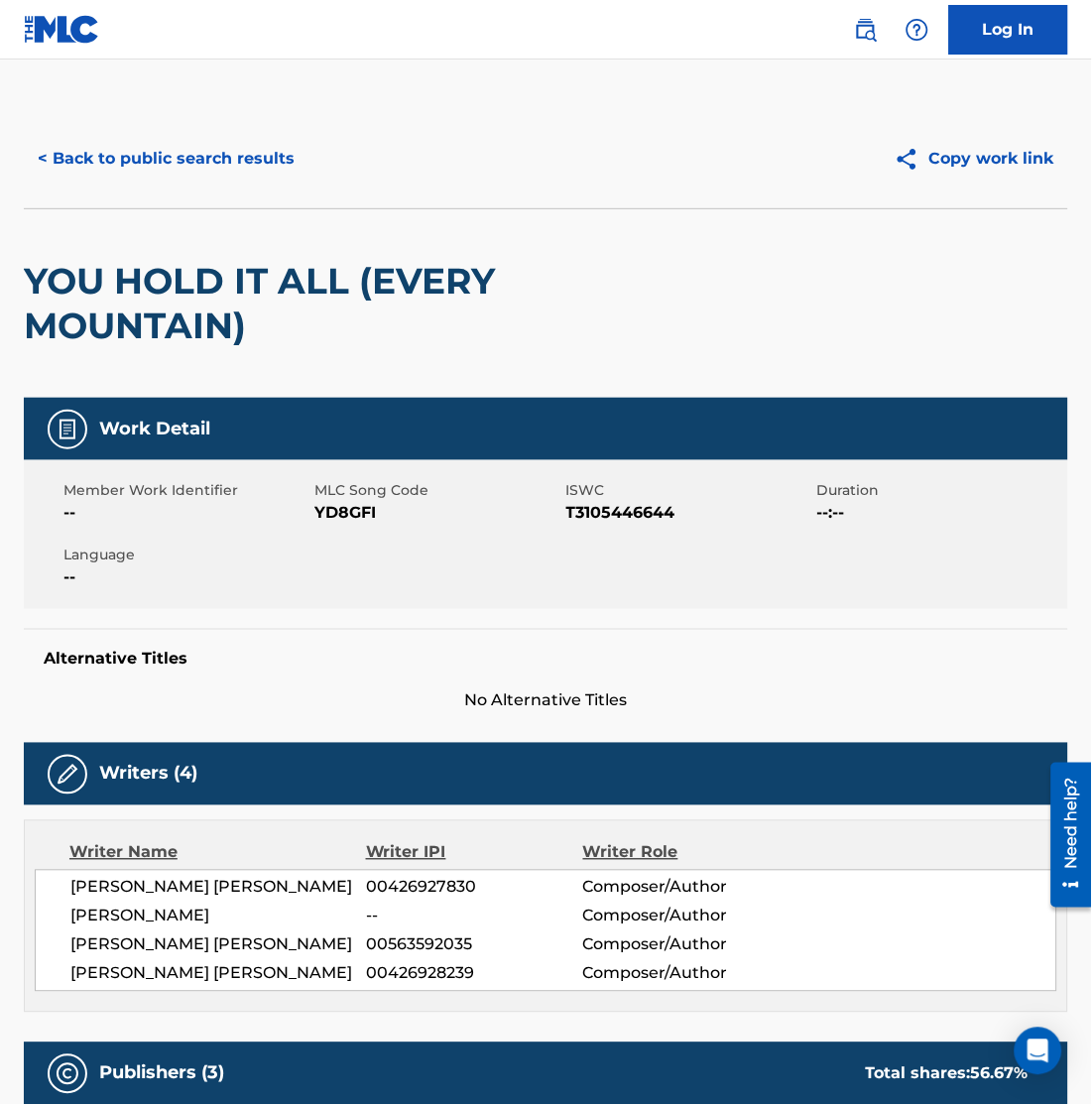 click on "< Back to public search results" at bounding box center (166, 159) 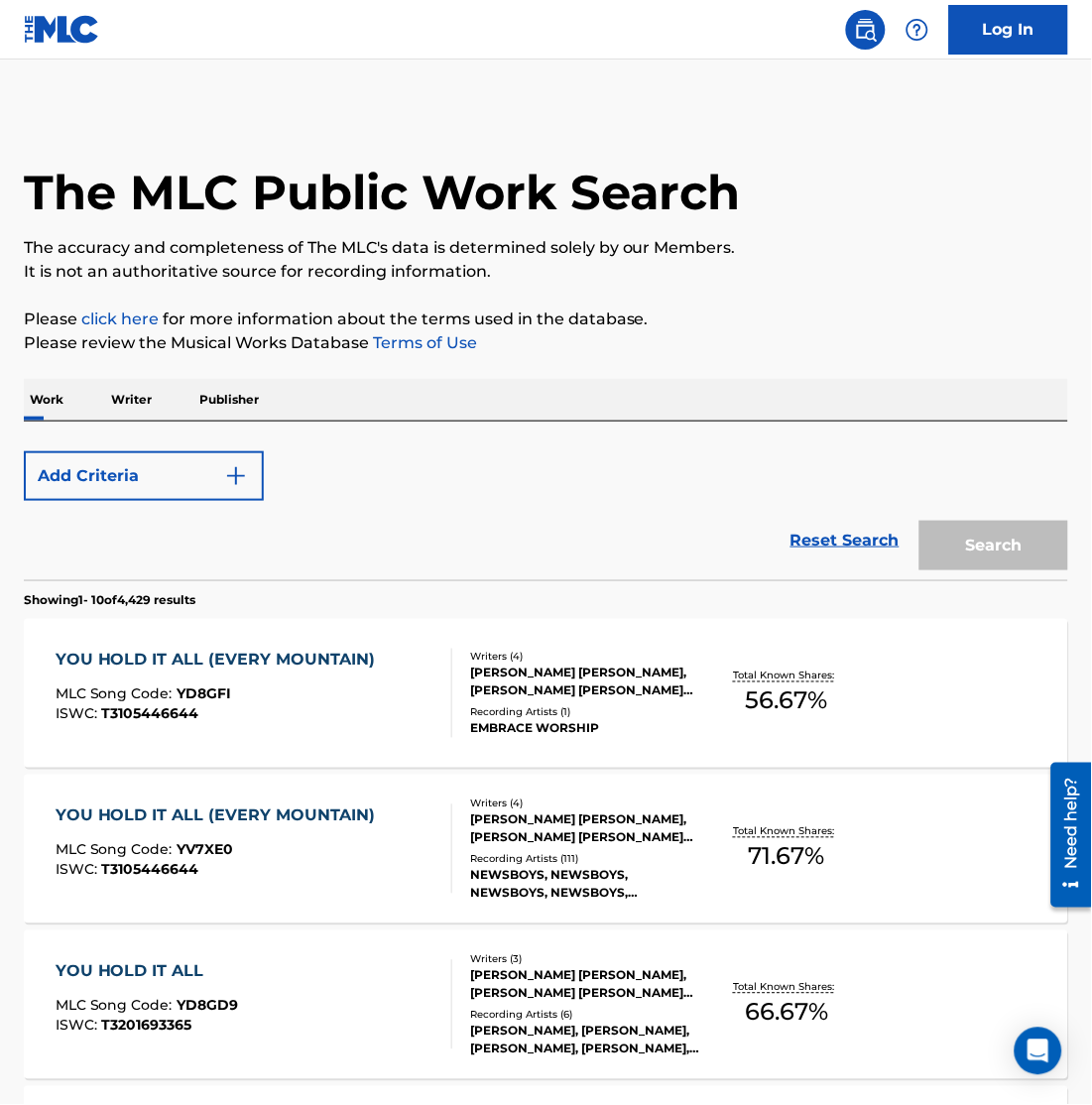 scroll, scrollTop: 236, scrollLeft: 0, axis: vertical 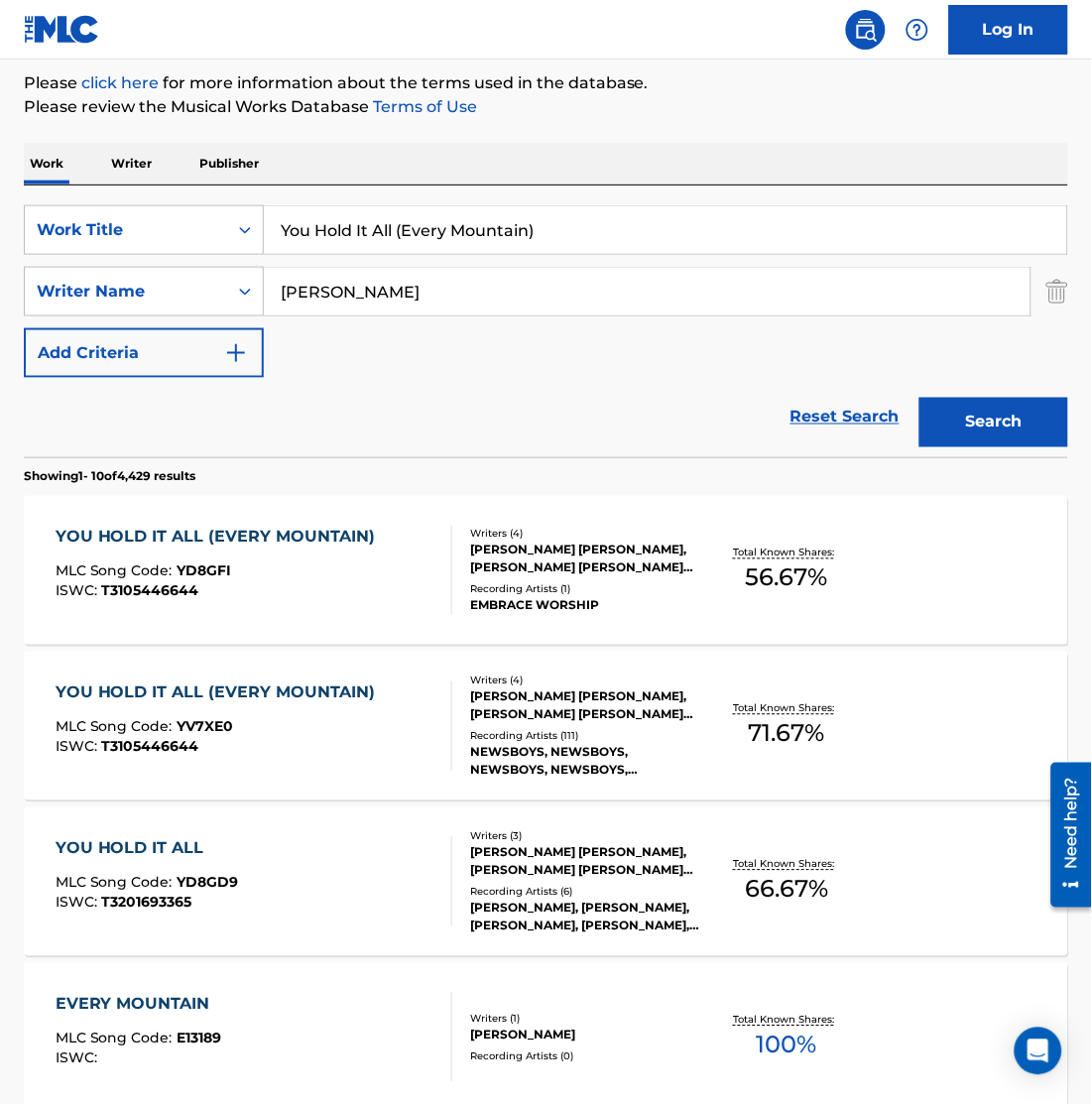 click on "YOU HOLD IT ALL (EVERY MOUNTAIN) MLC Song Code : YV7XE0 ISWC : T3105446644" at bounding box center (220, 726) 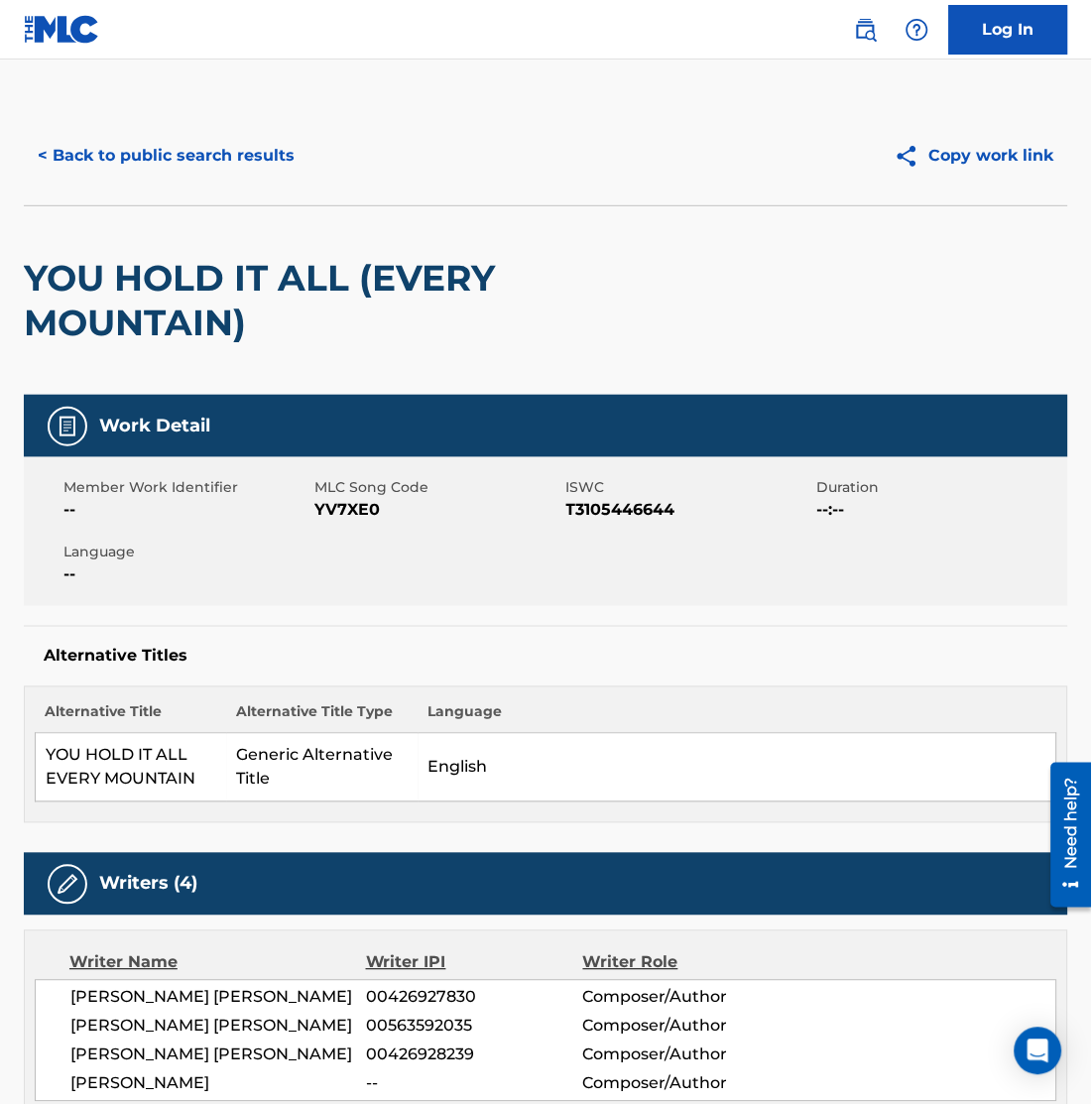 scroll, scrollTop: 0, scrollLeft: 0, axis: both 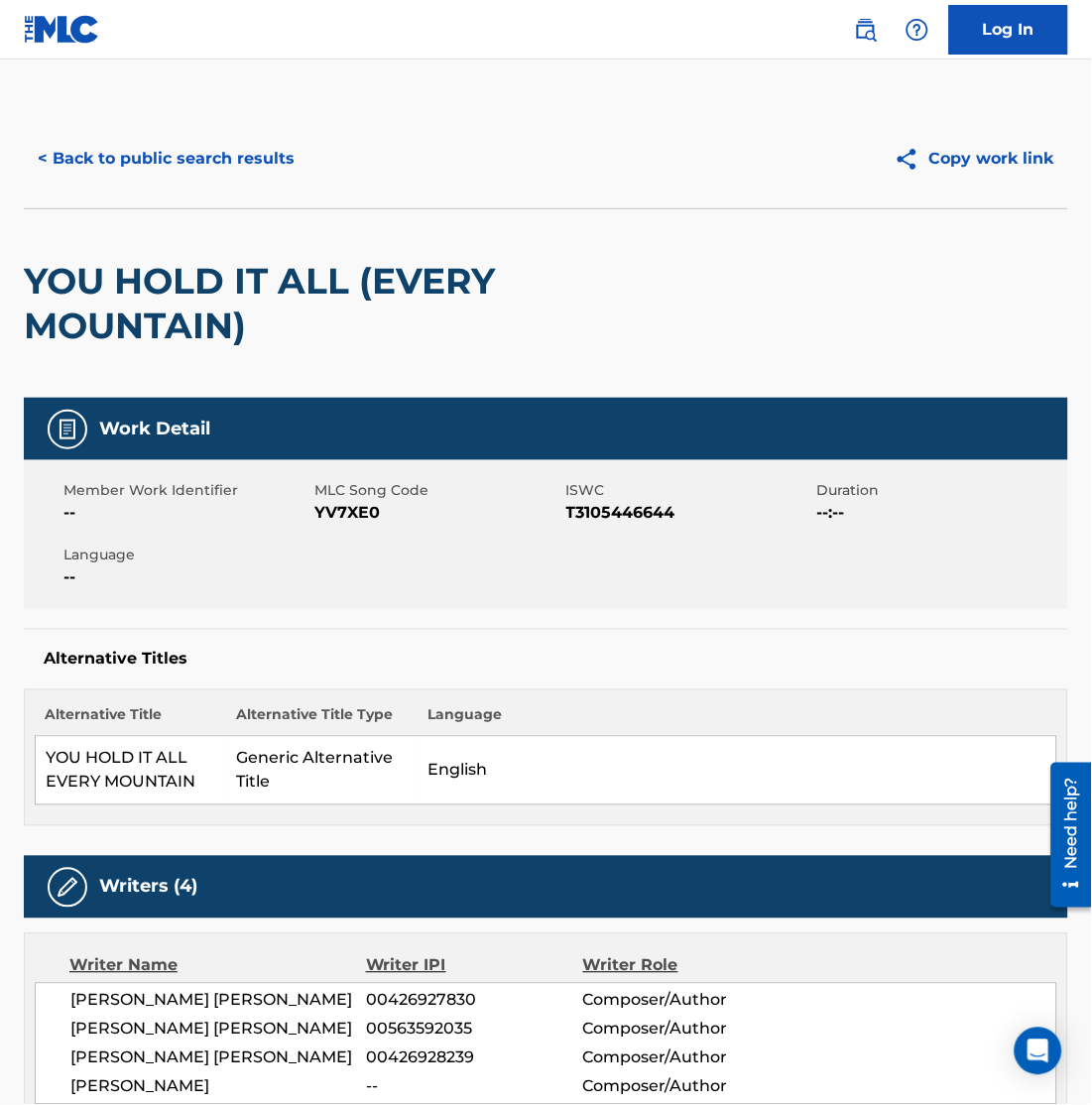 click on "< Back to public search results" at bounding box center [166, 159] 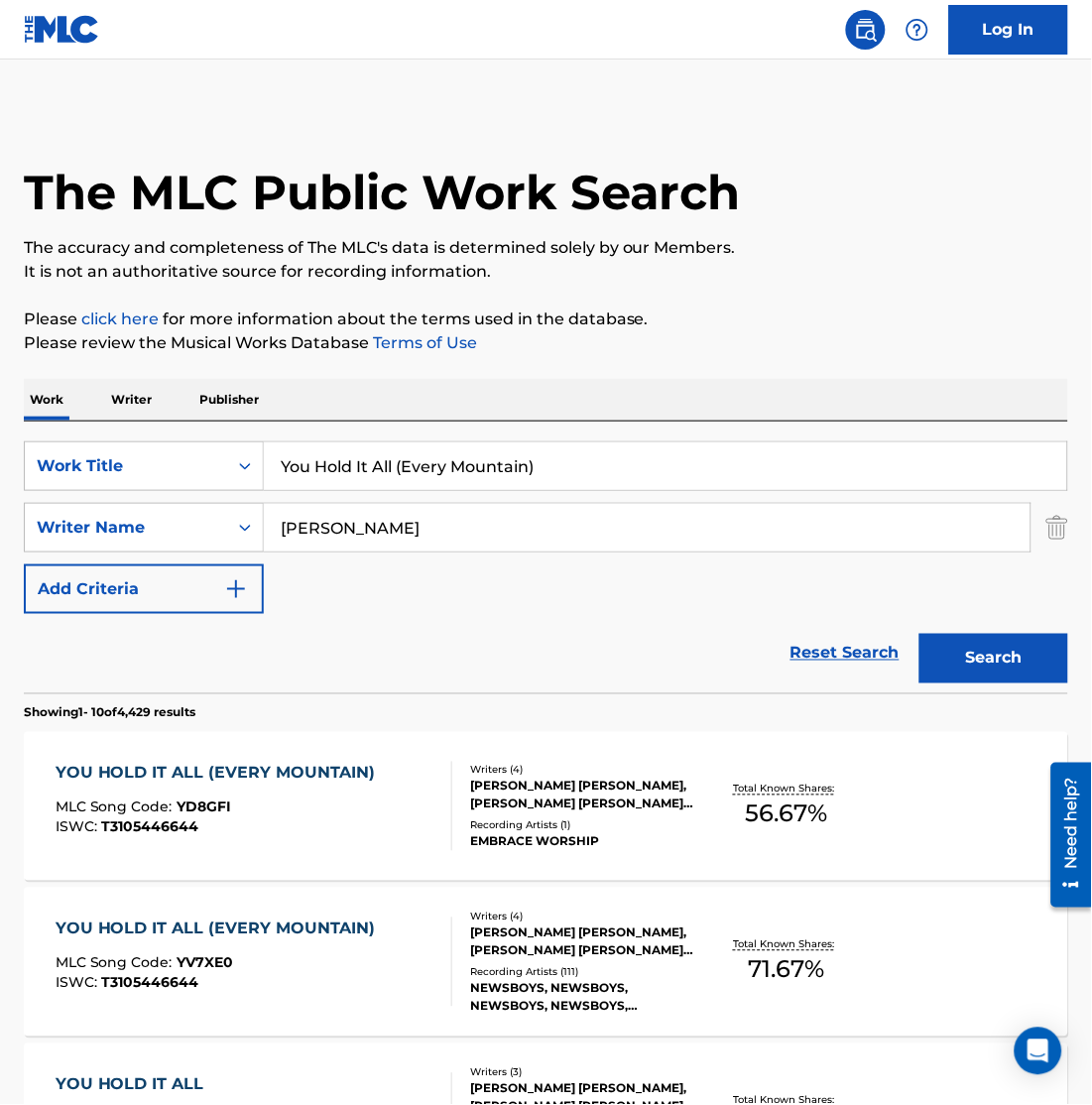 scroll, scrollTop: 236, scrollLeft: 0, axis: vertical 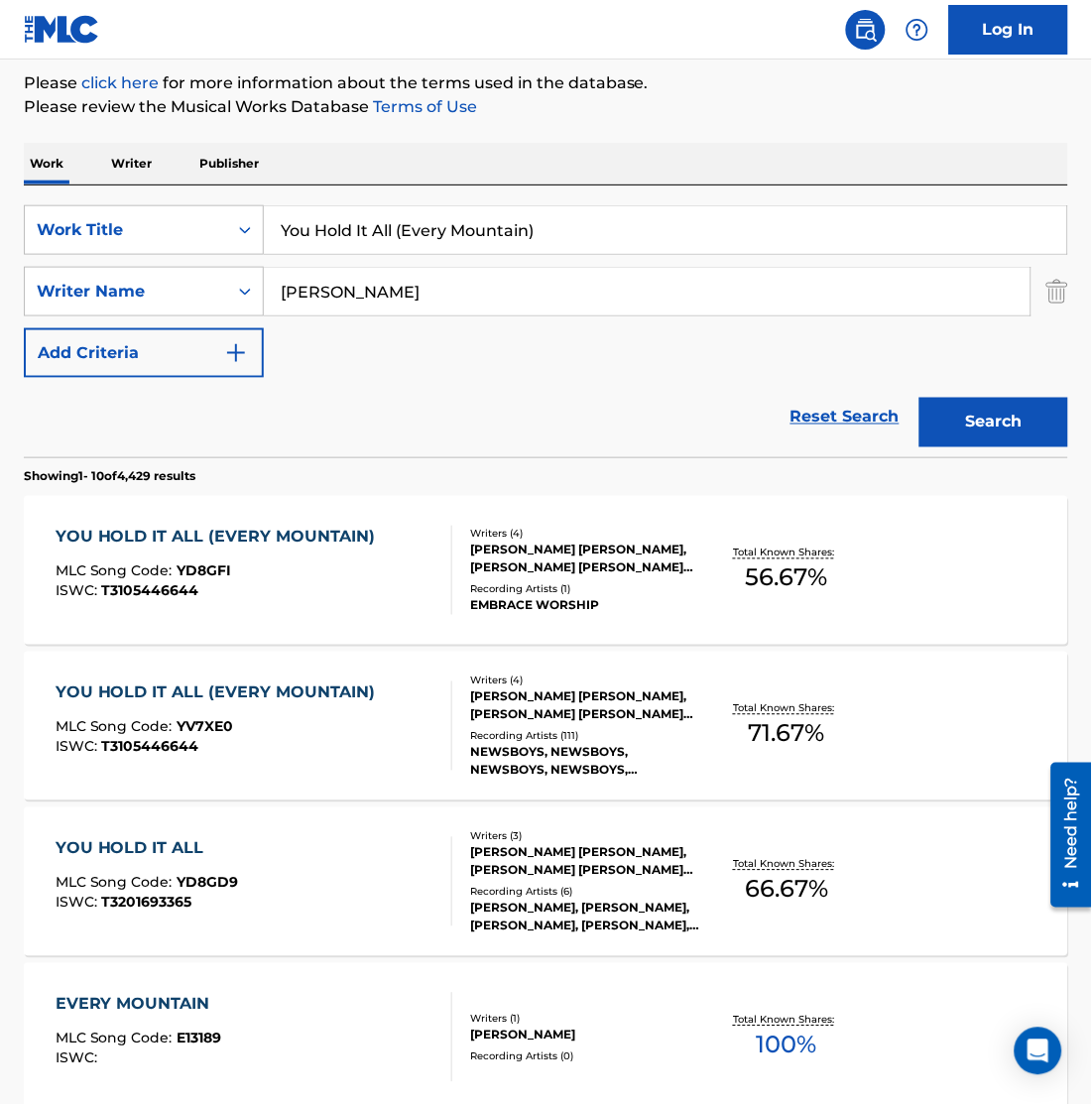 click on "ISWC : T3105446644" at bounding box center [220, 747] 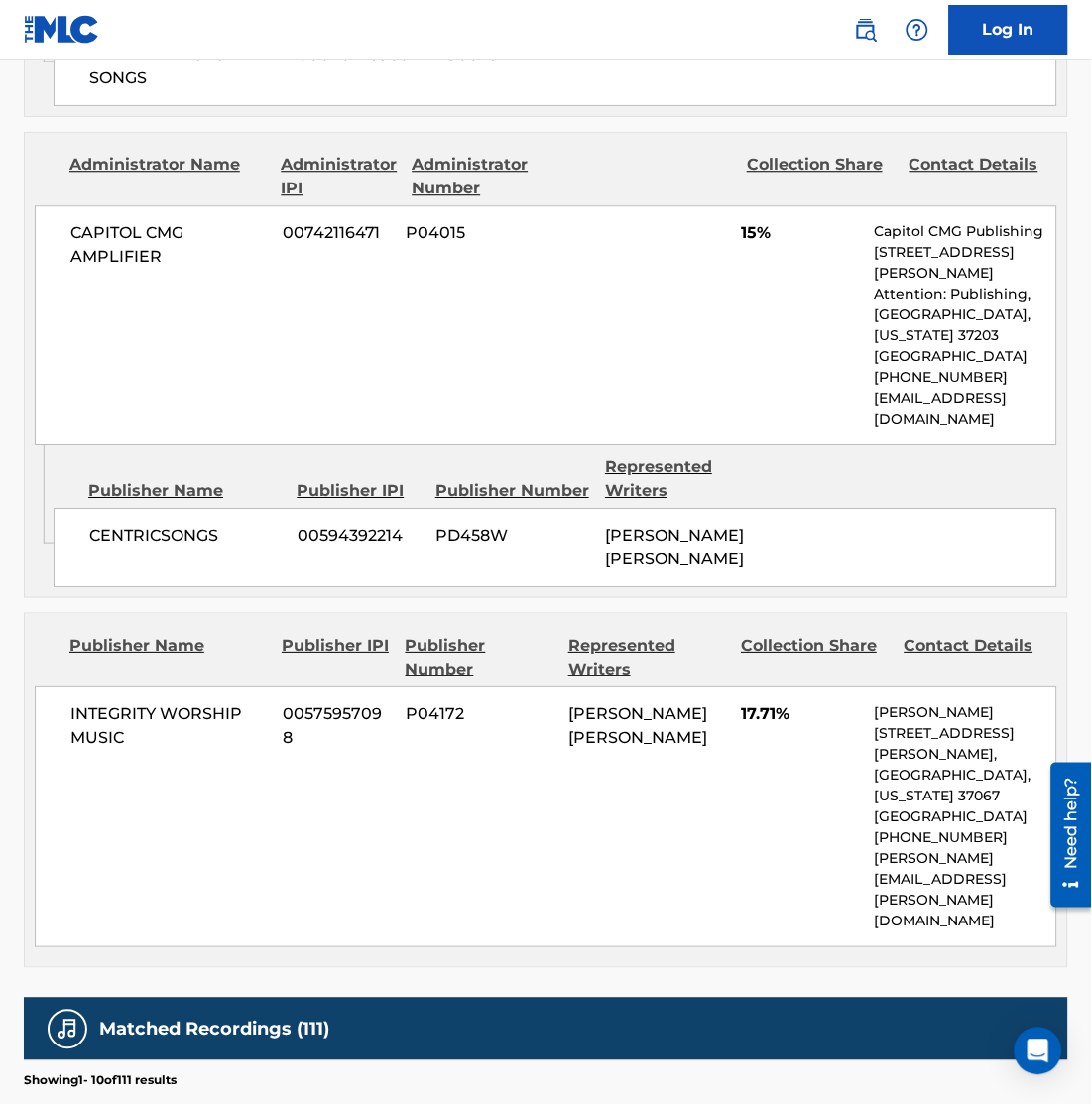 scroll, scrollTop: 2044, scrollLeft: 0, axis: vertical 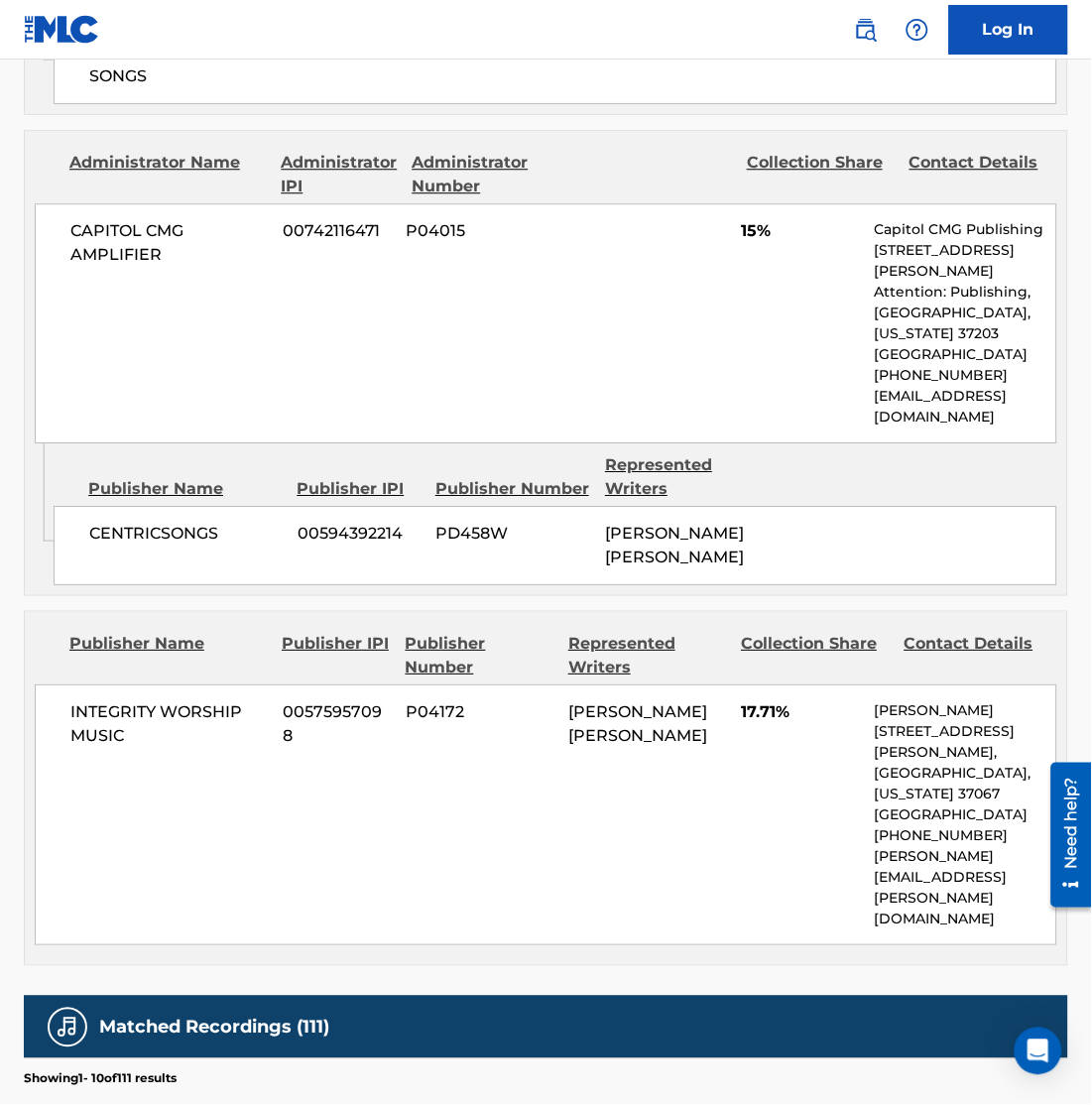 click on "CAPITOL CMG AMPLIFIER 00742116471 P04015 15% Capitol CMG Publishing [STREET_ADDRESS][PERSON_NAME] Attention: [GEOGRAPHIC_DATA][US_STATE] [GEOGRAPHIC_DATA] [PHONE_NUMBER] [EMAIL_ADDRESS][DOMAIN_NAME]" at bounding box center [546, 323] 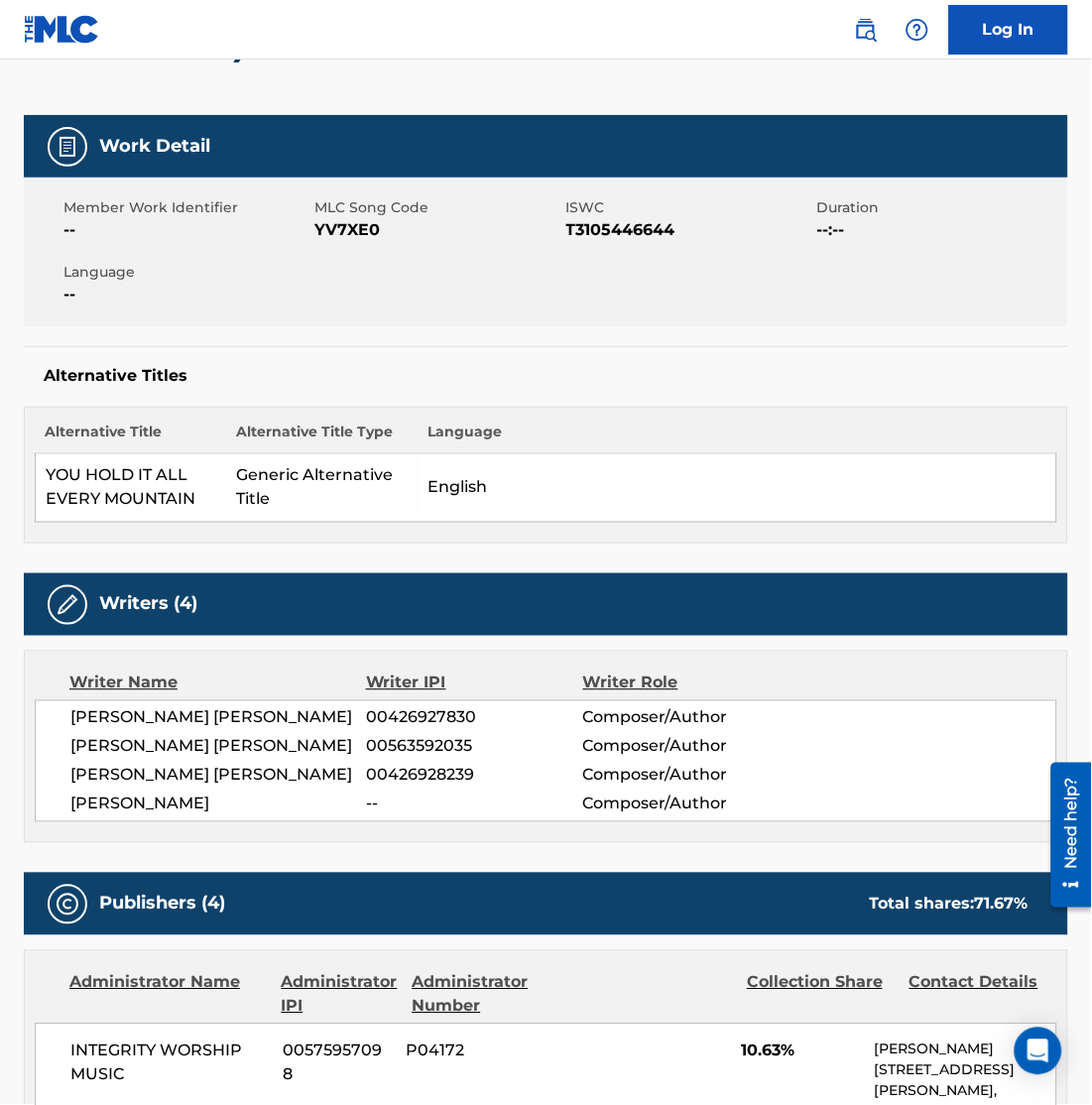 scroll, scrollTop: 297, scrollLeft: 0, axis: vertical 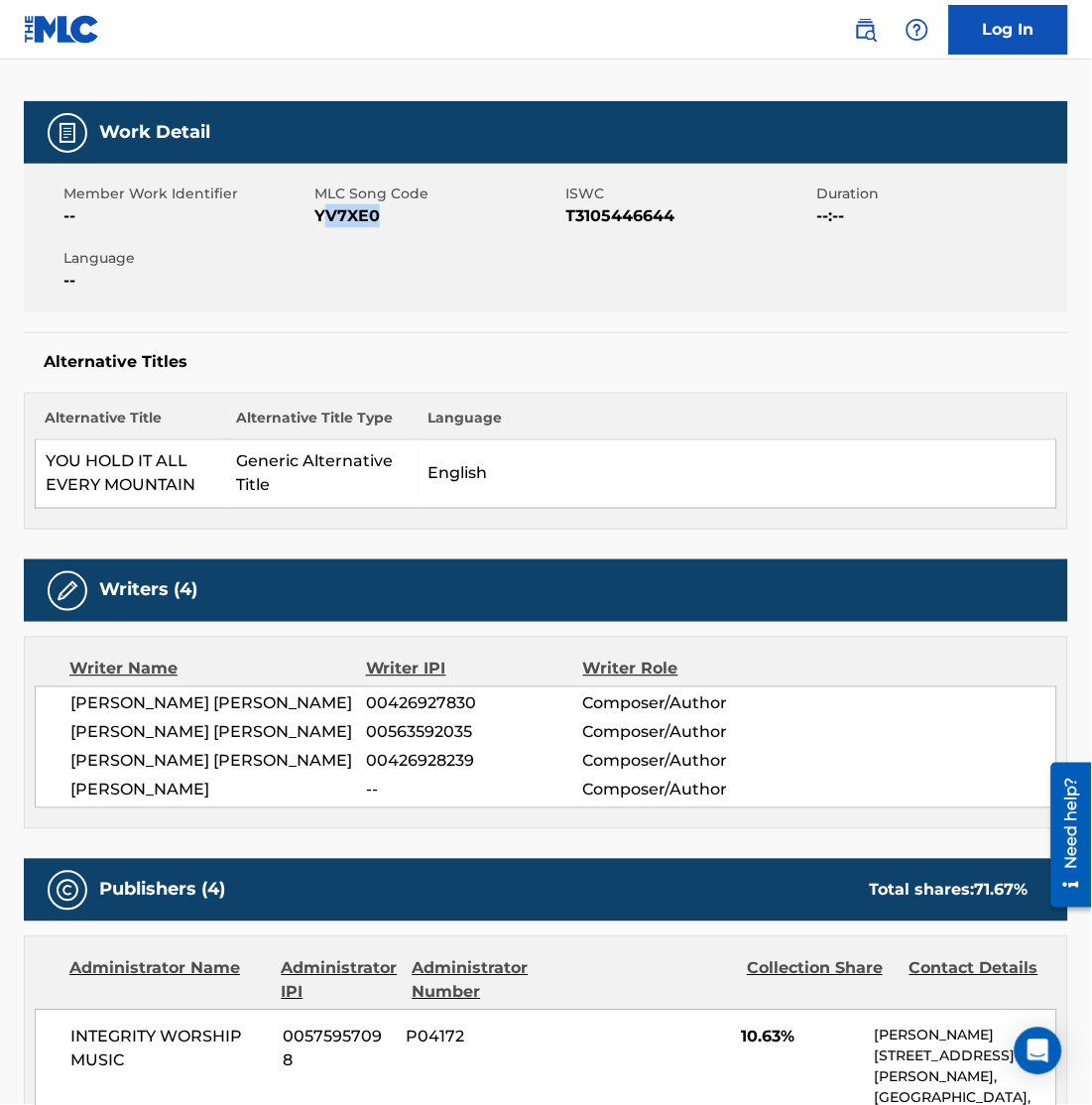 drag, startPoint x: 320, startPoint y: 221, endPoint x: 444, endPoint y: 211, distance: 124.40257 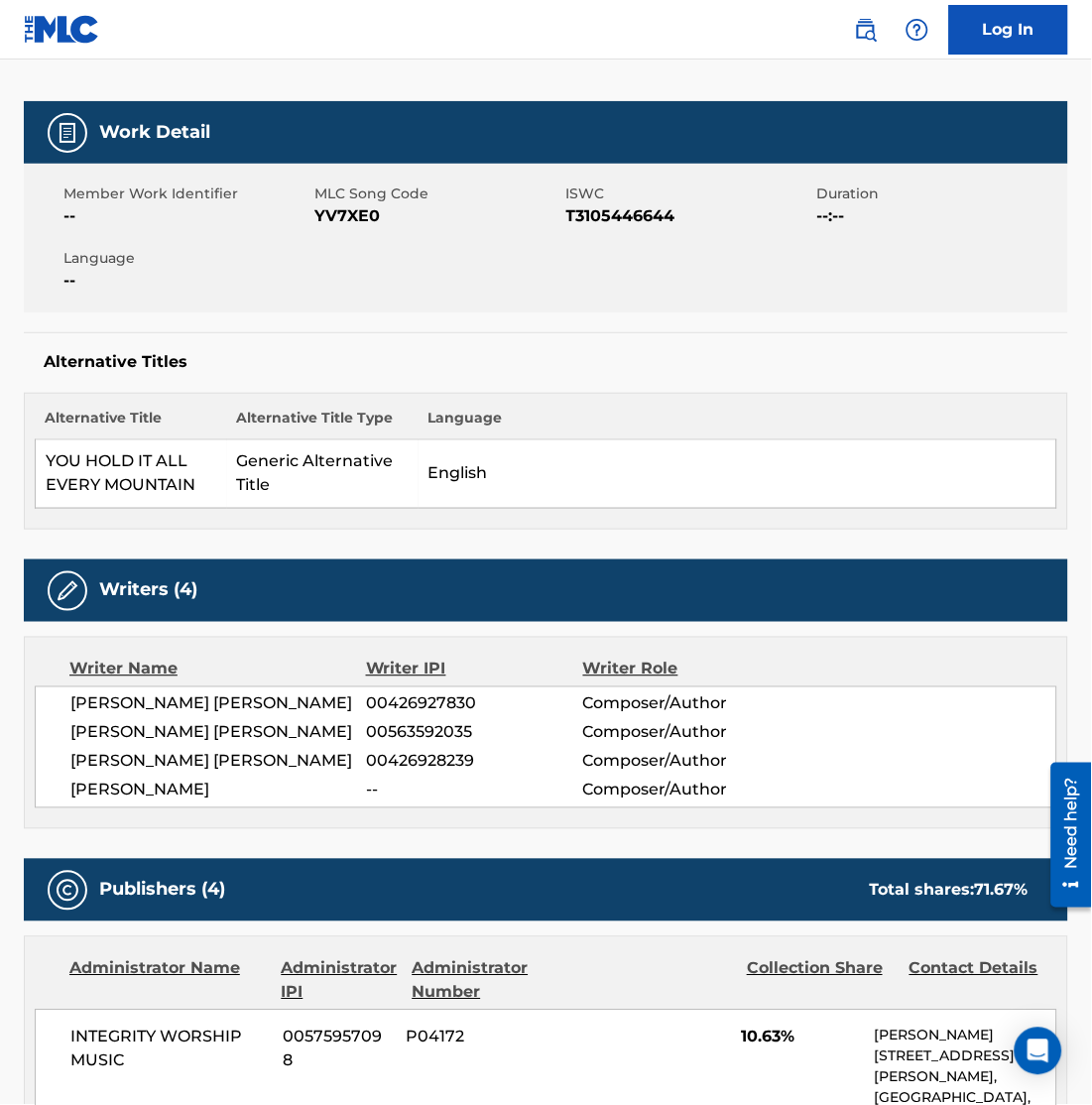 drag, startPoint x: 444, startPoint y: 211, endPoint x: 245, endPoint y: 251, distance: 202.98029 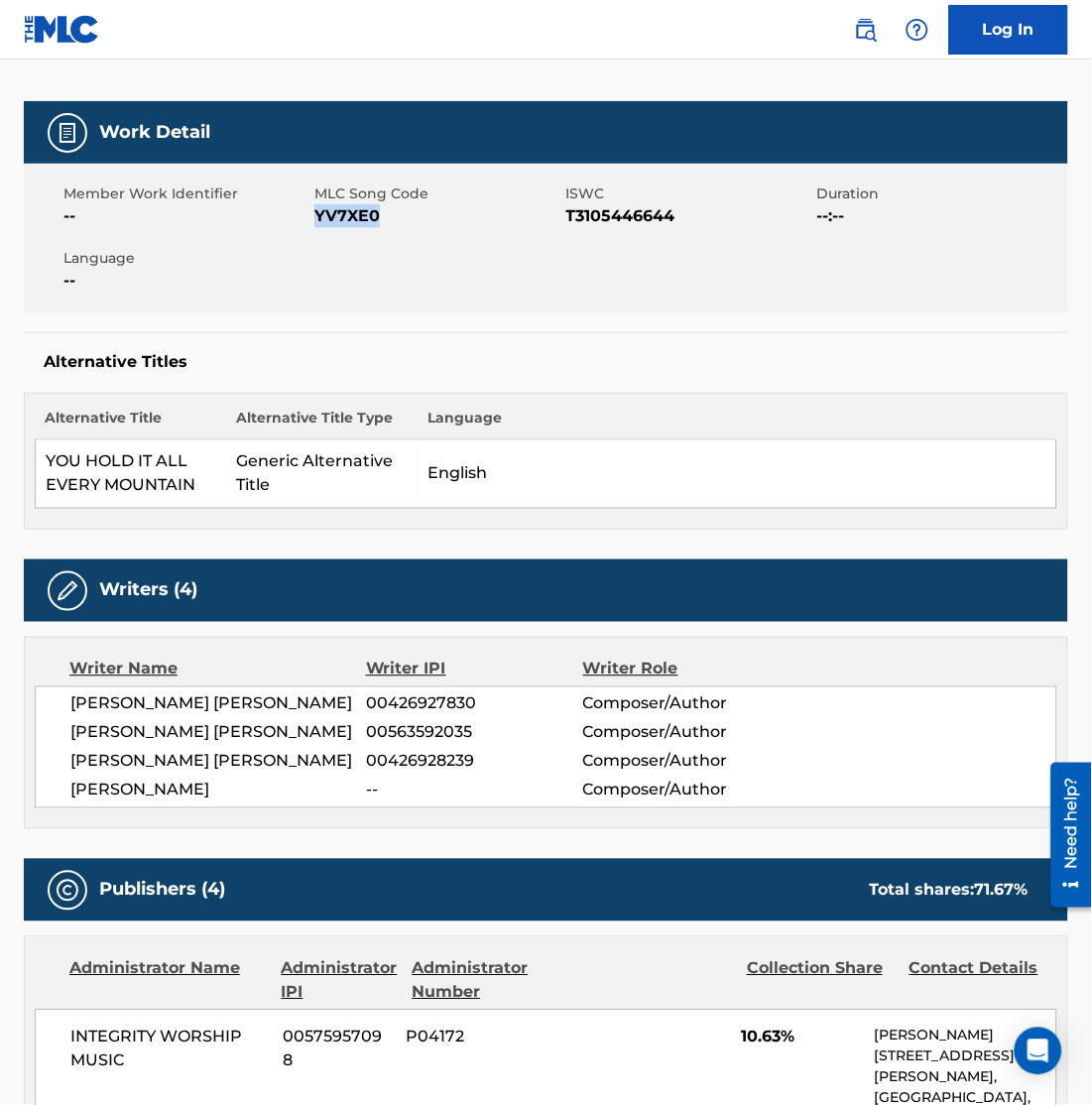 drag, startPoint x: 315, startPoint y: 219, endPoint x: 423, endPoint y: 216, distance: 108.04166 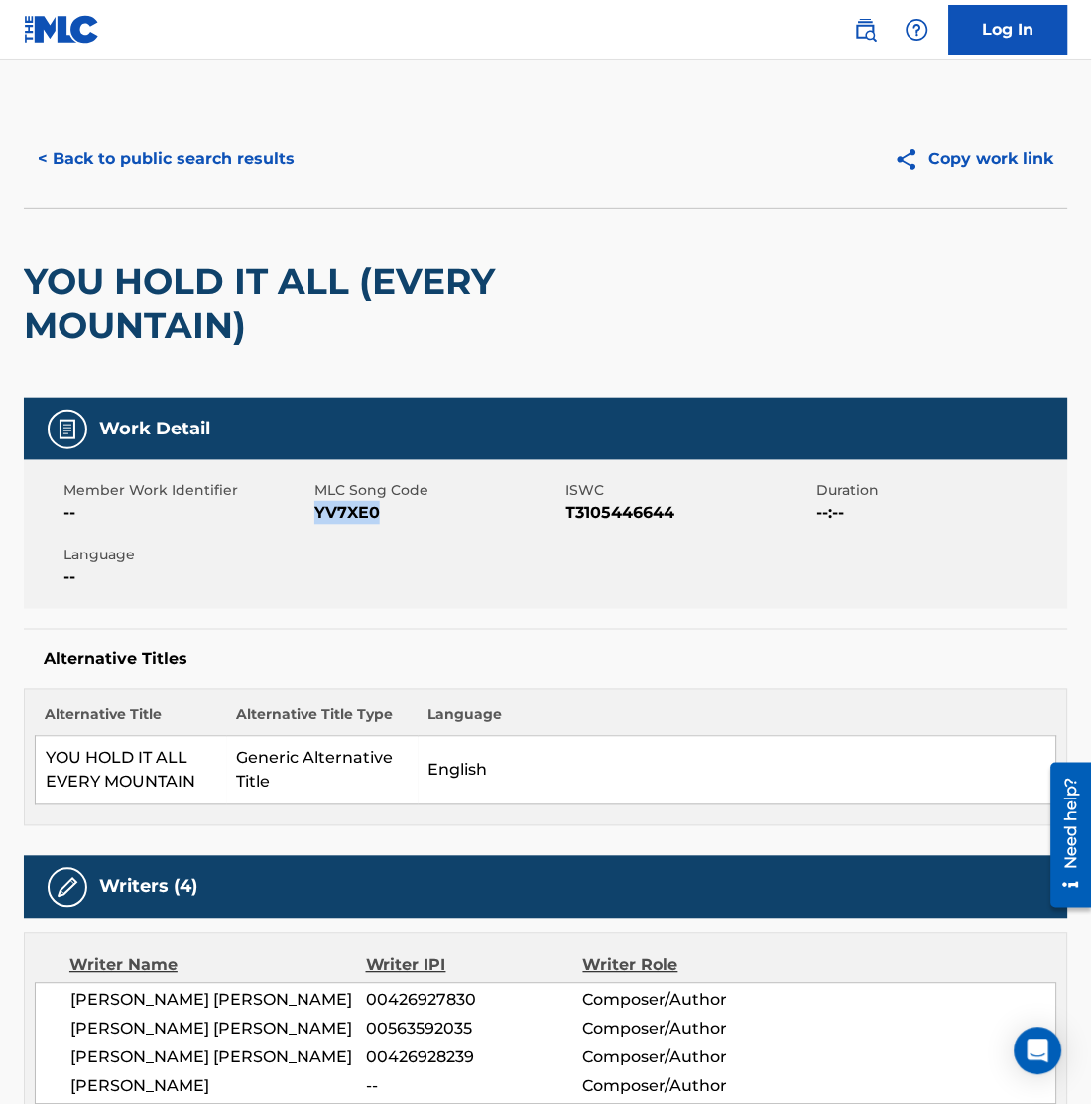click on "< Back to public search results" at bounding box center [166, 159] 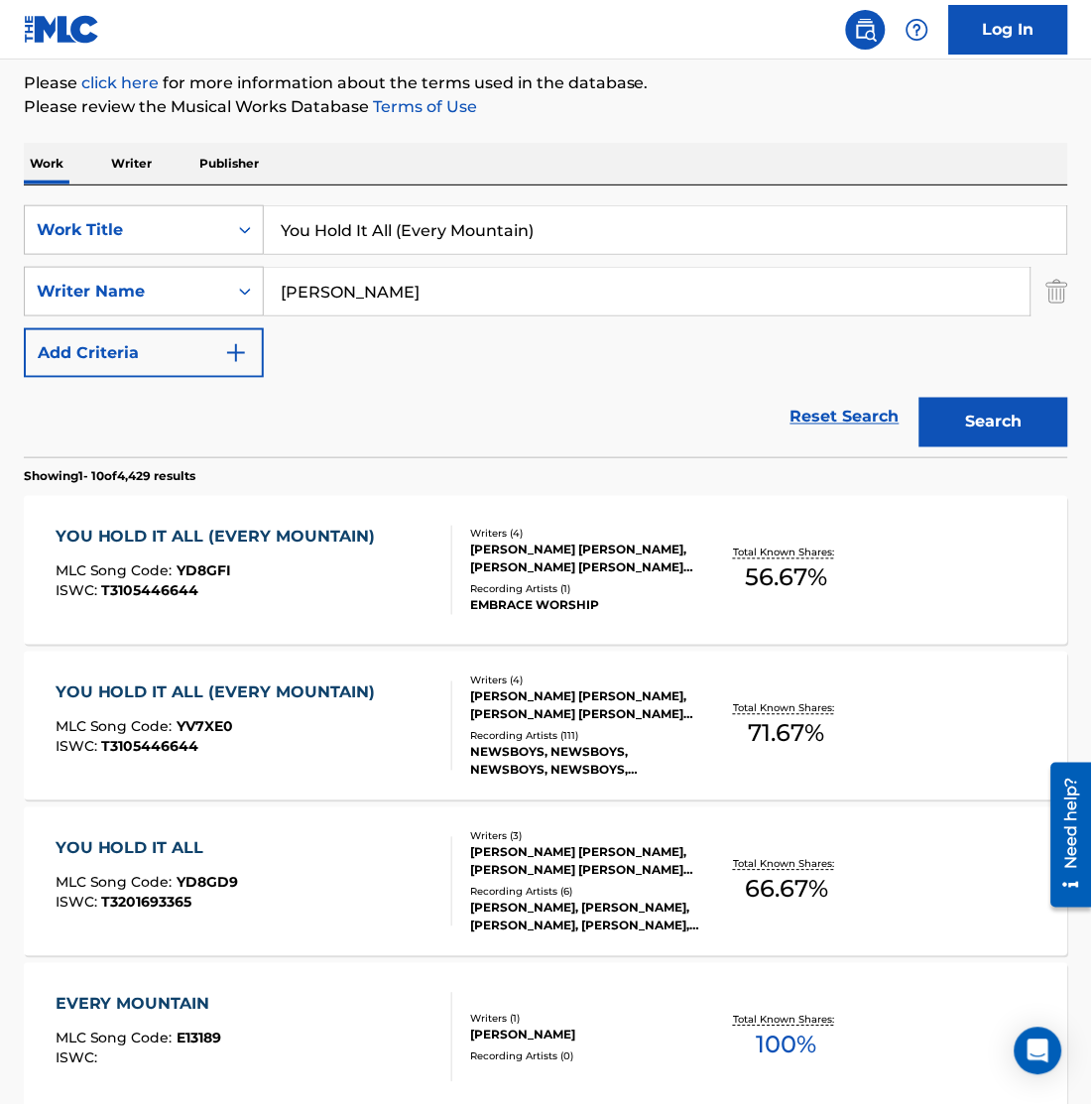 click on "YOU HOLD IT ALL (EVERY MOUNTAIN) MLC Song Code : YD8GFI ISWC : T3105446644" at bounding box center [254, 570] 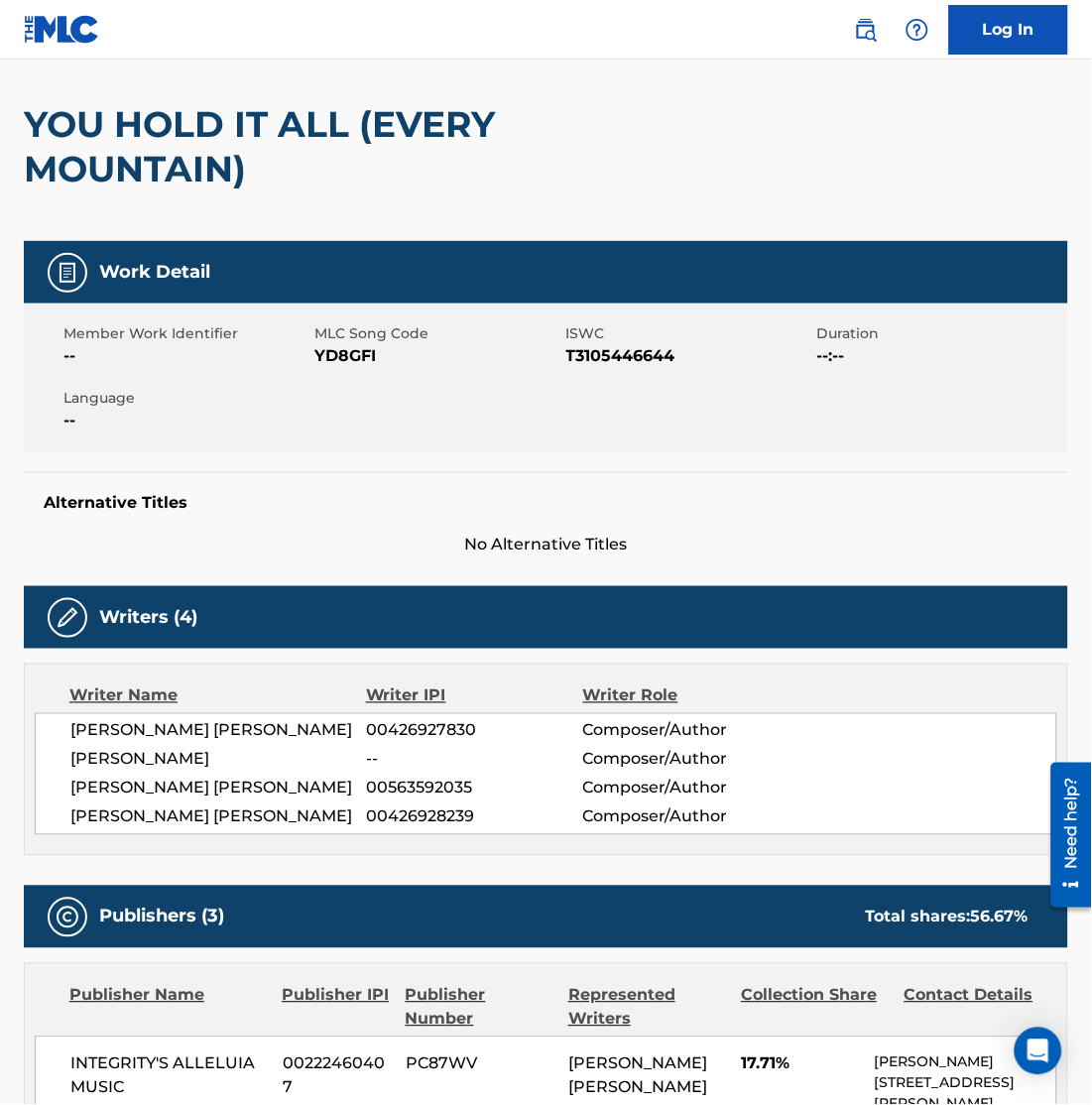 scroll, scrollTop: 0, scrollLeft: 0, axis: both 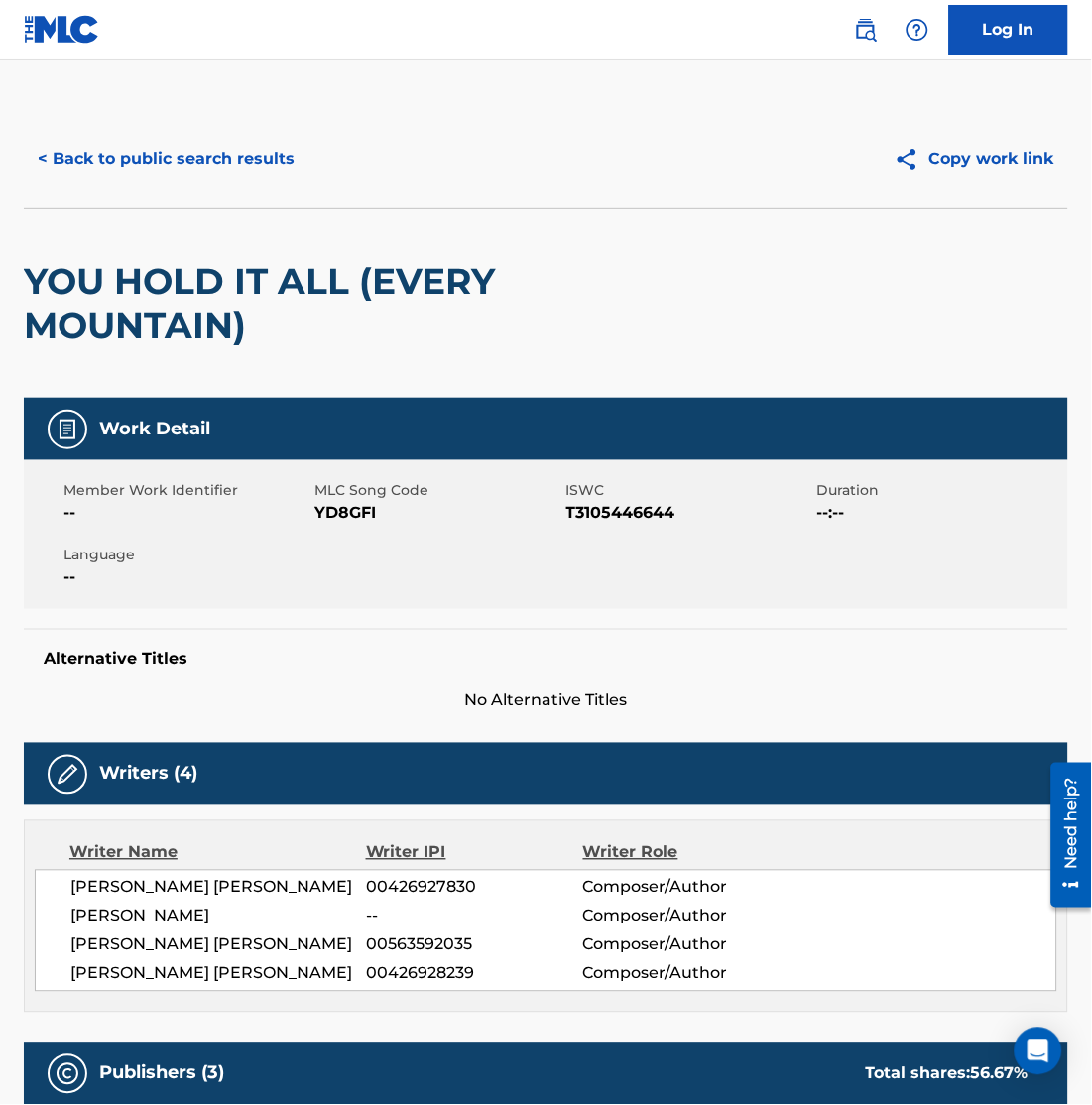 click on "< Back to public search results" at bounding box center (166, 159) 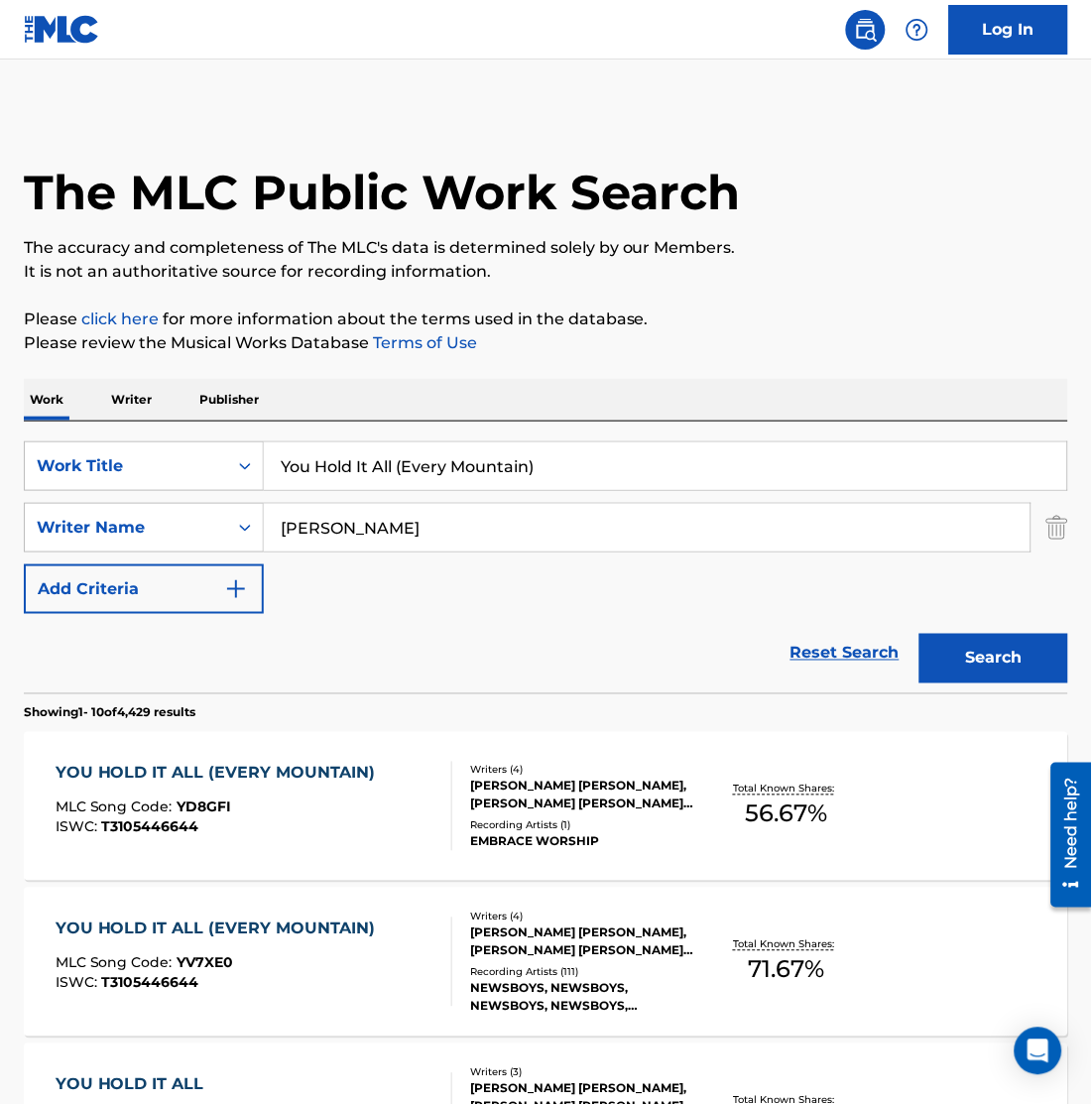 scroll, scrollTop: 236, scrollLeft: 0, axis: vertical 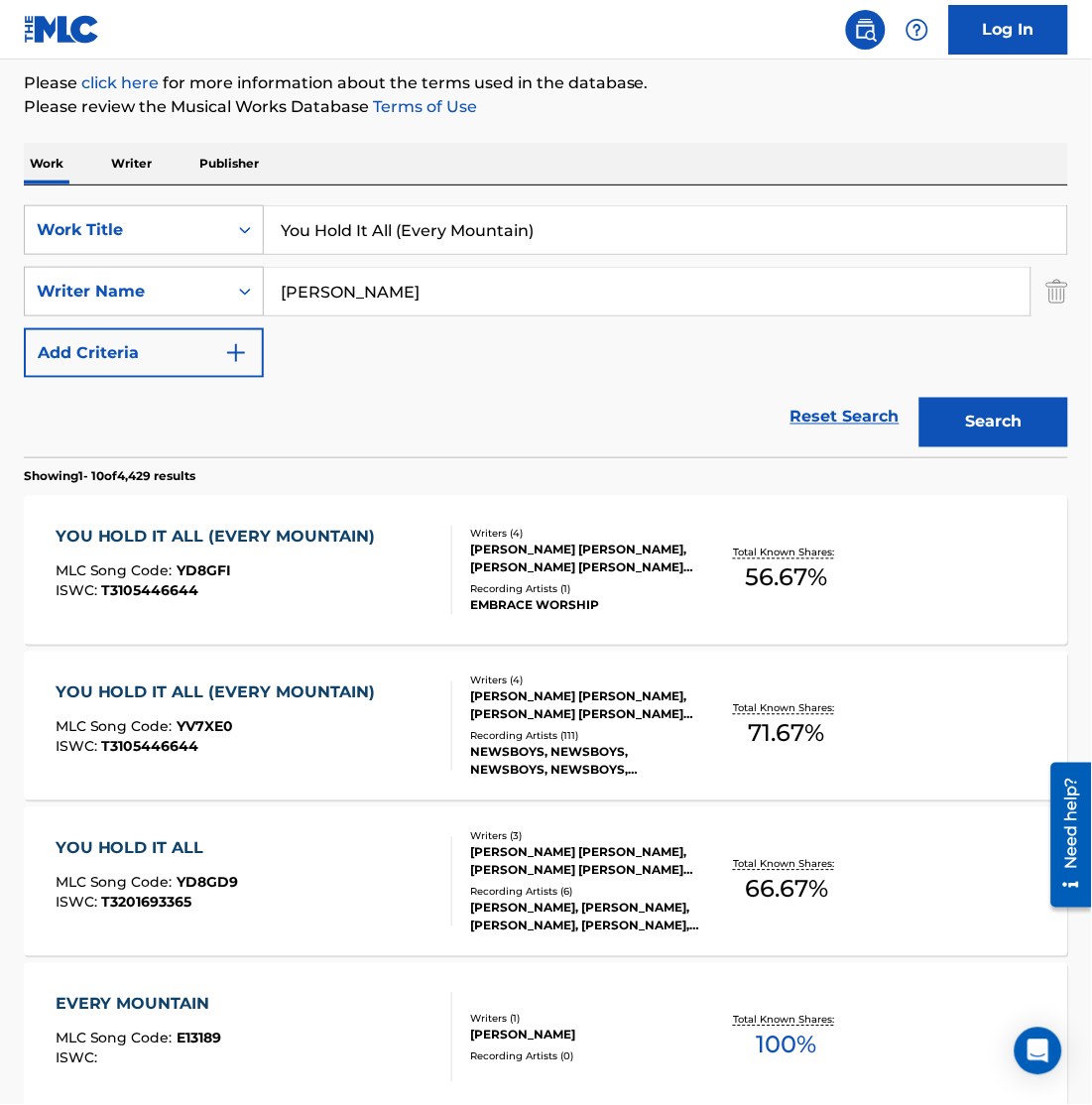 click on "ISWC : T3105446644" at bounding box center [220, 747] 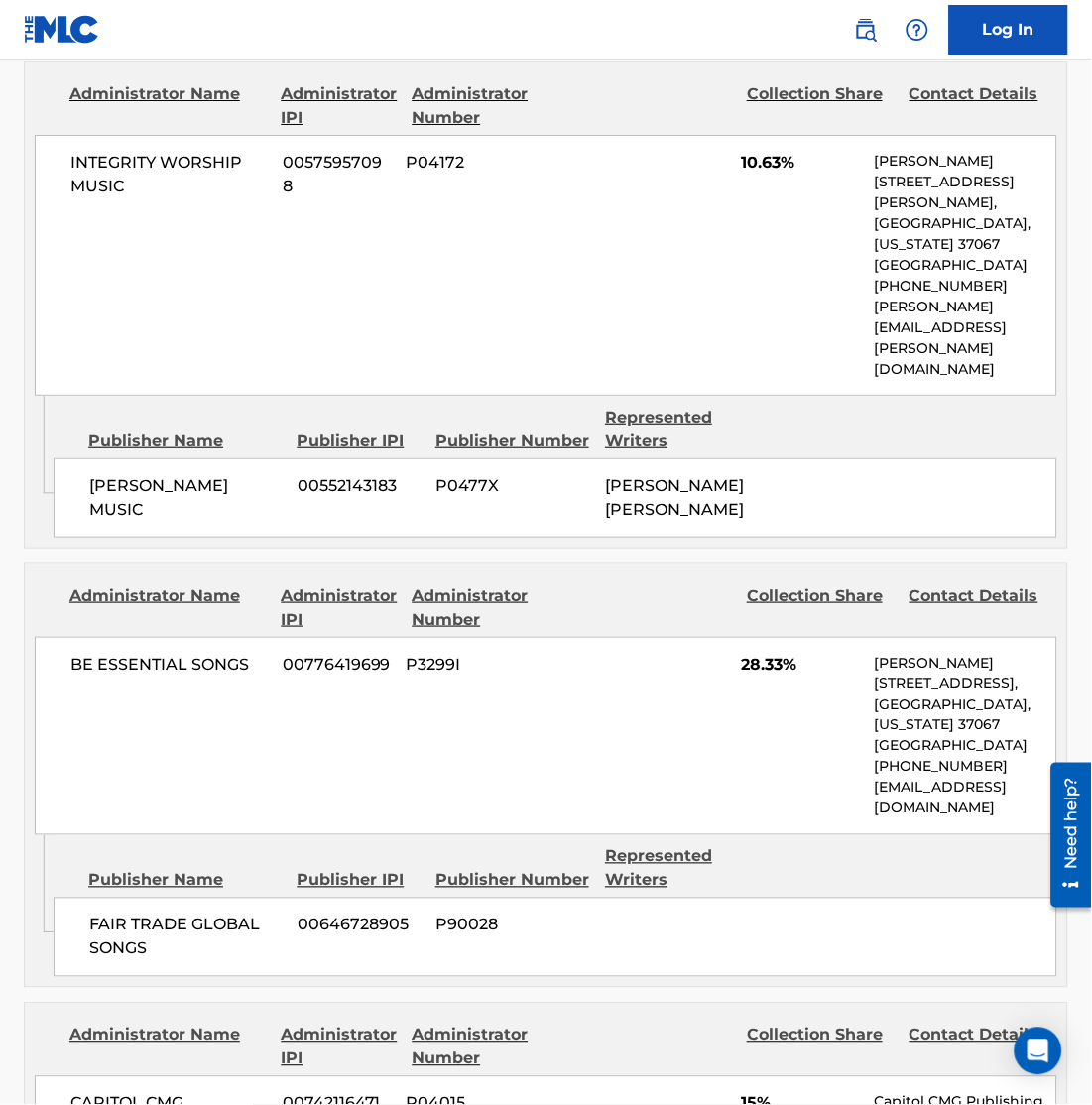 scroll, scrollTop: 1184, scrollLeft: 0, axis: vertical 